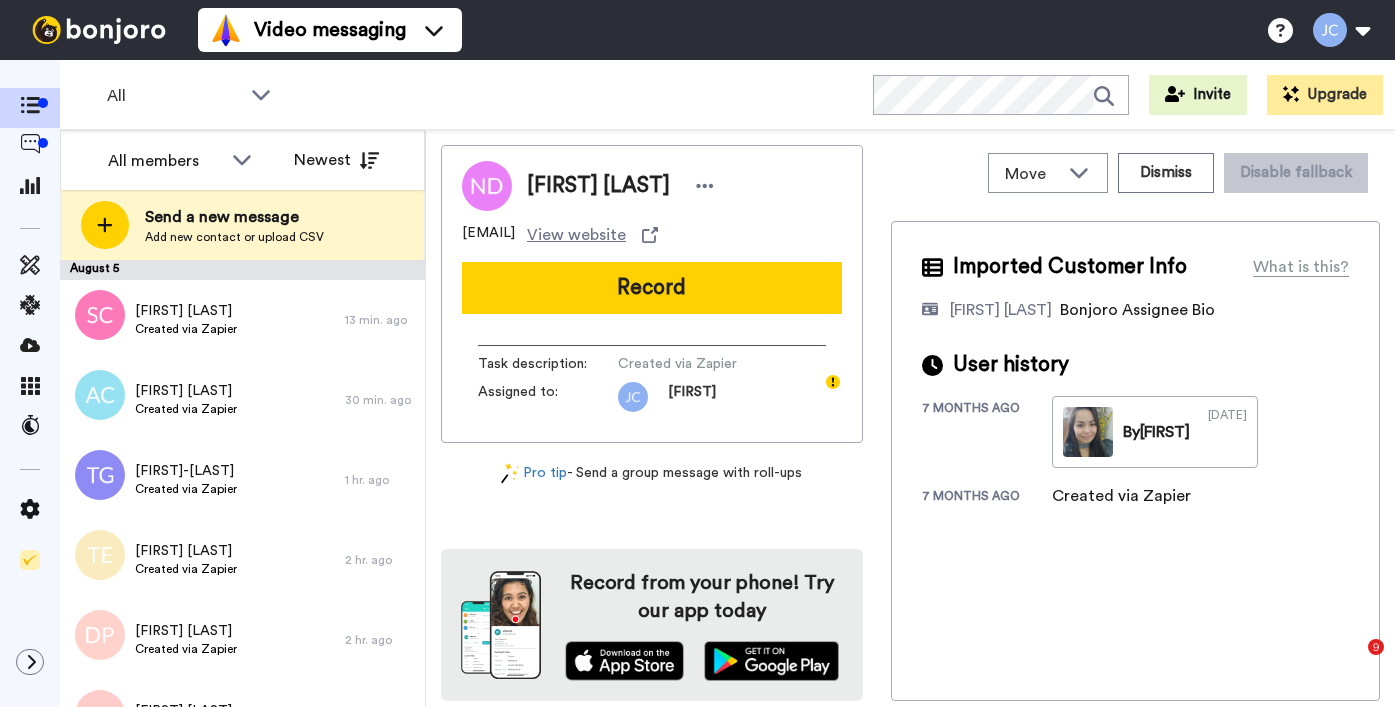 scroll, scrollTop: 0, scrollLeft: 0, axis: both 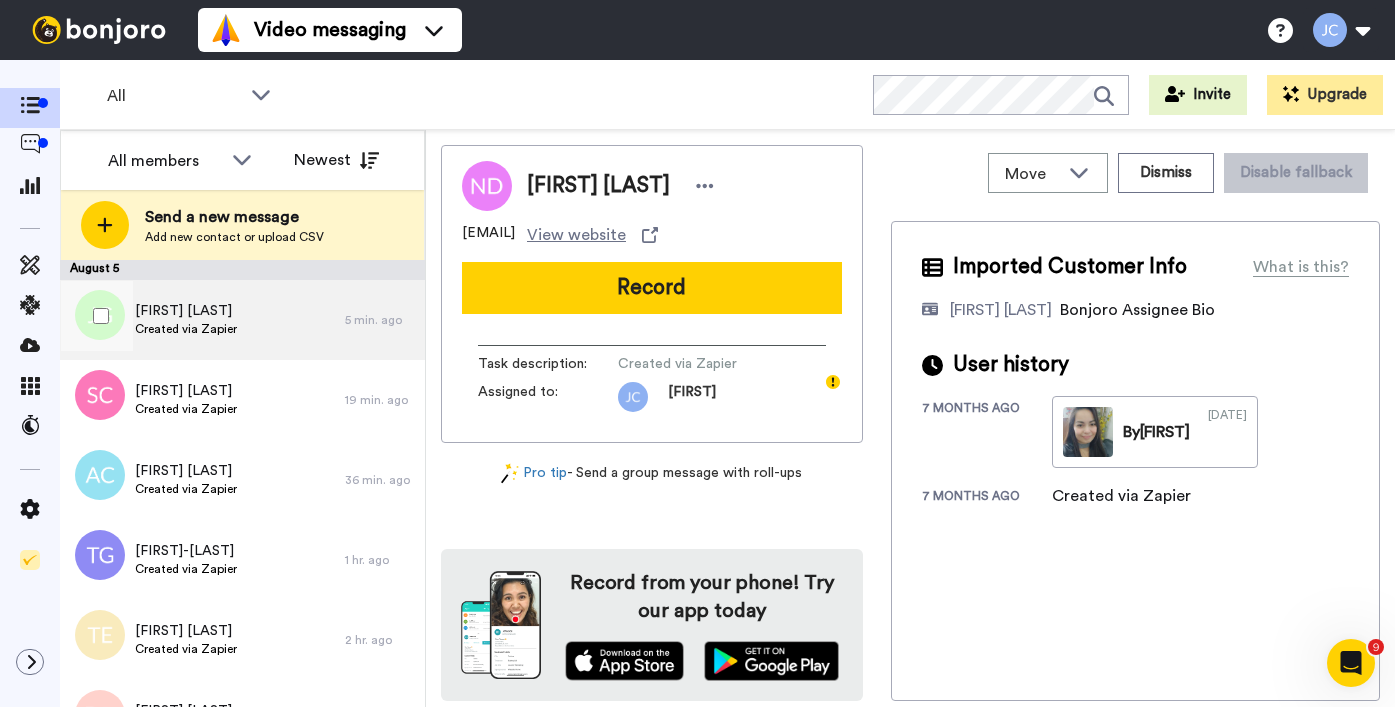 click on "Jacqueline Gibbs Created via Zapier" at bounding box center [202, 320] 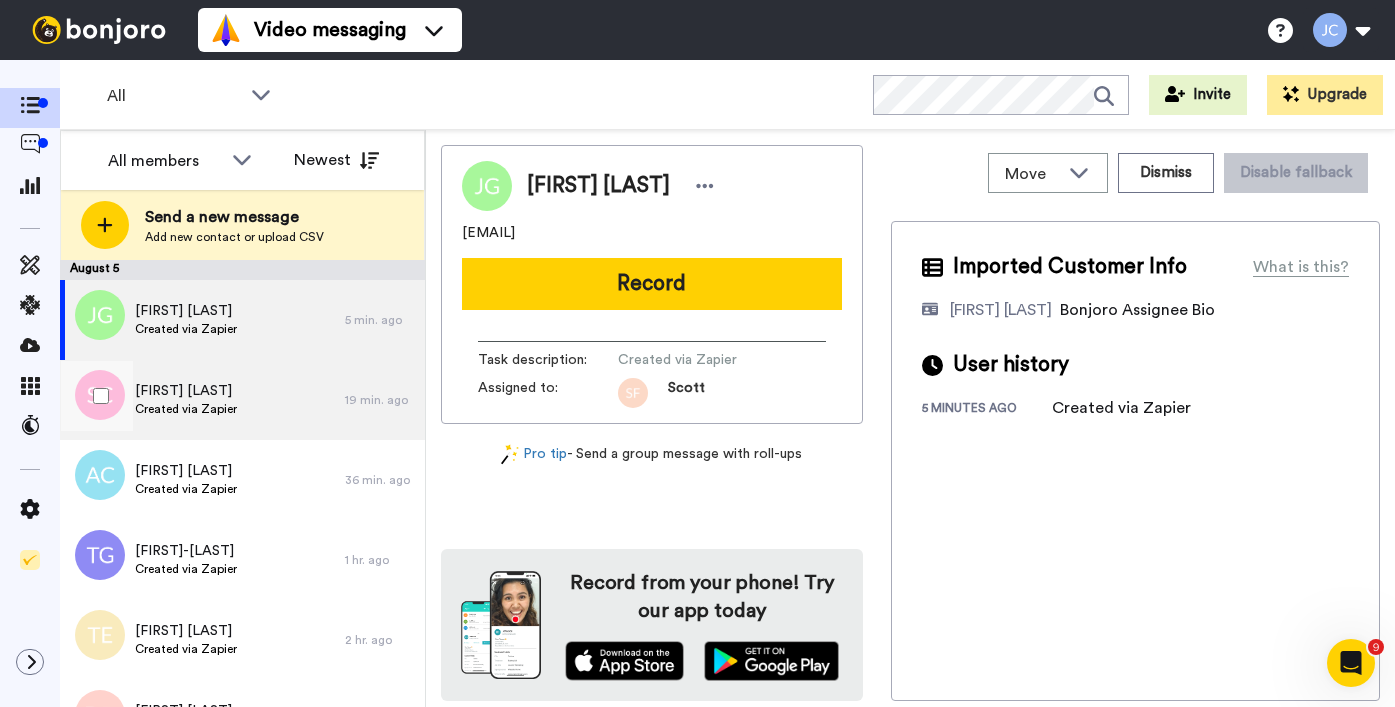 click on "Created via Zapier" at bounding box center [186, 409] 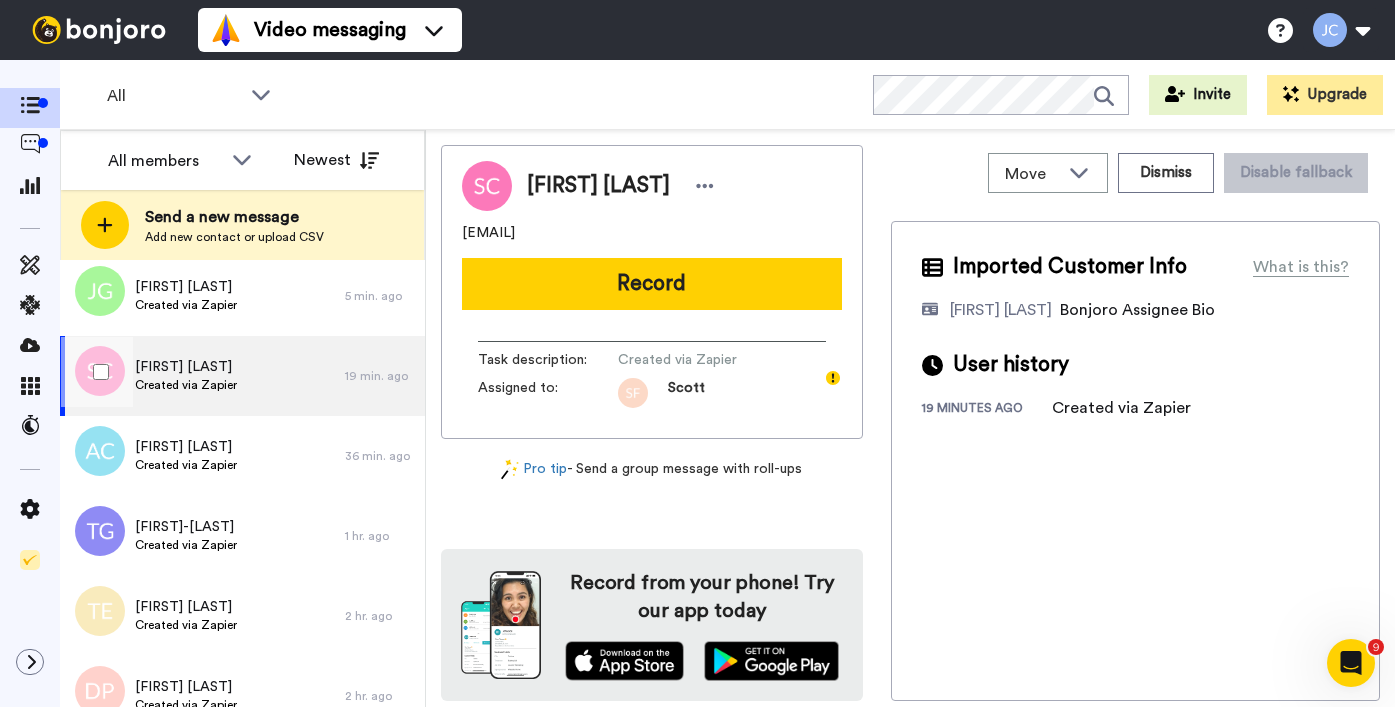 scroll, scrollTop: 49, scrollLeft: 0, axis: vertical 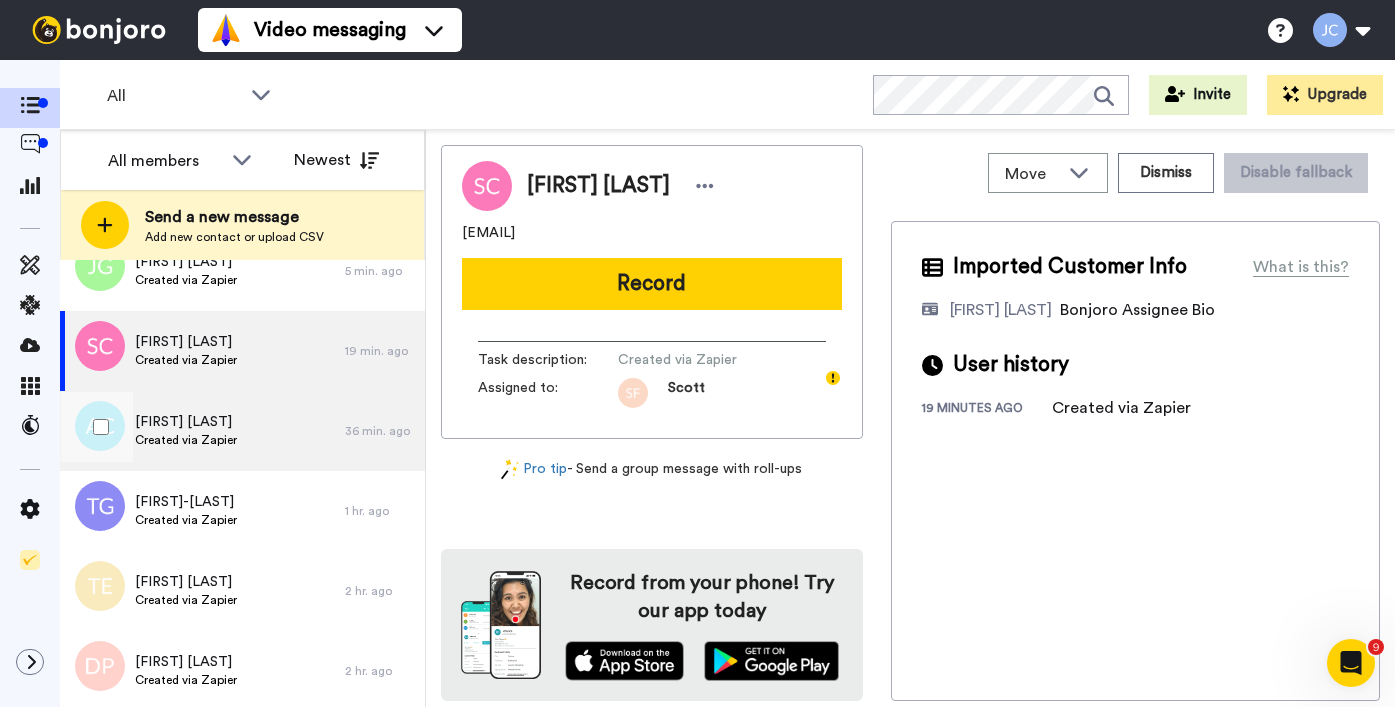 click on "Amanda Crockford" at bounding box center [186, 422] 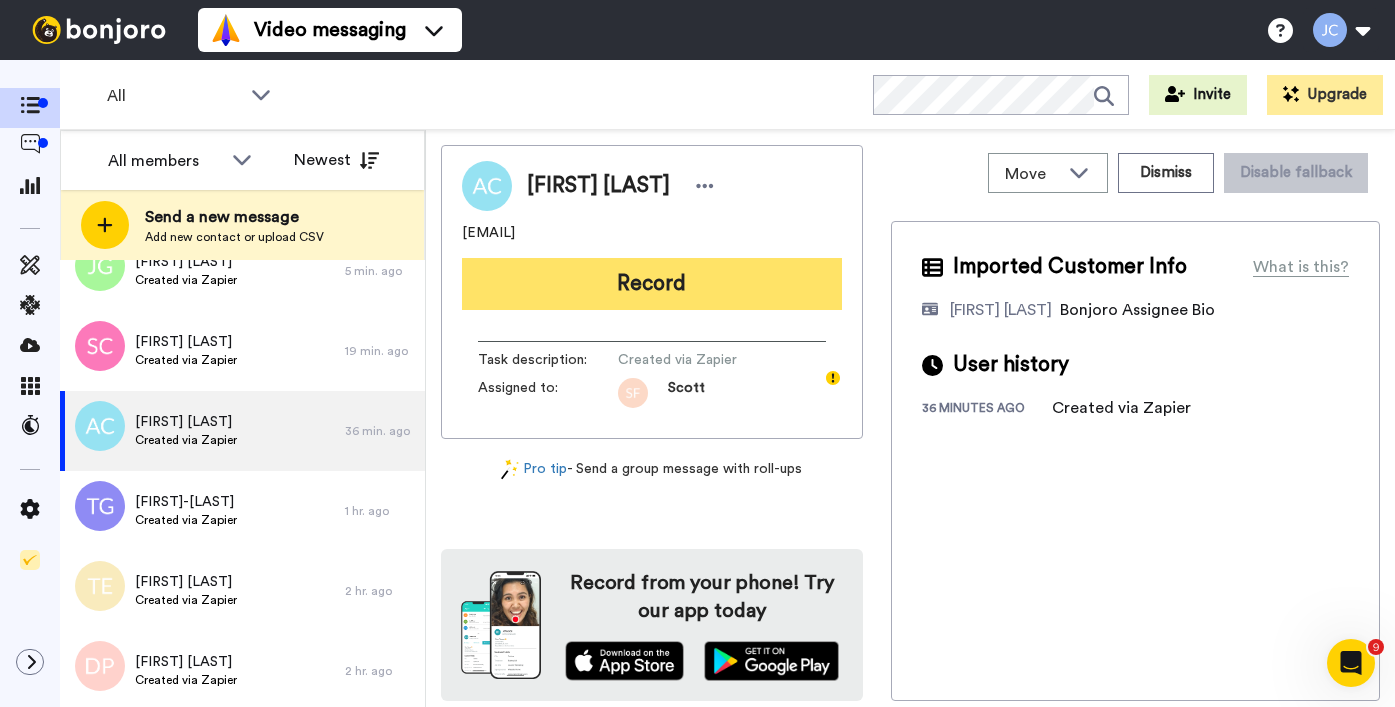 click on "Record" at bounding box center [652, 284] 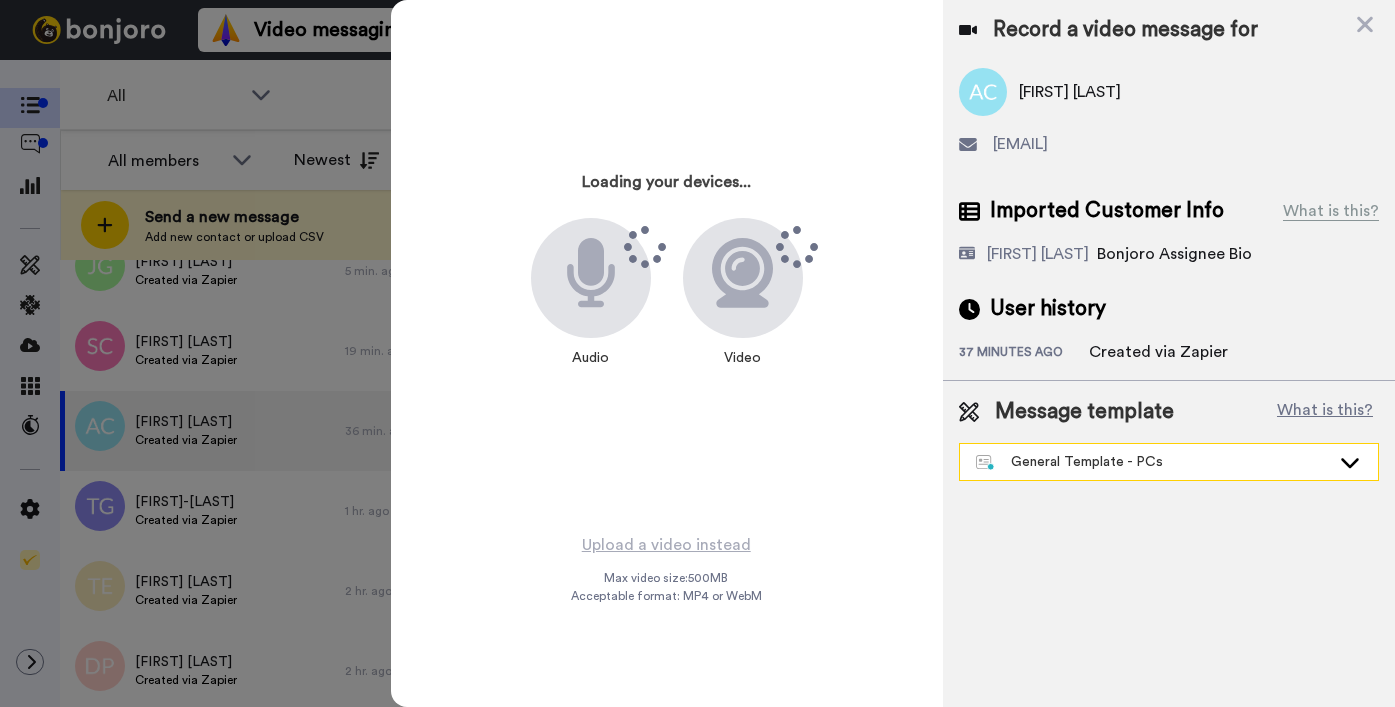 click on "General Template - PCs" at bounding box center (1153, 462) 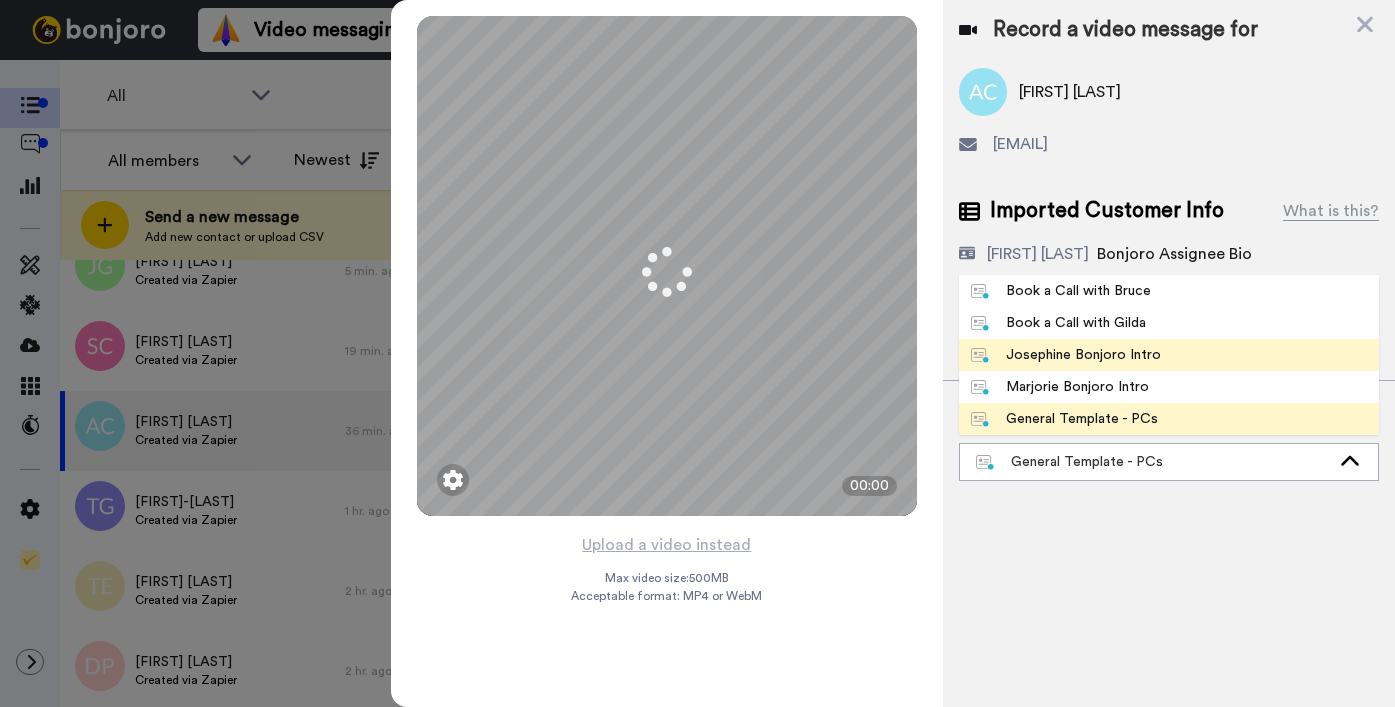 click on "Josephine Bonjoro Intro" at bounding box center [1169, 355] 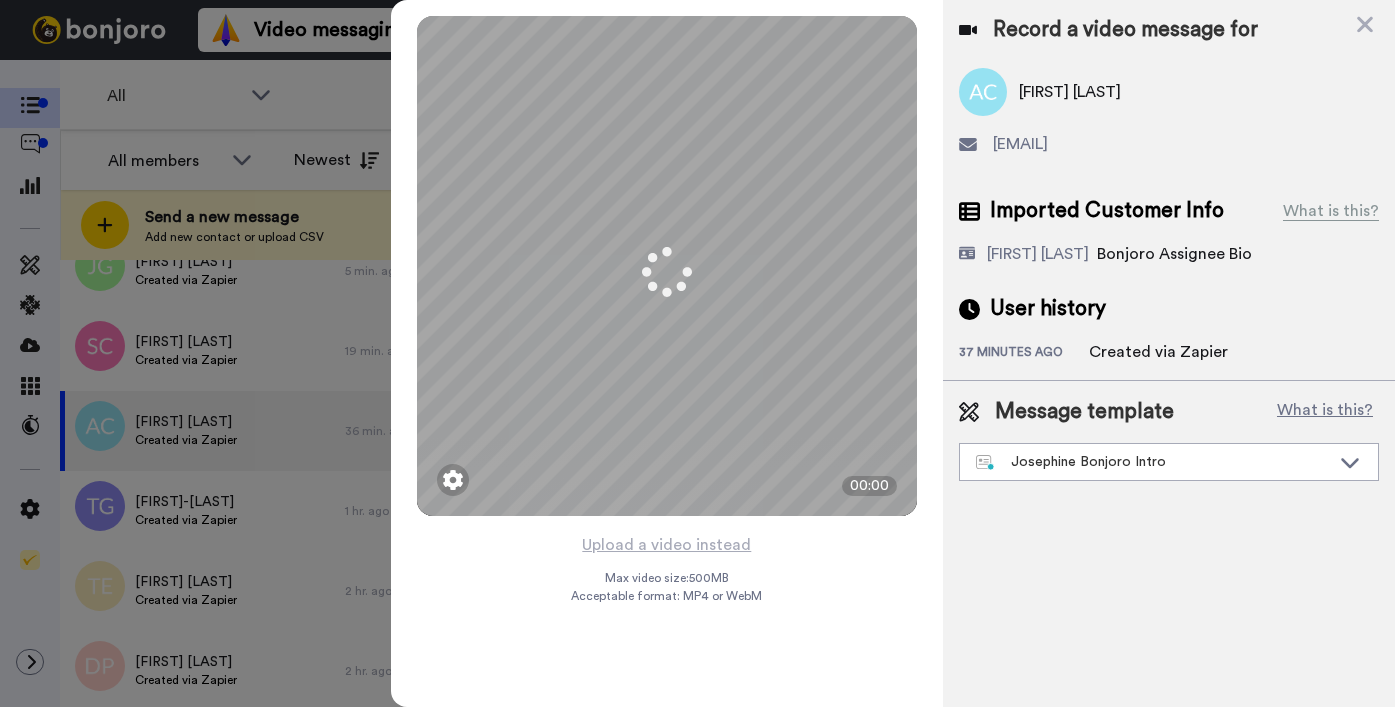 click on "37 minutes ago" at bounding box center [1024, 354] 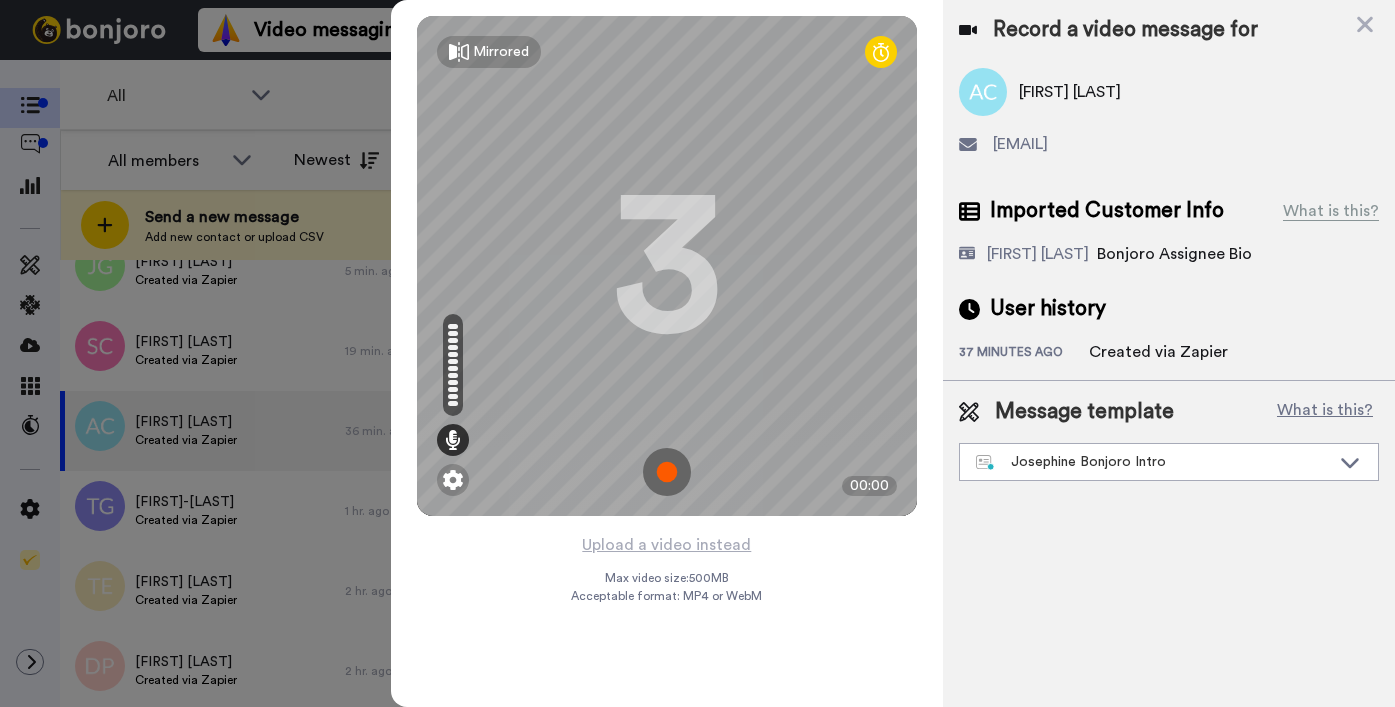 click on "Upload a video instead" at bounding box center [666, 545] 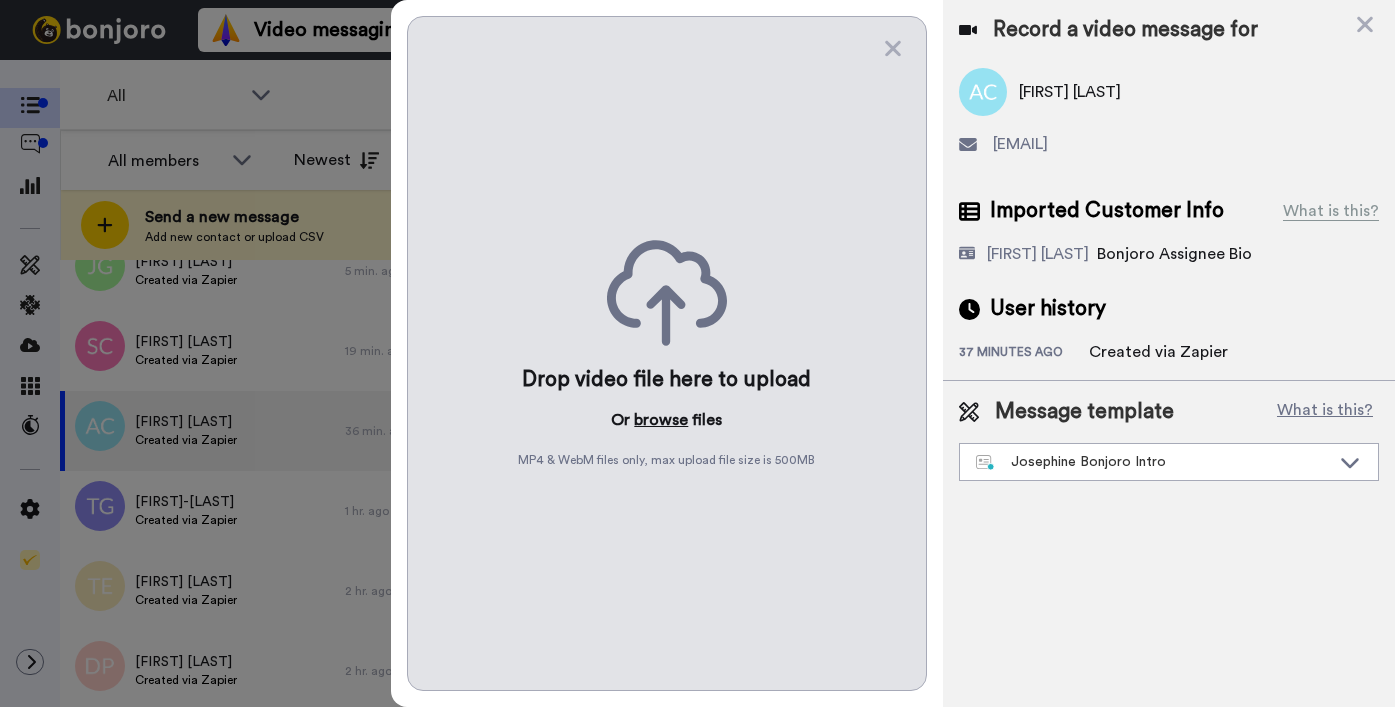 click on "browse" at bounding box center [661, 420] 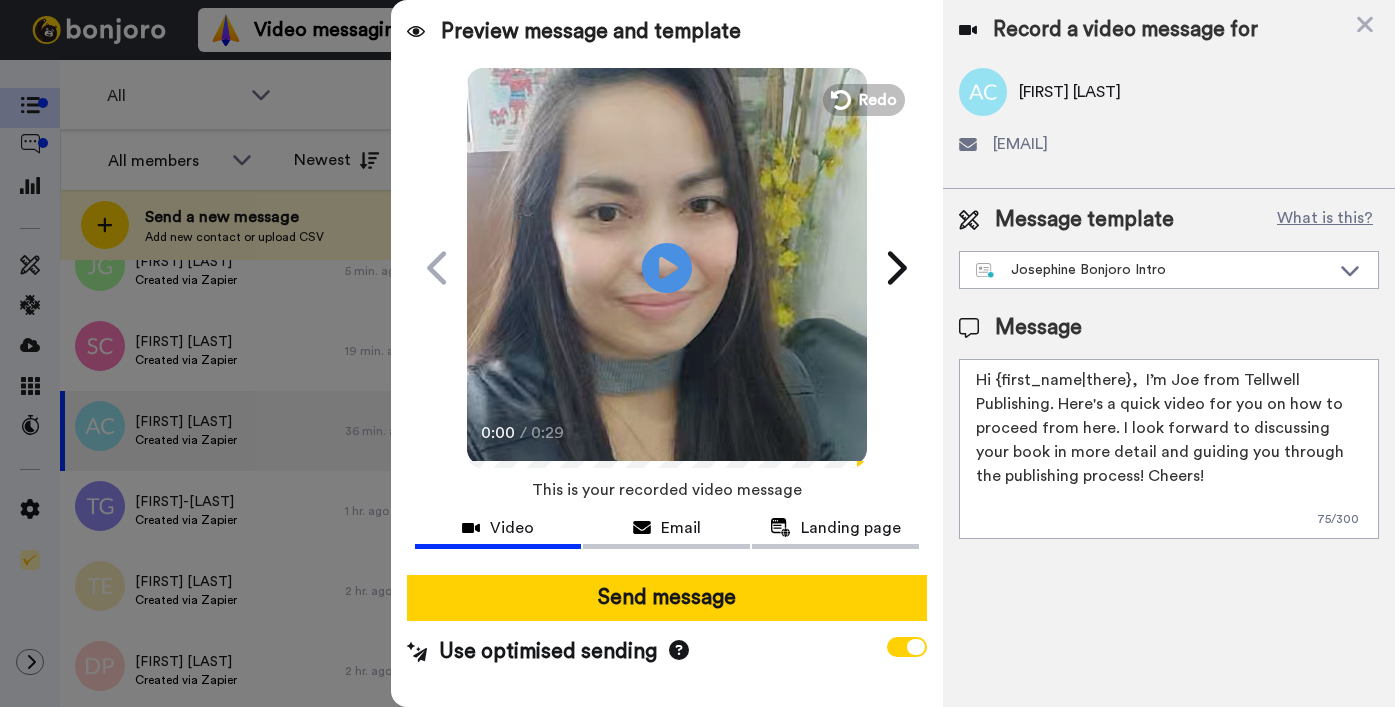 drag, startPoint x: 998, startPoint y: 379, endPoint x: 1126, endPoint y: 374, distance: 128.09763 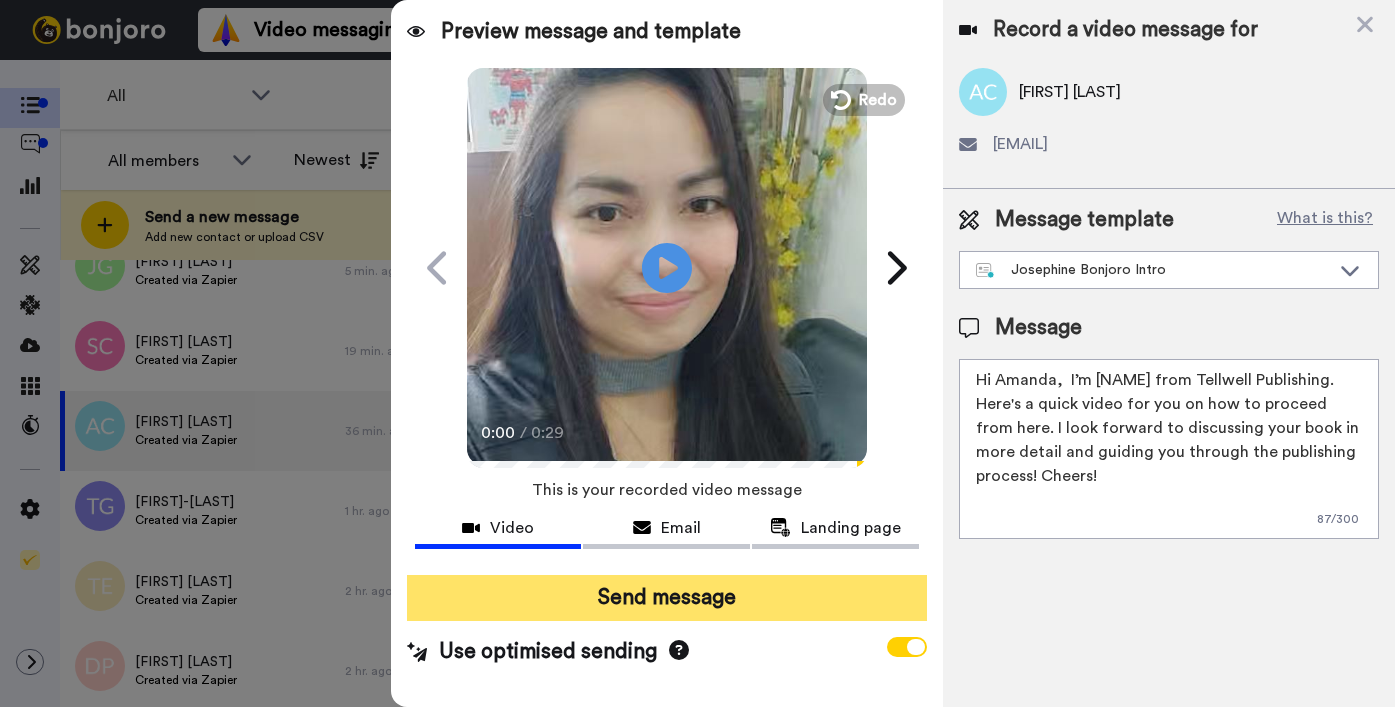 type on "Hi Amanda,  I’m Joe from Tellwell Publishing. Here's a quick video for you on how to proceed from here. I look forward to discussing your book in more detail and guiding you through the publishing process! Cheers!" 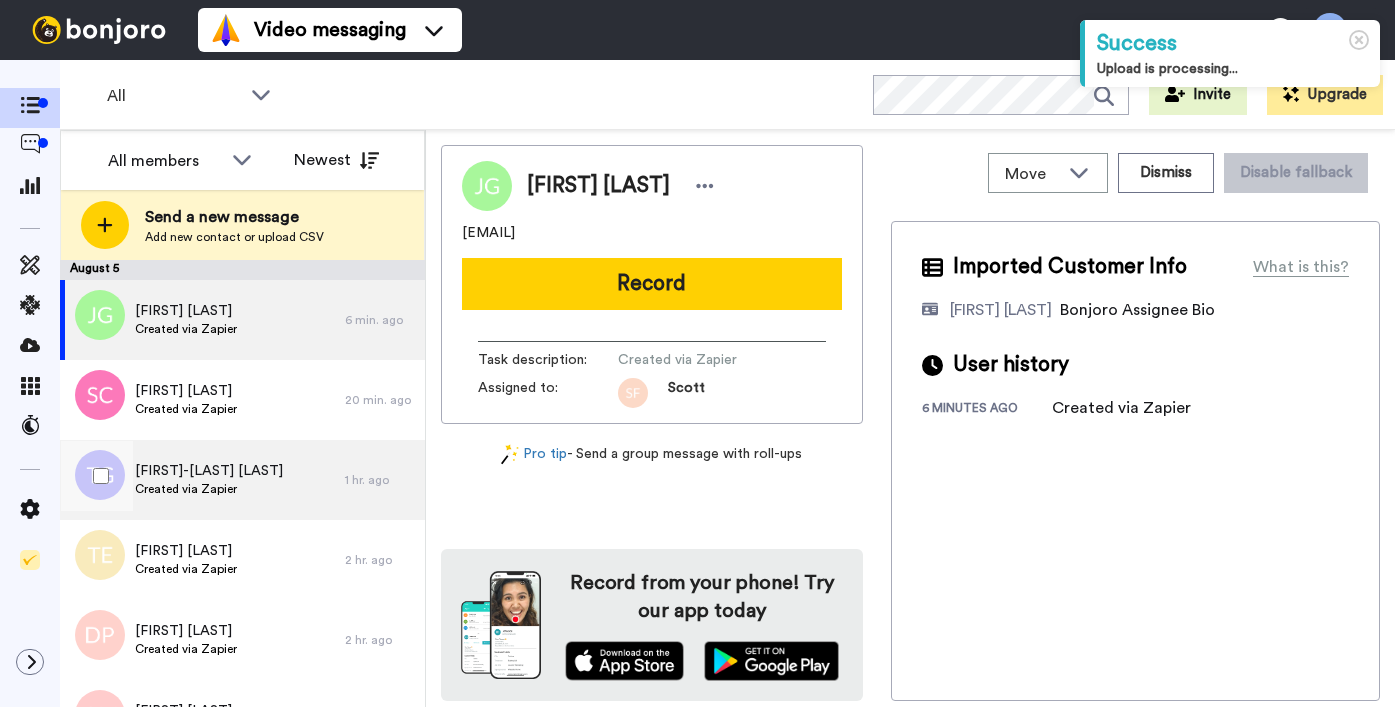 scroll, scrollTop: 0, scrollLeft: 0, axis: both 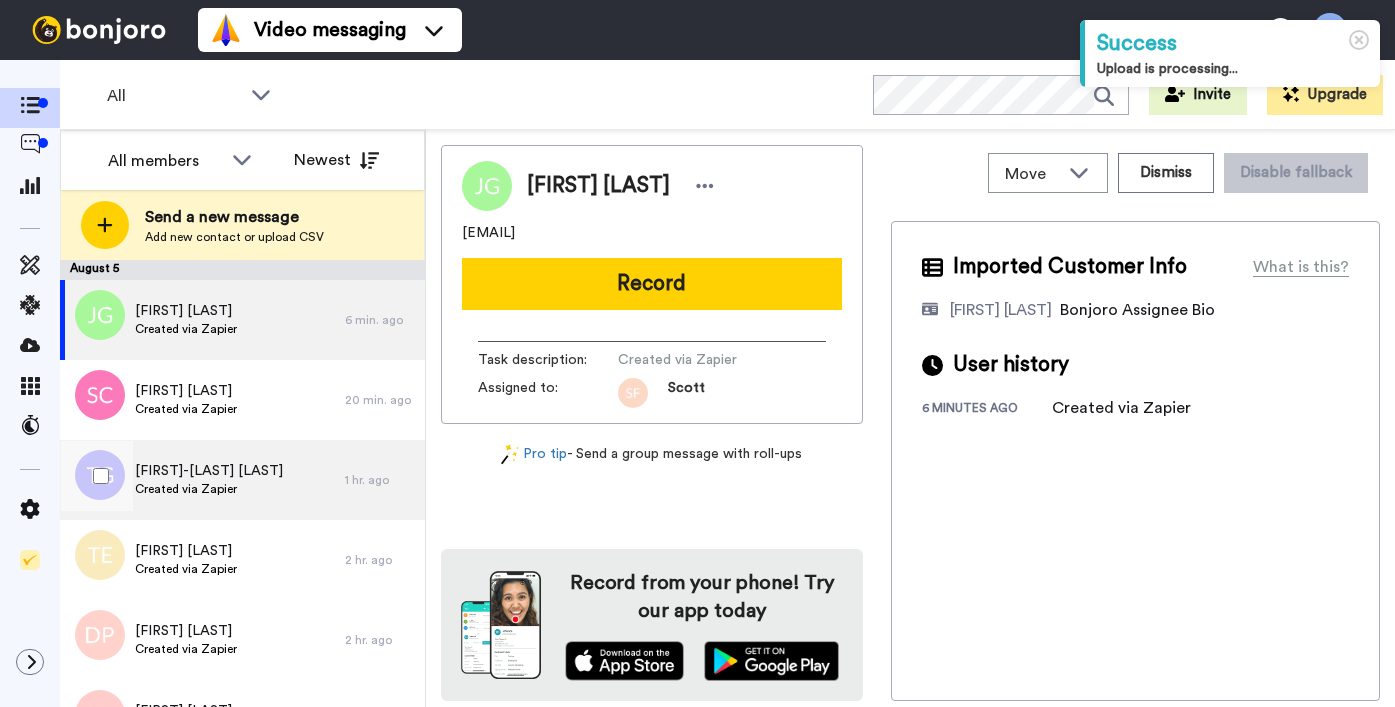 click on "Tara-Lee Galabrou Created via Zapier" at bounding box center [202, 480] 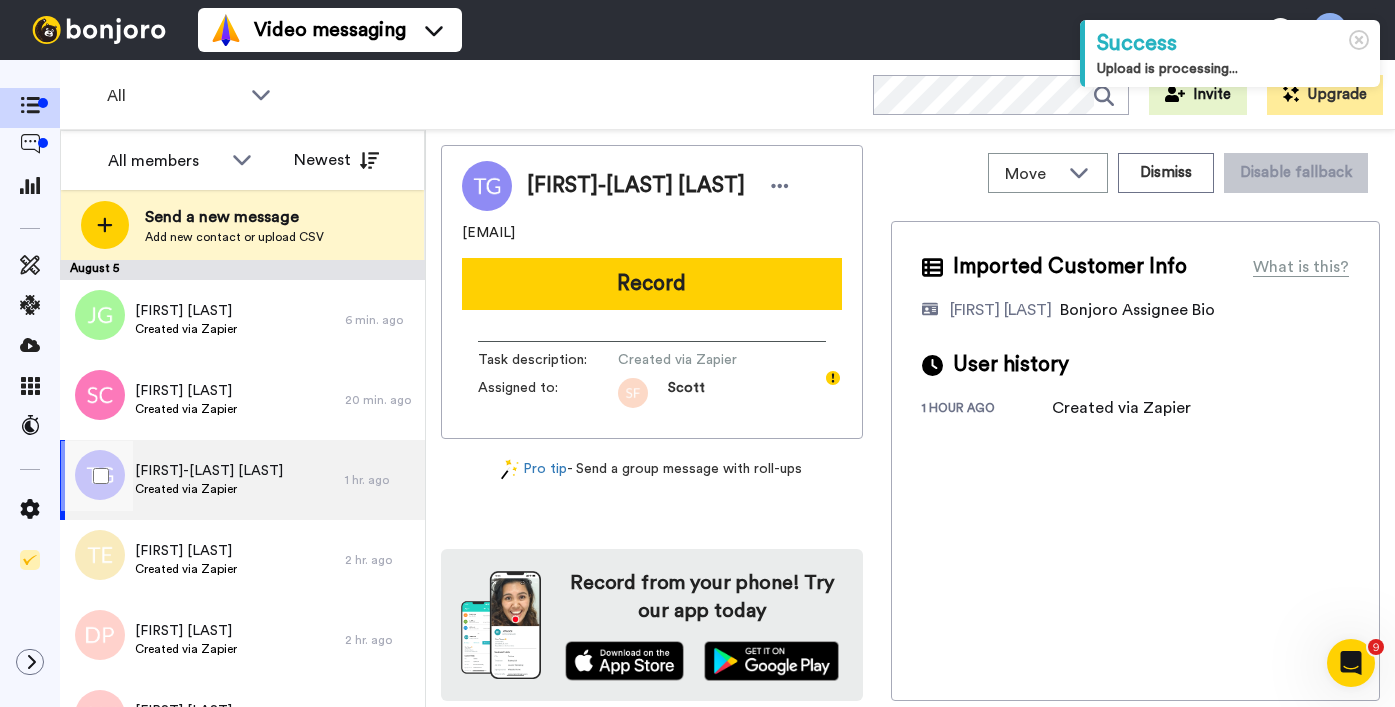 scroll, scrollTop: 0, scrollLeft: 0, axis: both 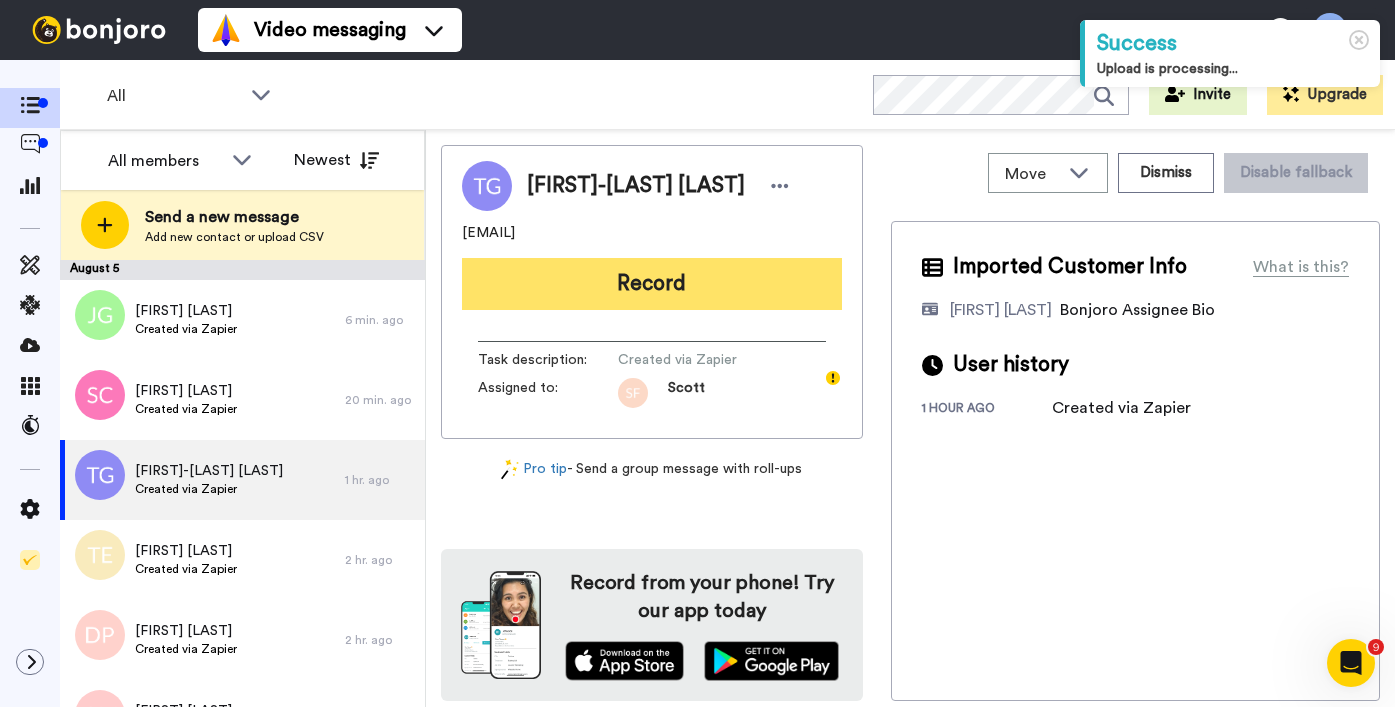 click on "Record" at bounding box center (652, 284) 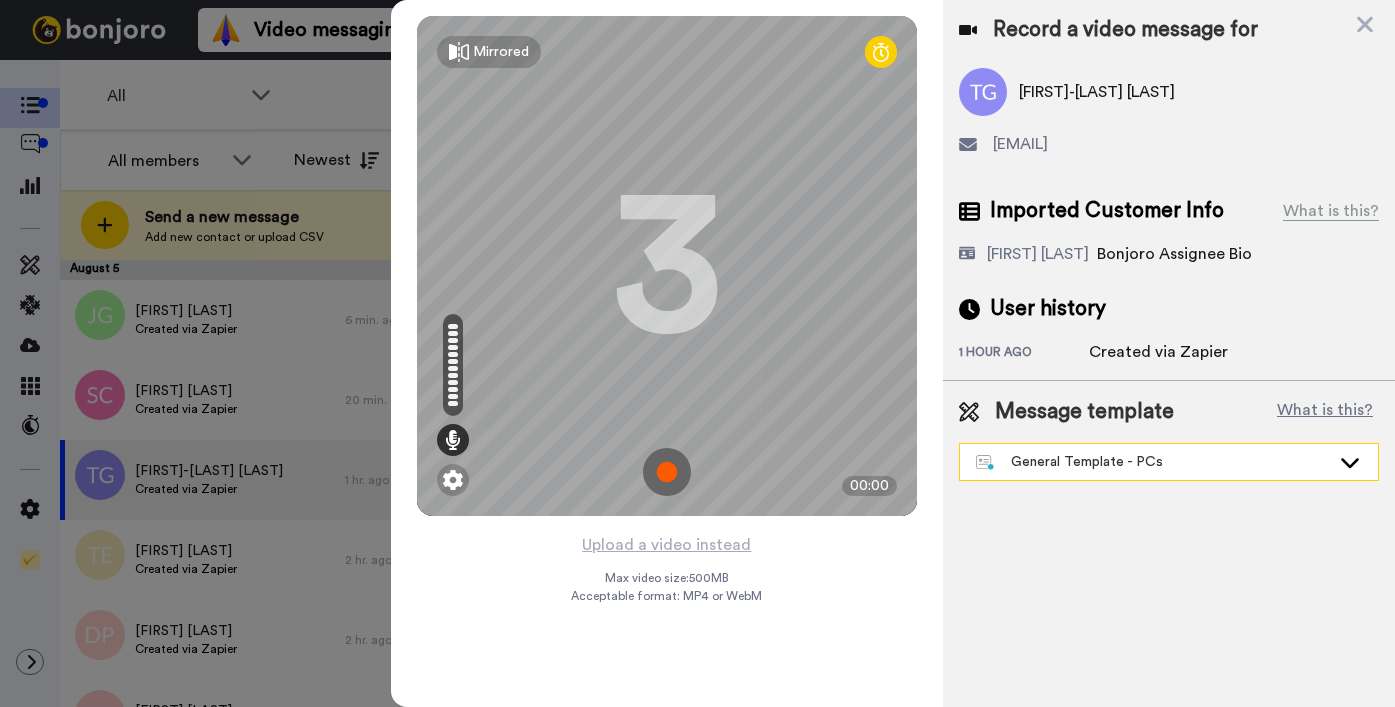 click on "General Template - PCs" at bounding box center [1153, 462] 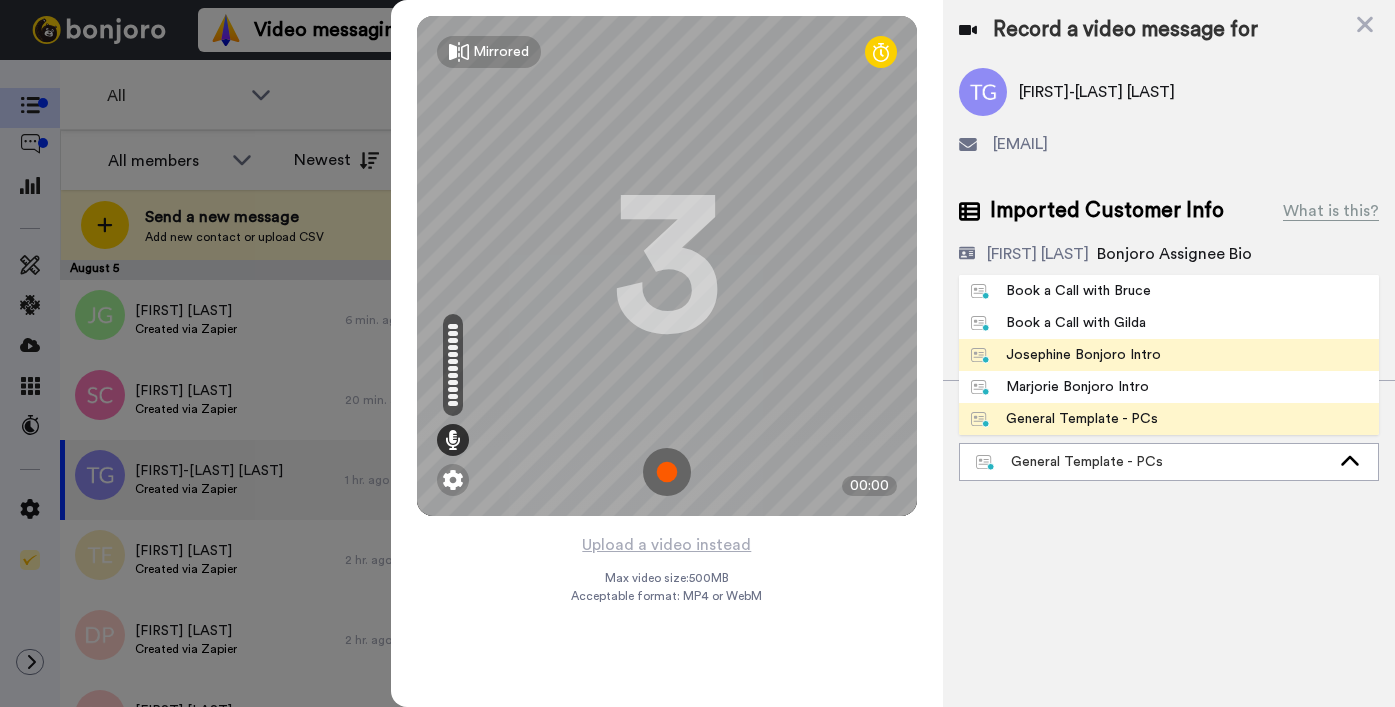 click on "Josephine Bonjoro Intro" at bounding box center (1066, 355) 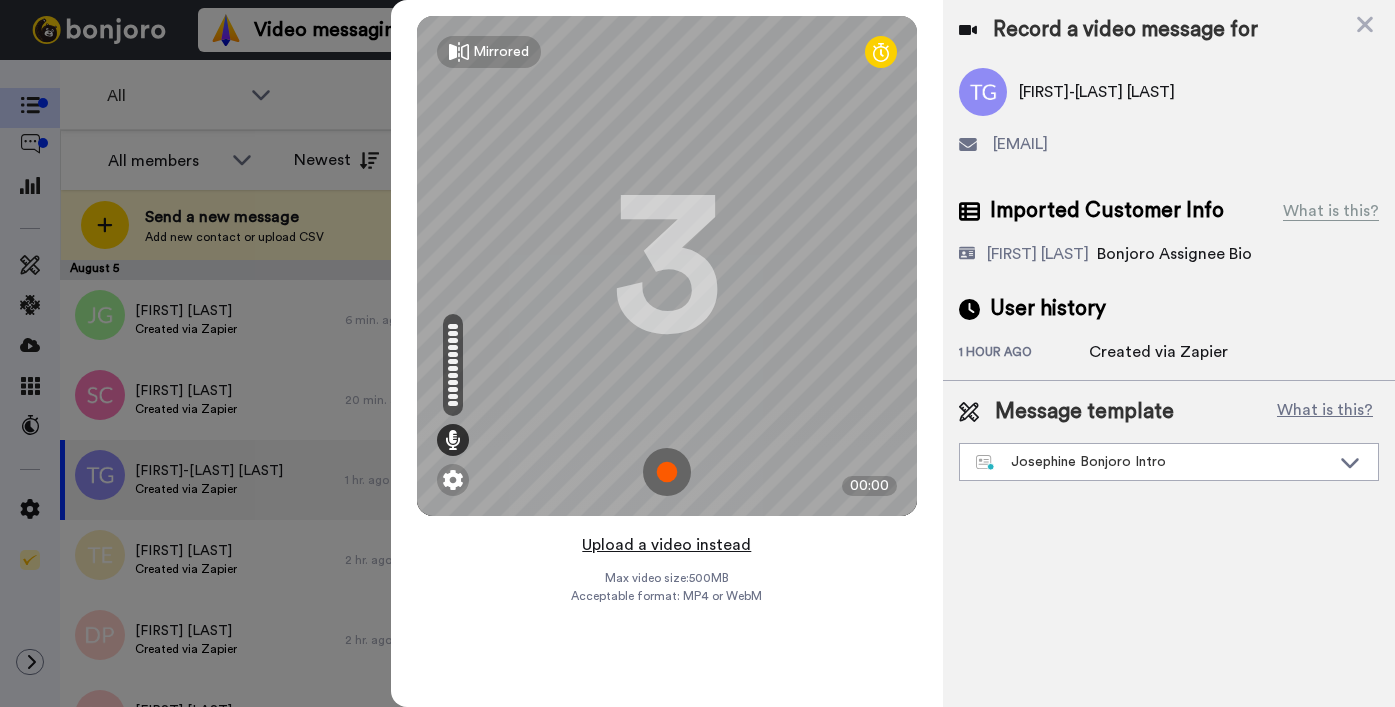 click on "Upload a video instead" at bounding box center [666, 545] 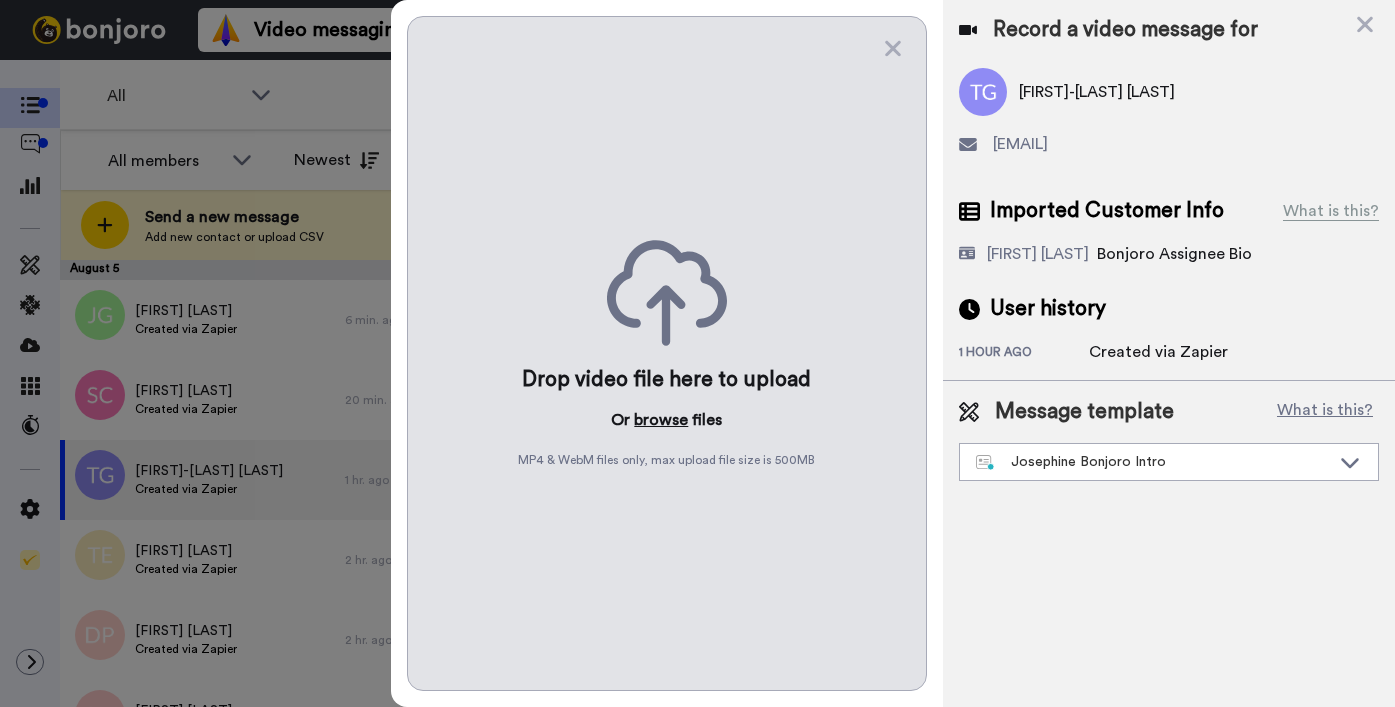 click on "browse" at bounding box center [661, 420] 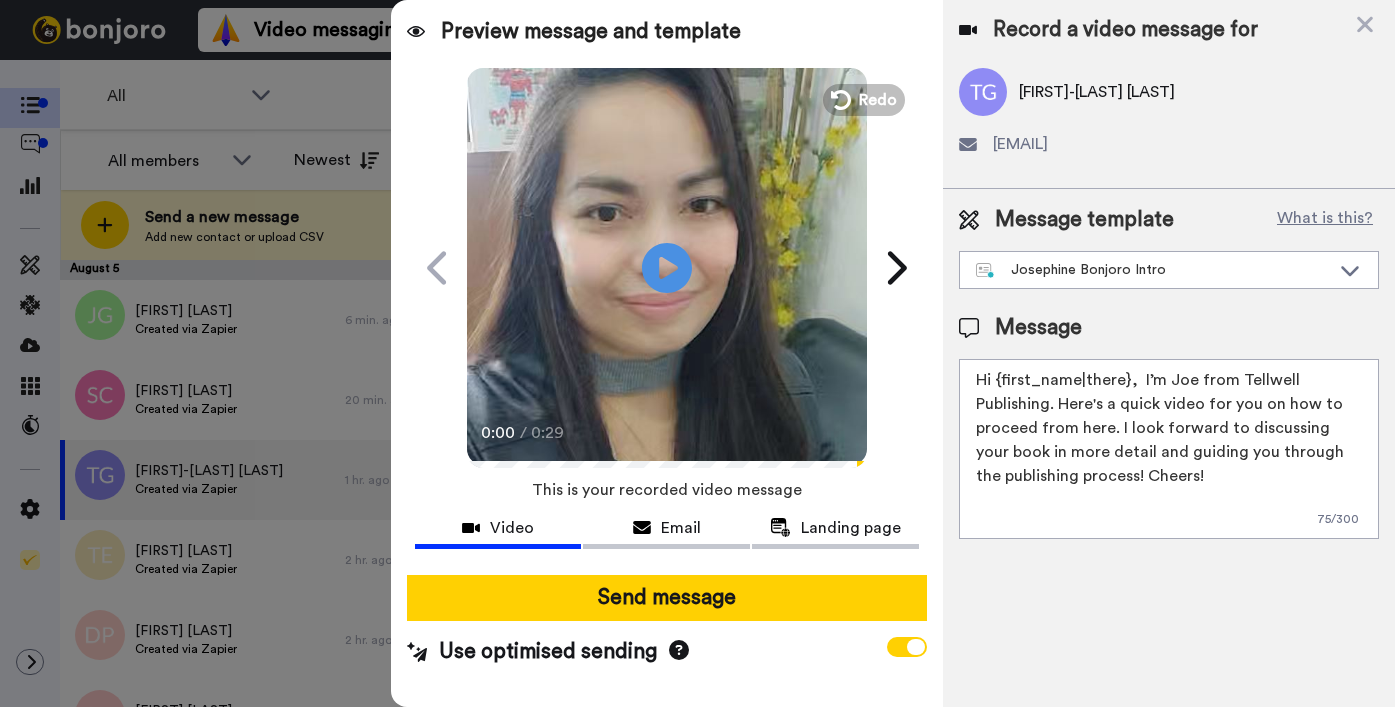 drag, startPoint x: 997, startPoint y: 382, endPoint x: 1126, endPoint y: 382, distance: 129 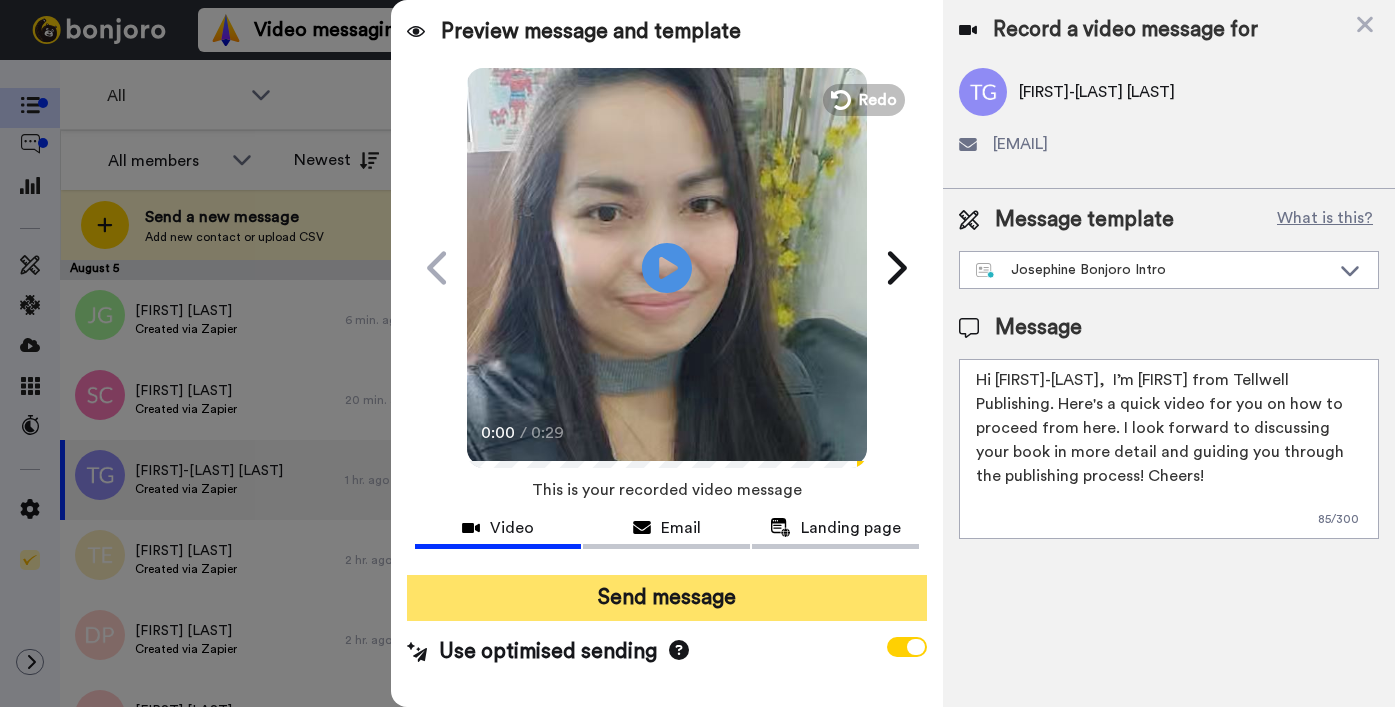 type on "Hi Tara-Lee,  I’m Joe from Tellwell Publishing. Here's a quick video for you on how to proceed from here. I look forward to discussing your book in more detail and guiding you through the publishing process! Cheers!" 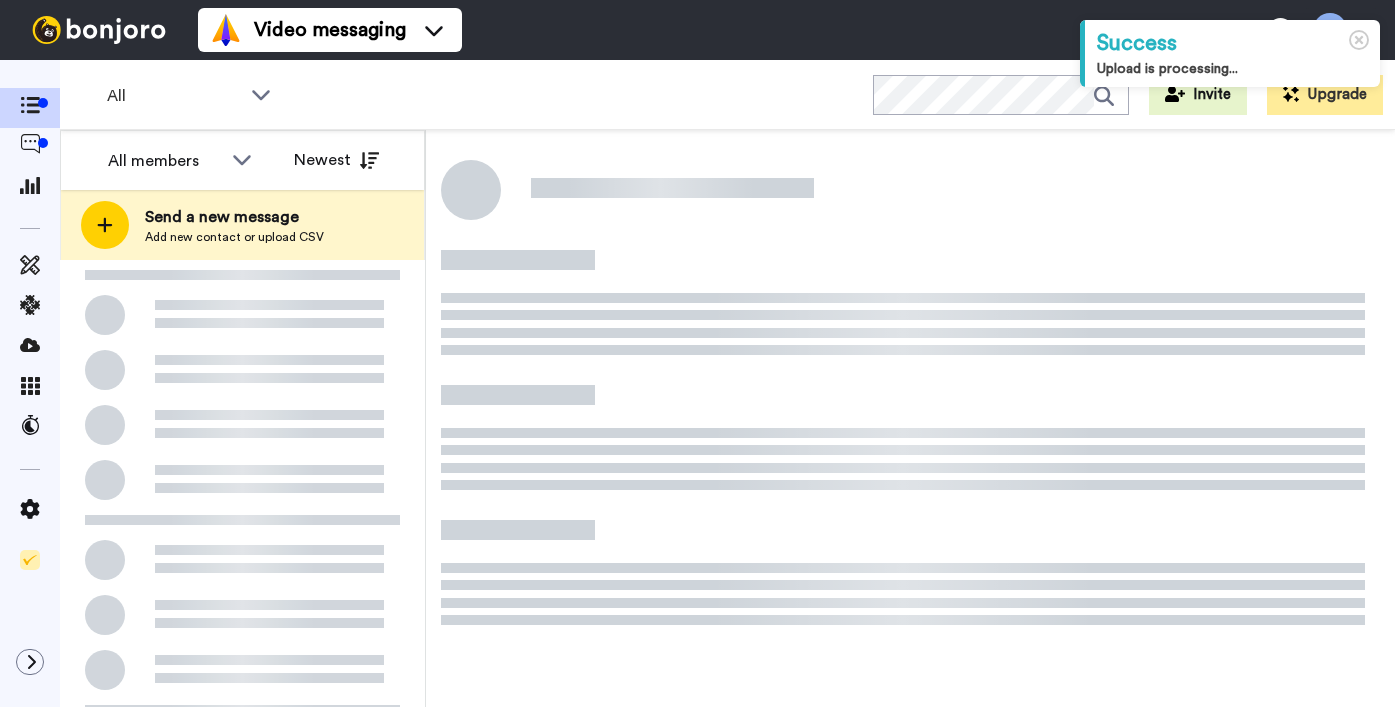 scroll, scrollTop: 0, scrollLeft: 0, axis: both 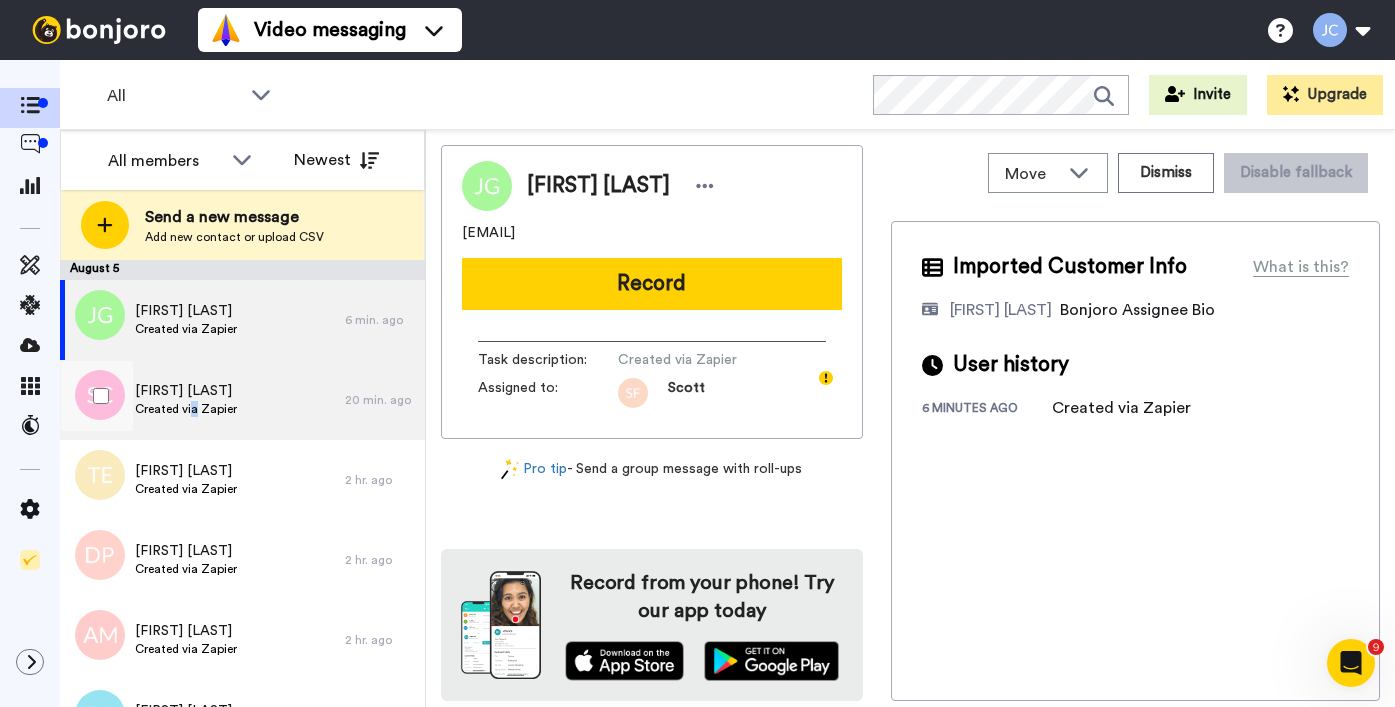 click on "Created via Zapier" at bounding box center (186, 409) 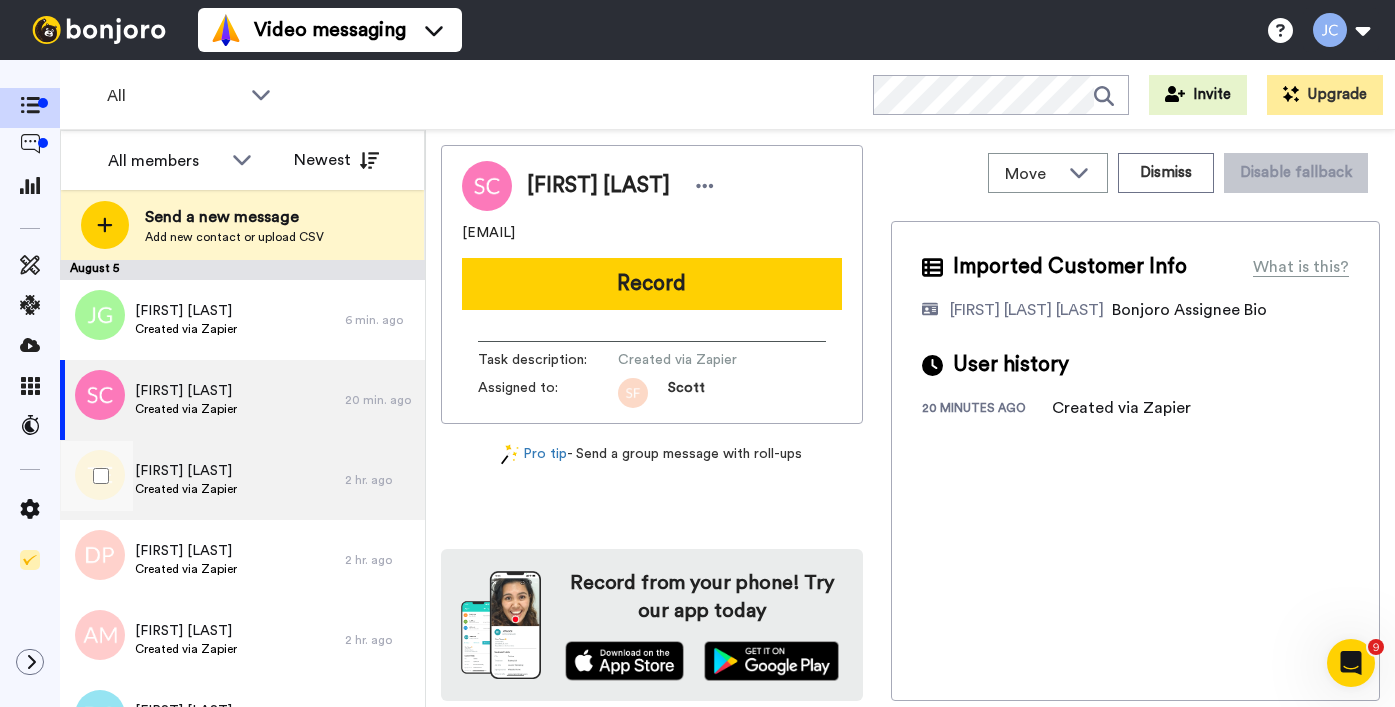 click on "Created via Zapier" at bounding box center [186, 489] 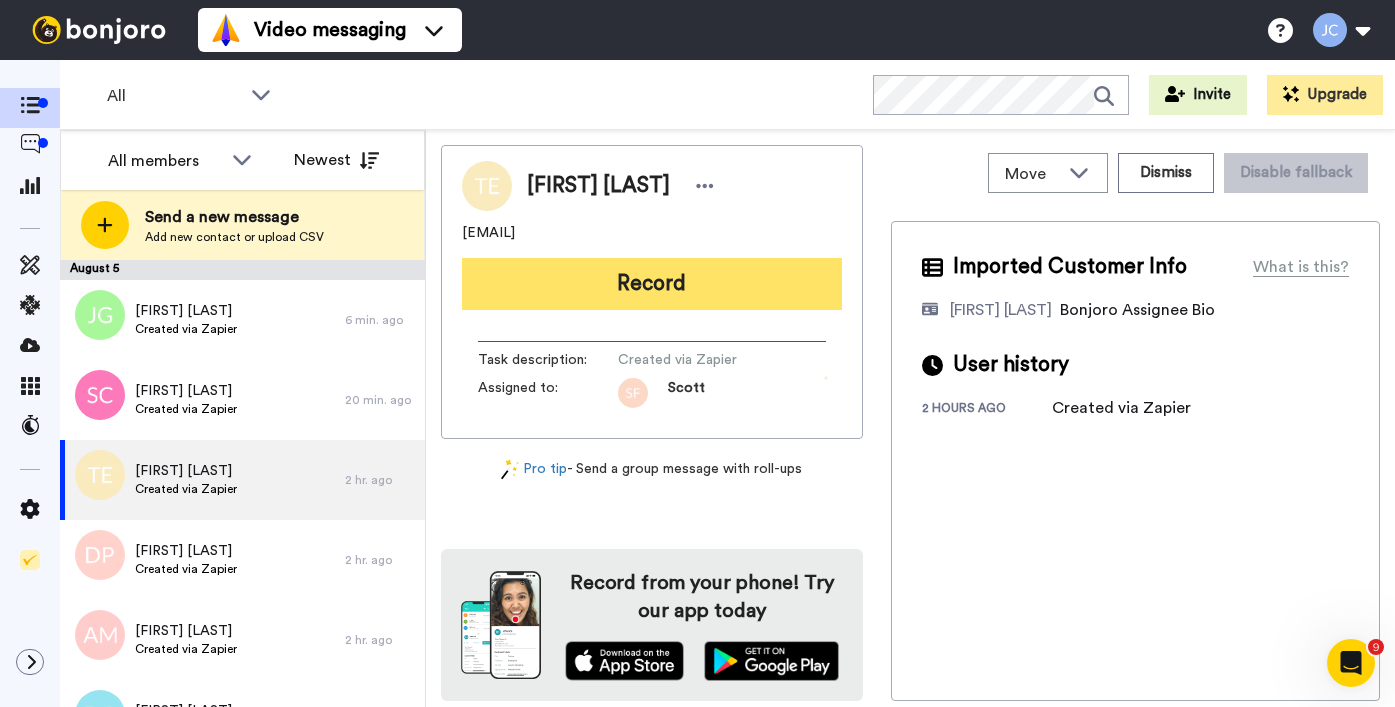 click on "Record" at bounding box center [652, 284] 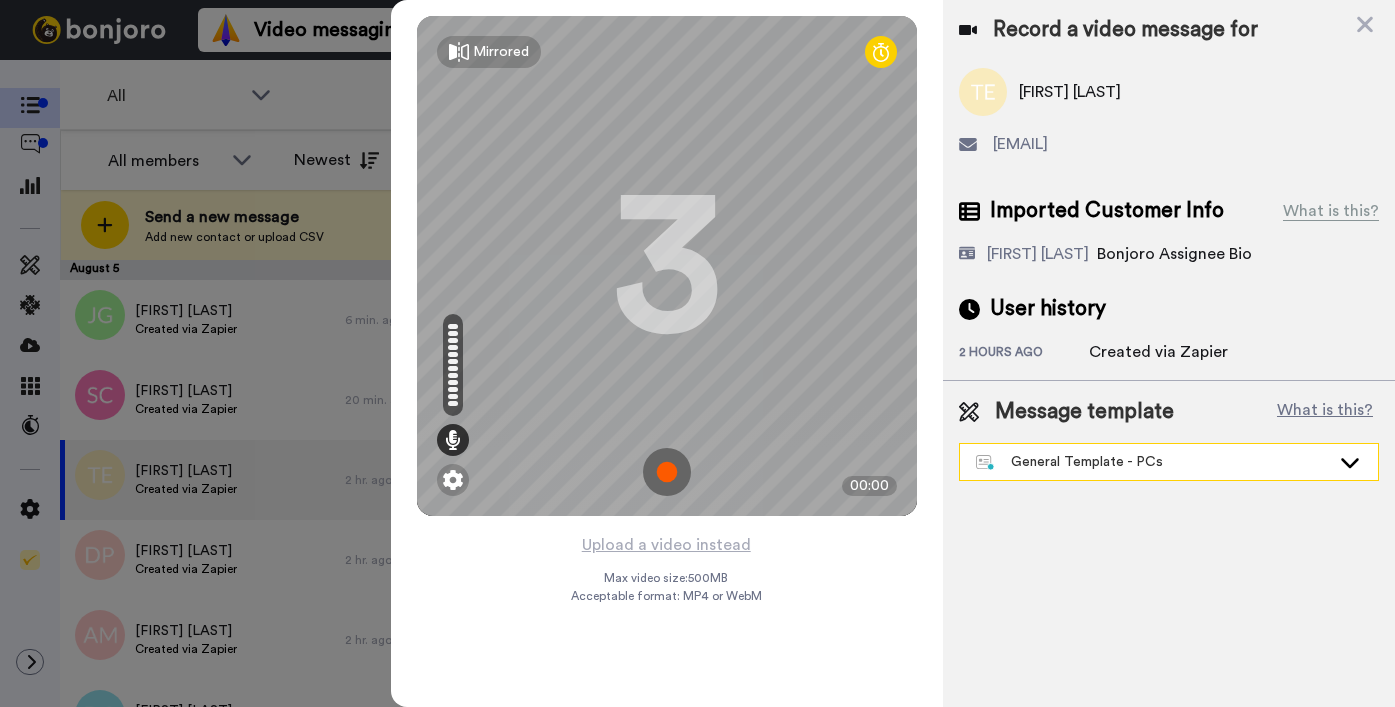 click on "General Template - PCs" at bounding box center [1153, 462] 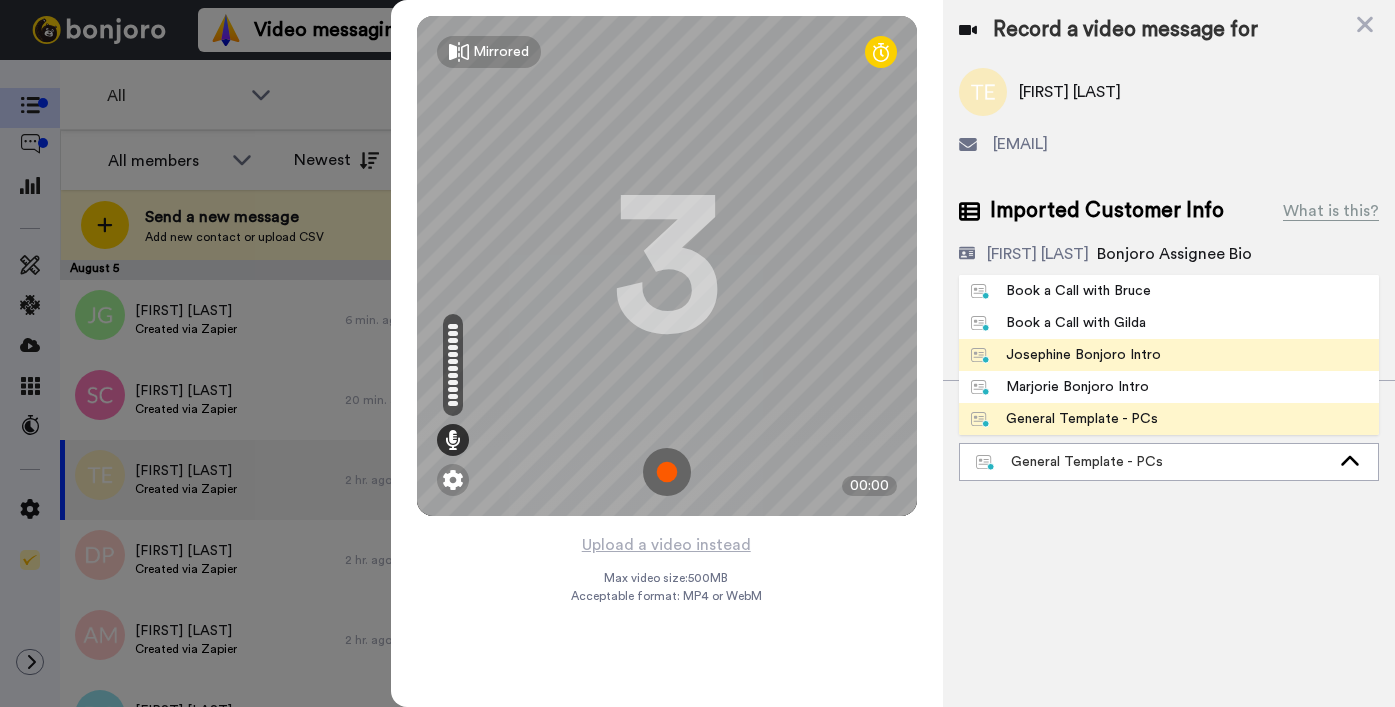 click on "Josephine Bonjoro Intro" at bounding box center [1066, 355] 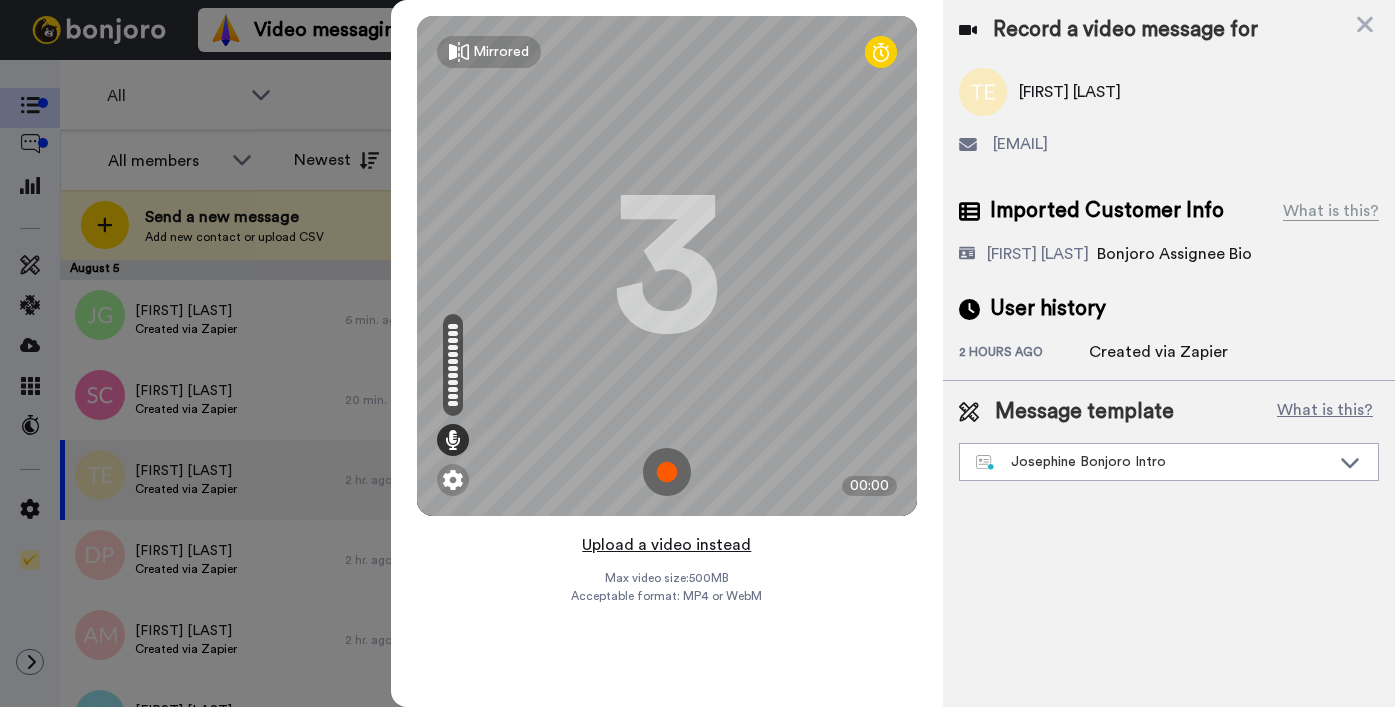 click on "Upload a video instead" at bounding box center [666, 545] 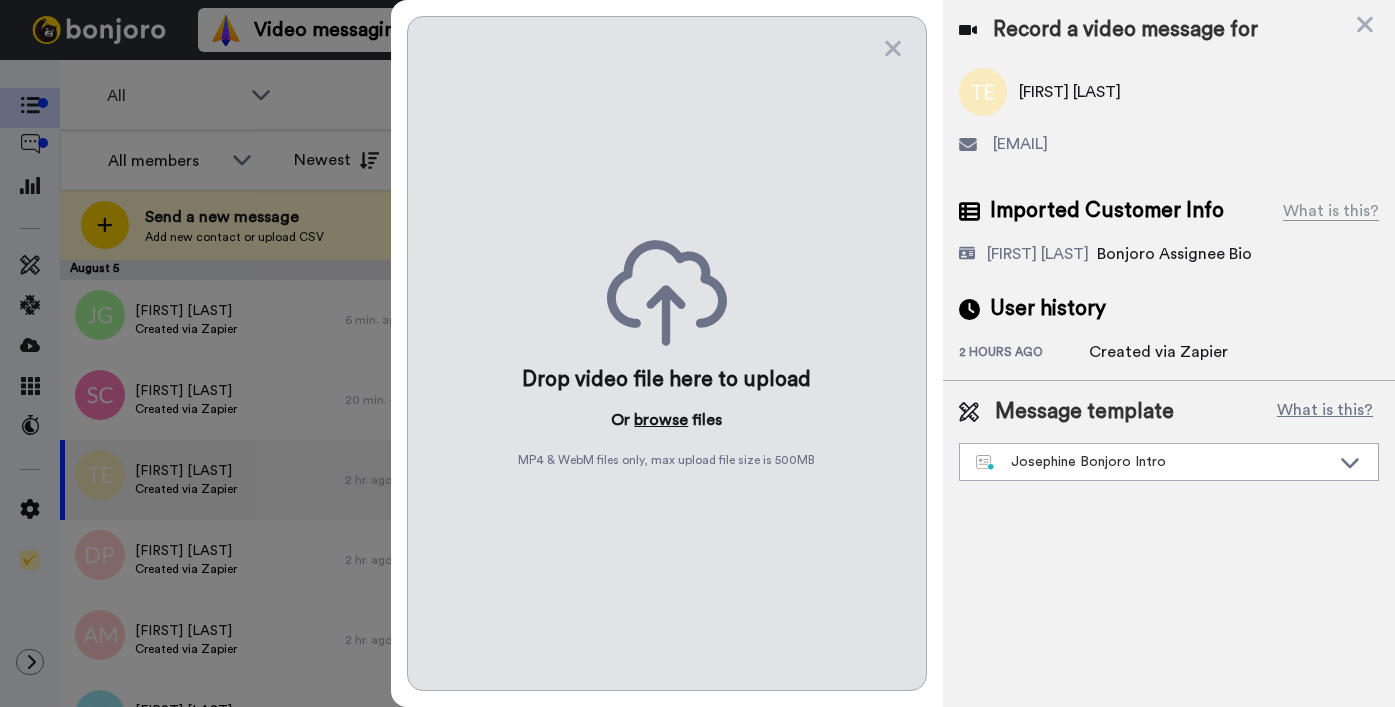 click on "browse" at bounding box center [661, 420] 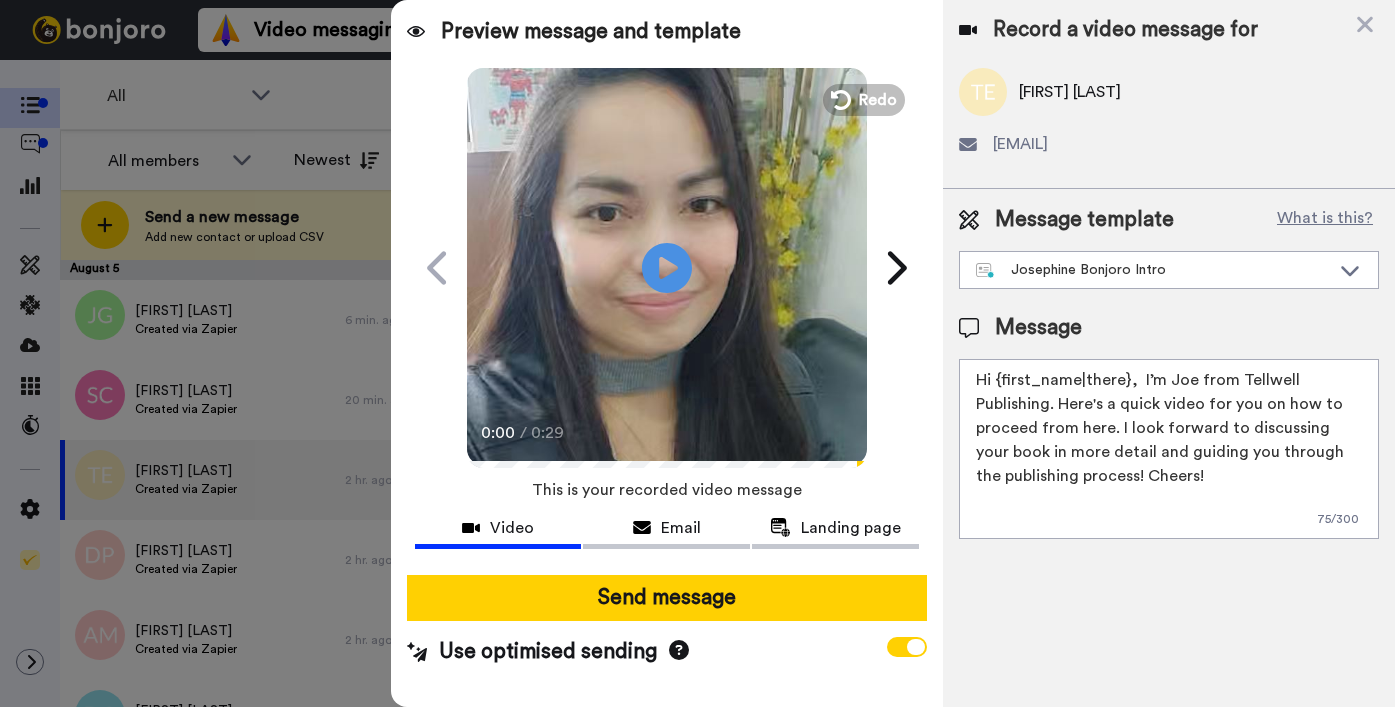drag, startPoint x: 994, startPoint y: 381, endPoint x: 1127, endPoint y: 382, distance: 133.00375 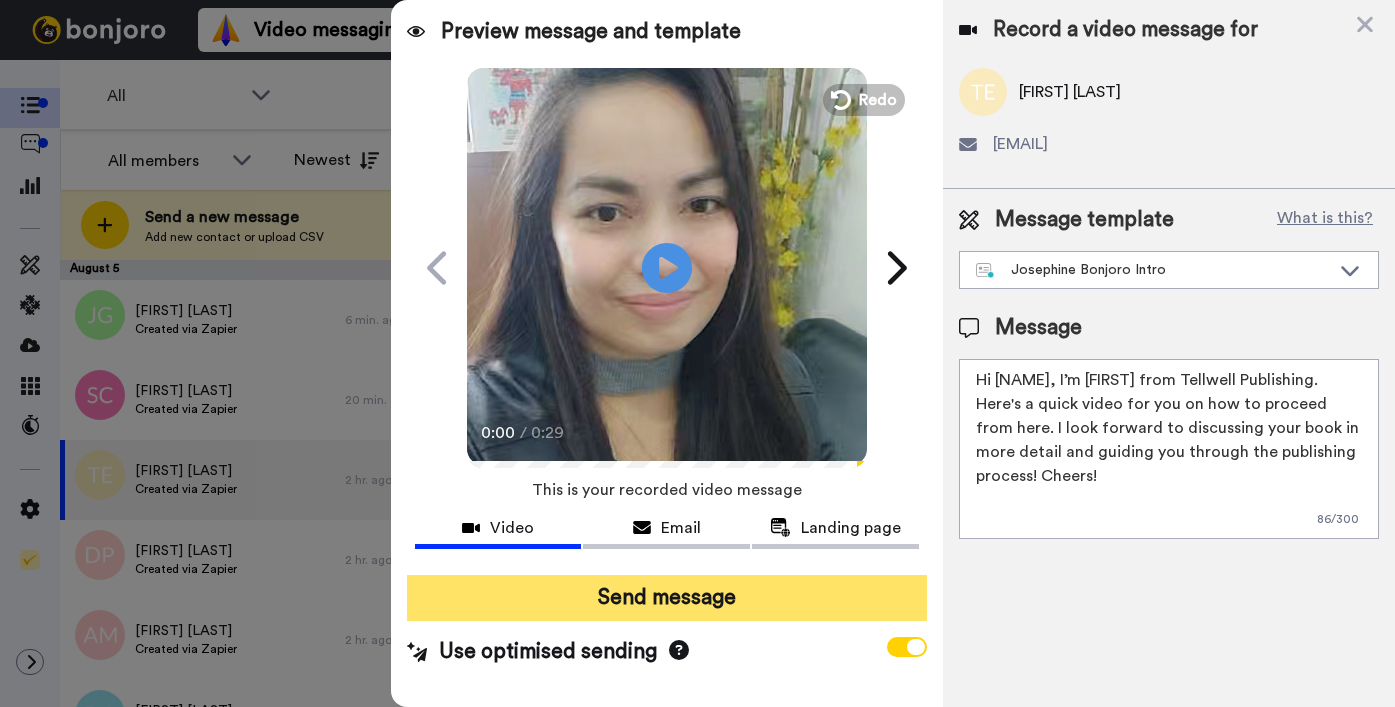 type on "Hi Tiffany,  I’m Joe from Tellwell Publishing. Here's a quick video for you on how to proceed from here. I look forward to discussing your book in more detail and guiding you through the publishing process! Cheers!" 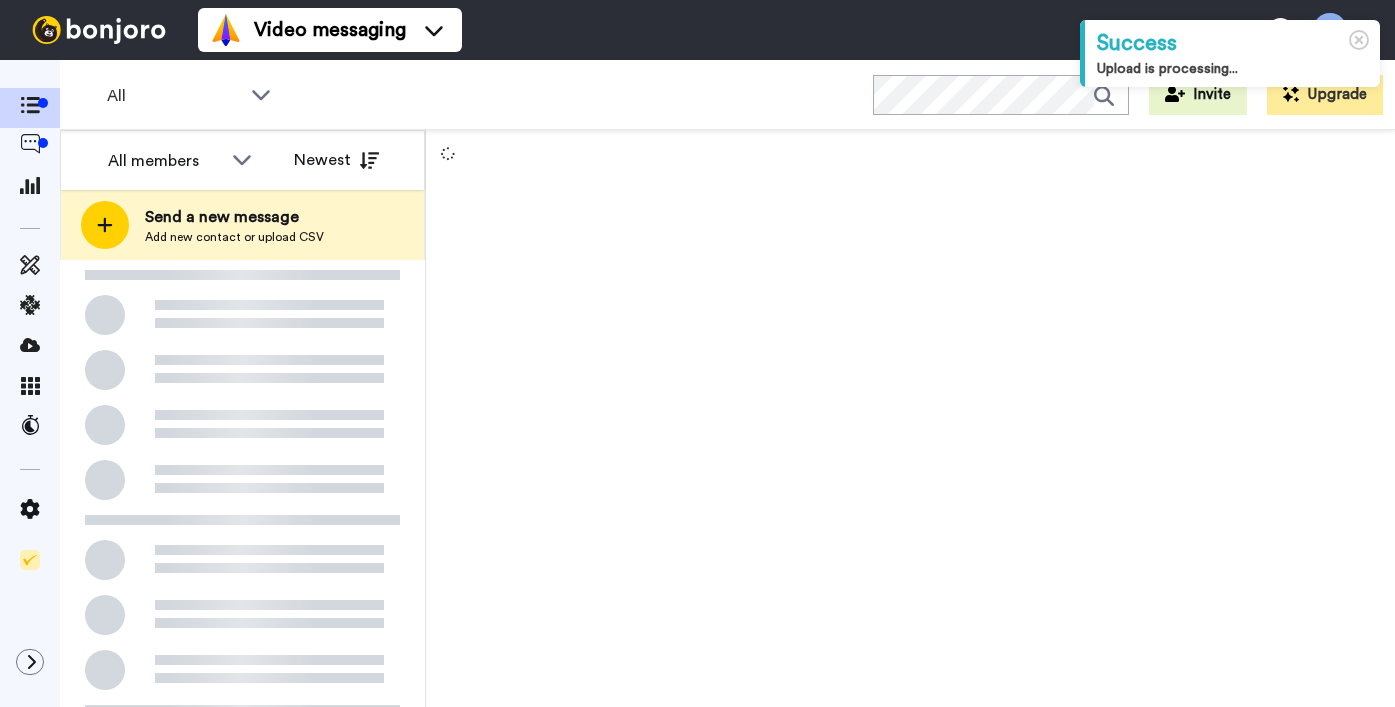 scroll, scrollTop: 0, scrollLeft: 0, axis: both 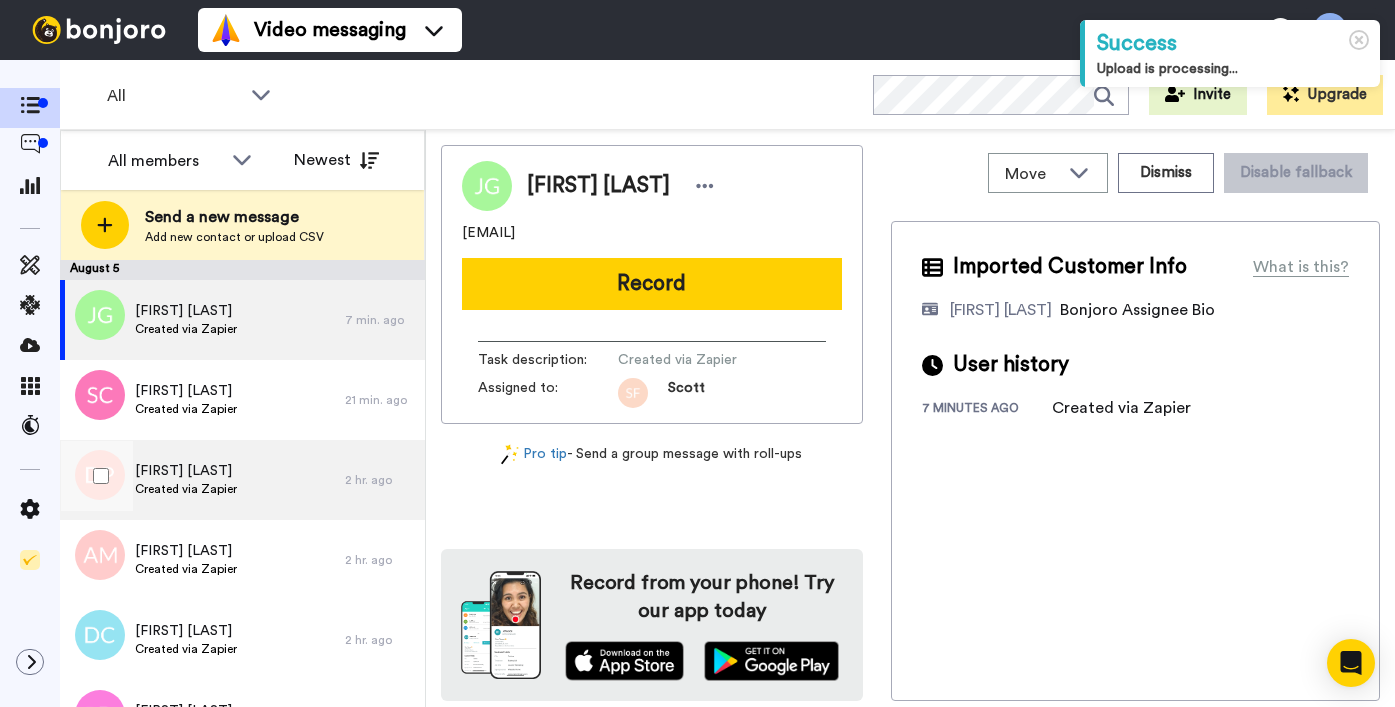 click on "Created via Zapier" at bounding box center [186, 489] 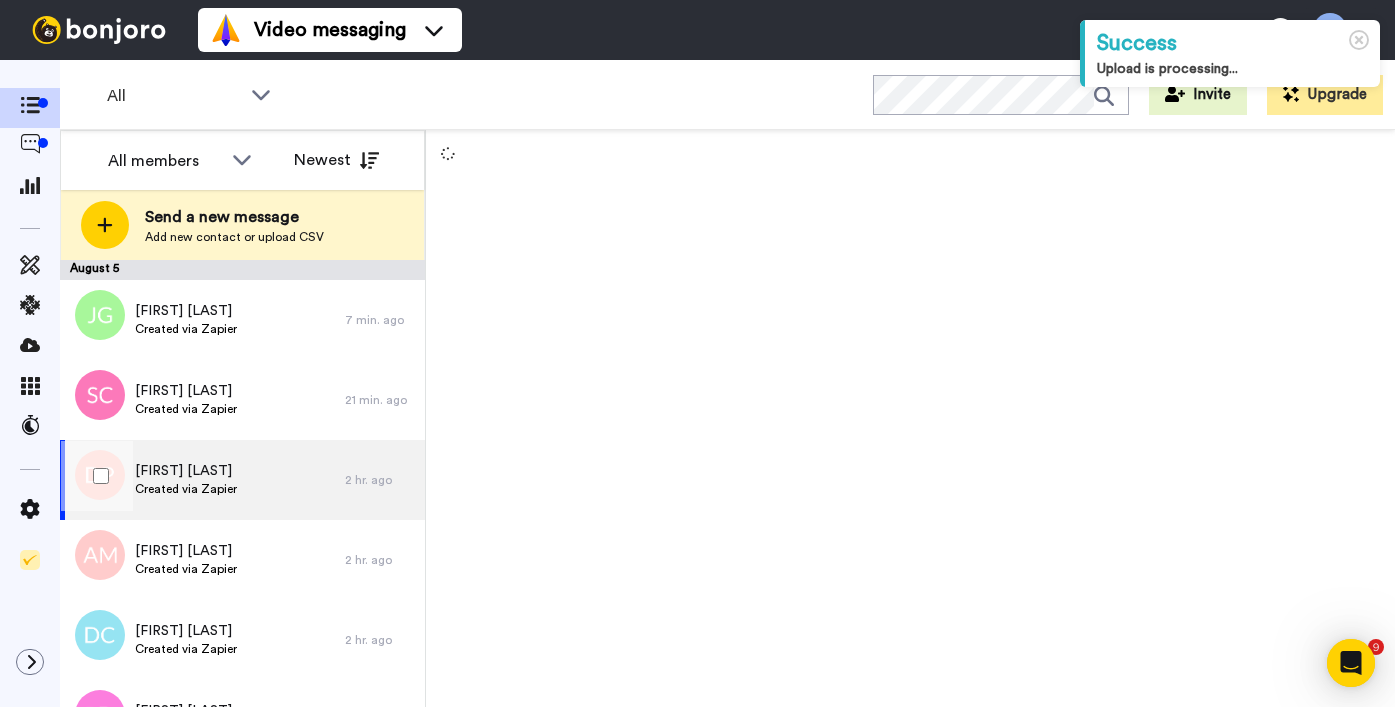 scroll, scrollTop: 0, scrollLeft: 0, axis: both 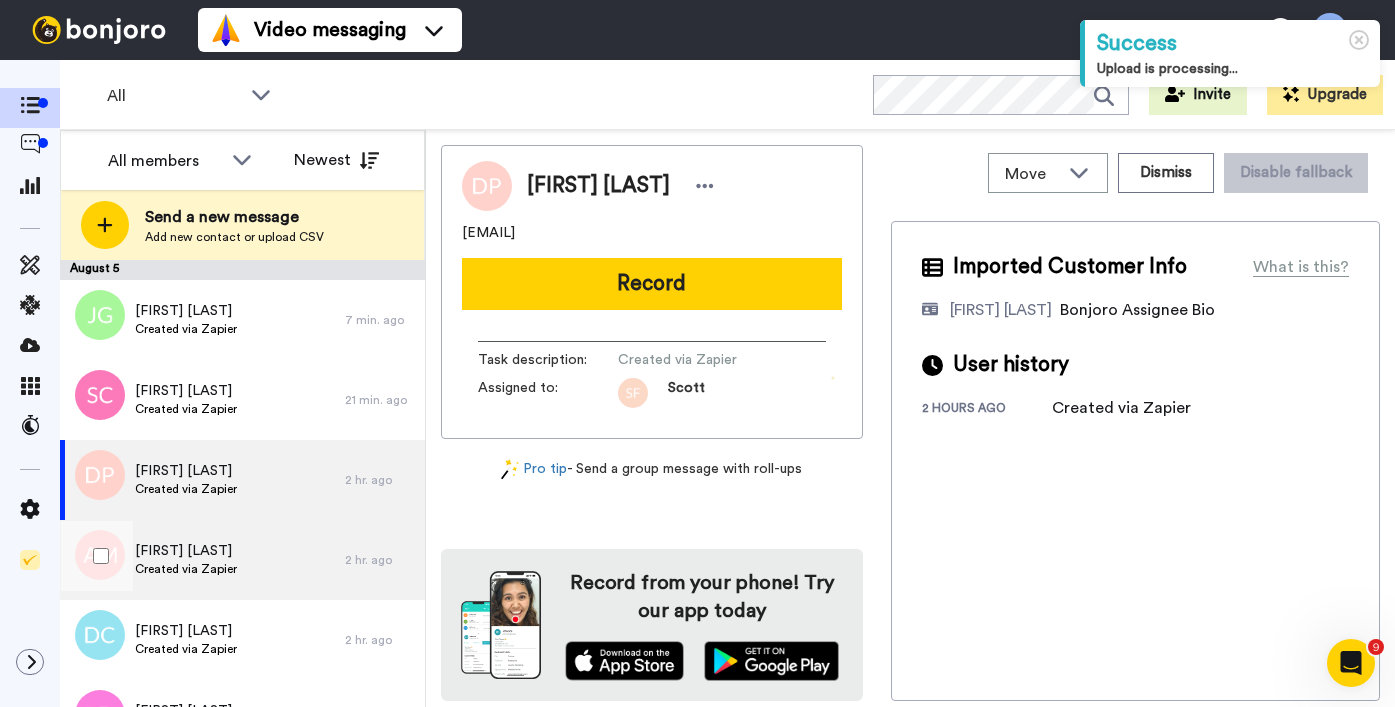 click on "Created via Zapier" at bounding box center (186, 569) 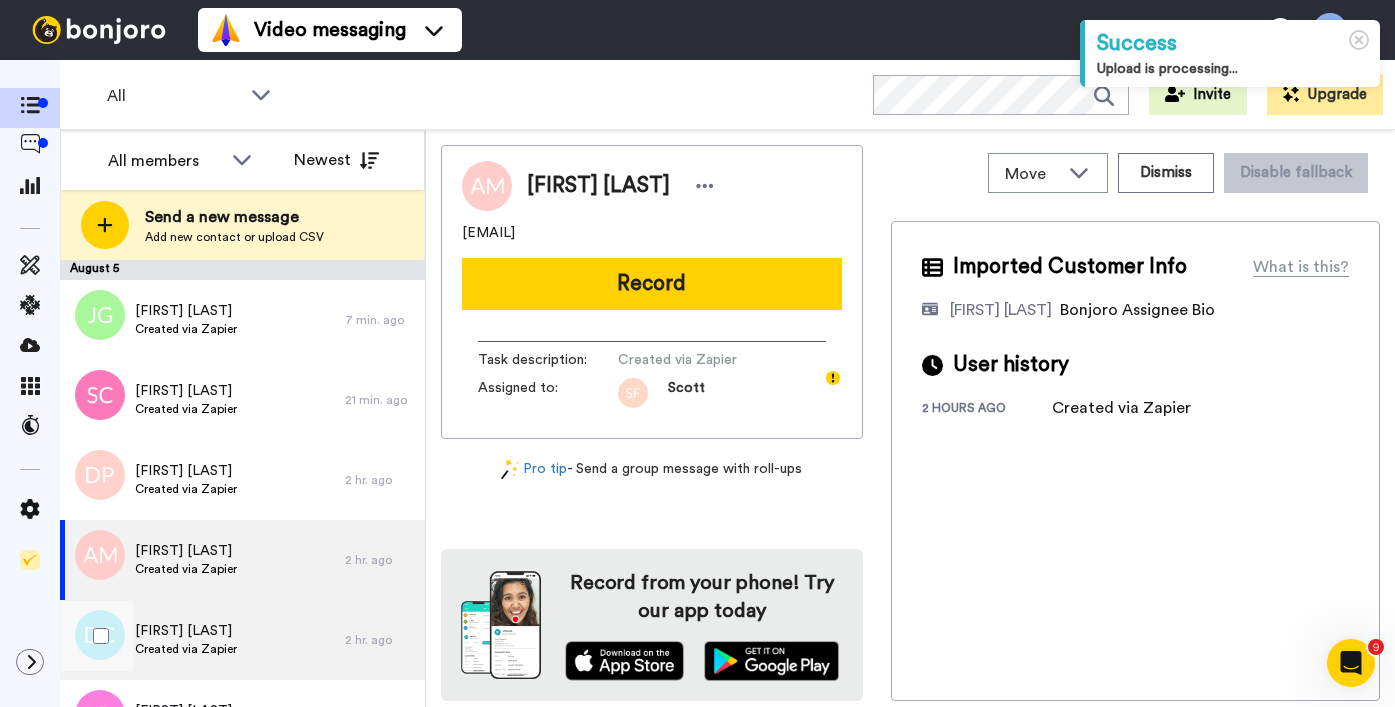 click on "[FIRST] [LAST]" at bounding box center (186, 631) 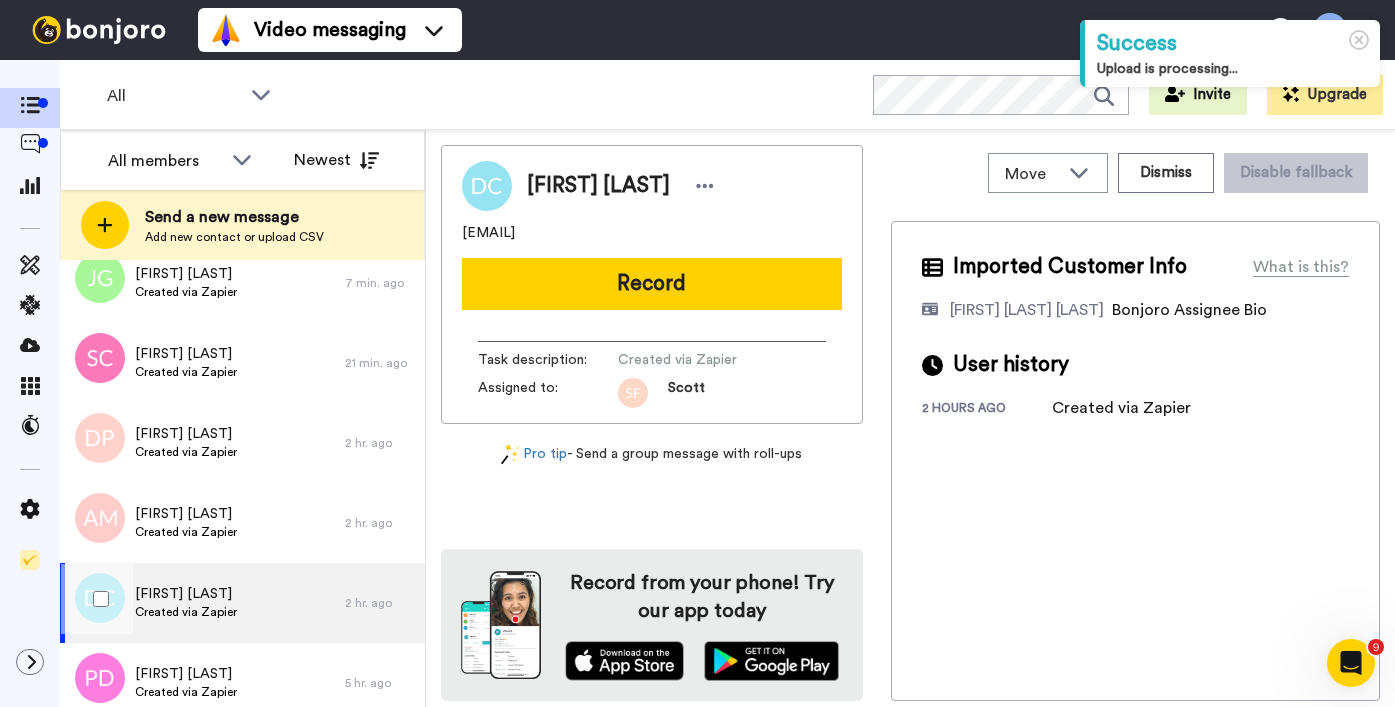 scroll, scrollTop: 203, scrollLeft: 0, axis: vertical 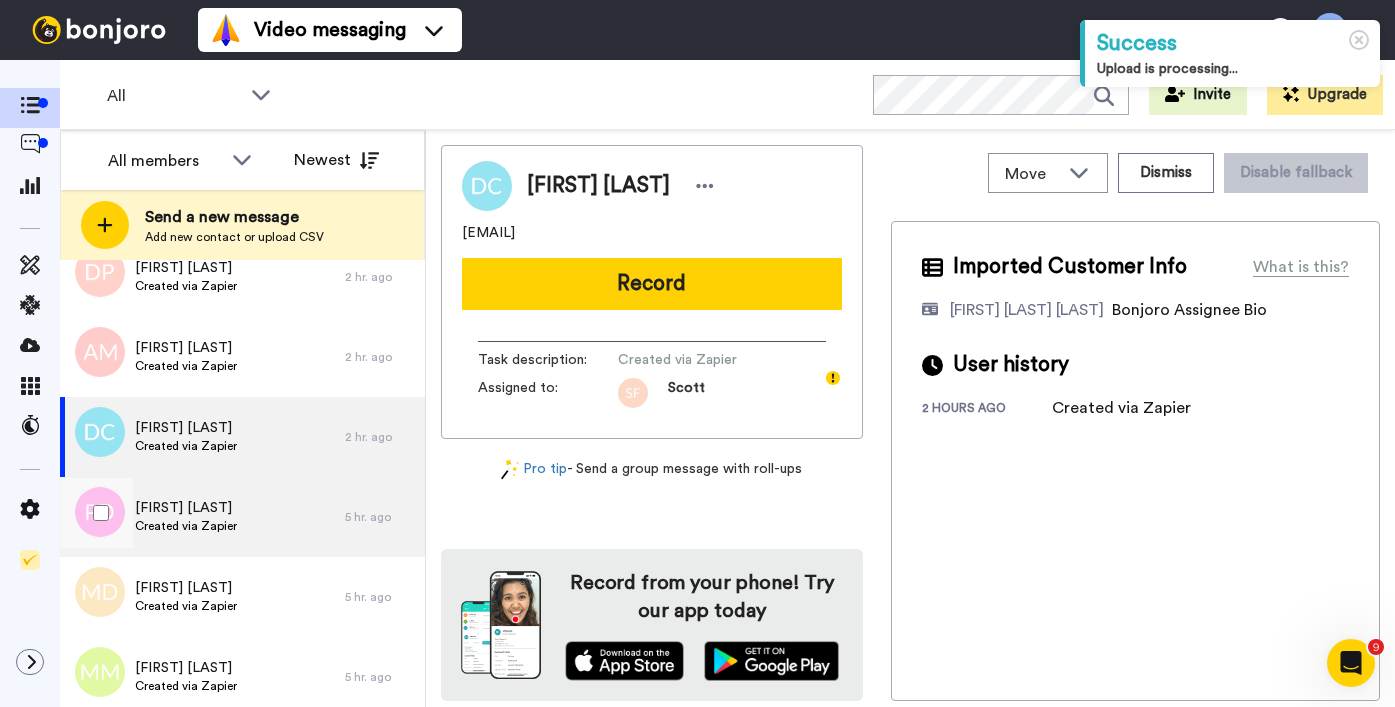 click on "[FIRST] [LAST]" at bounding box center (186, 508) 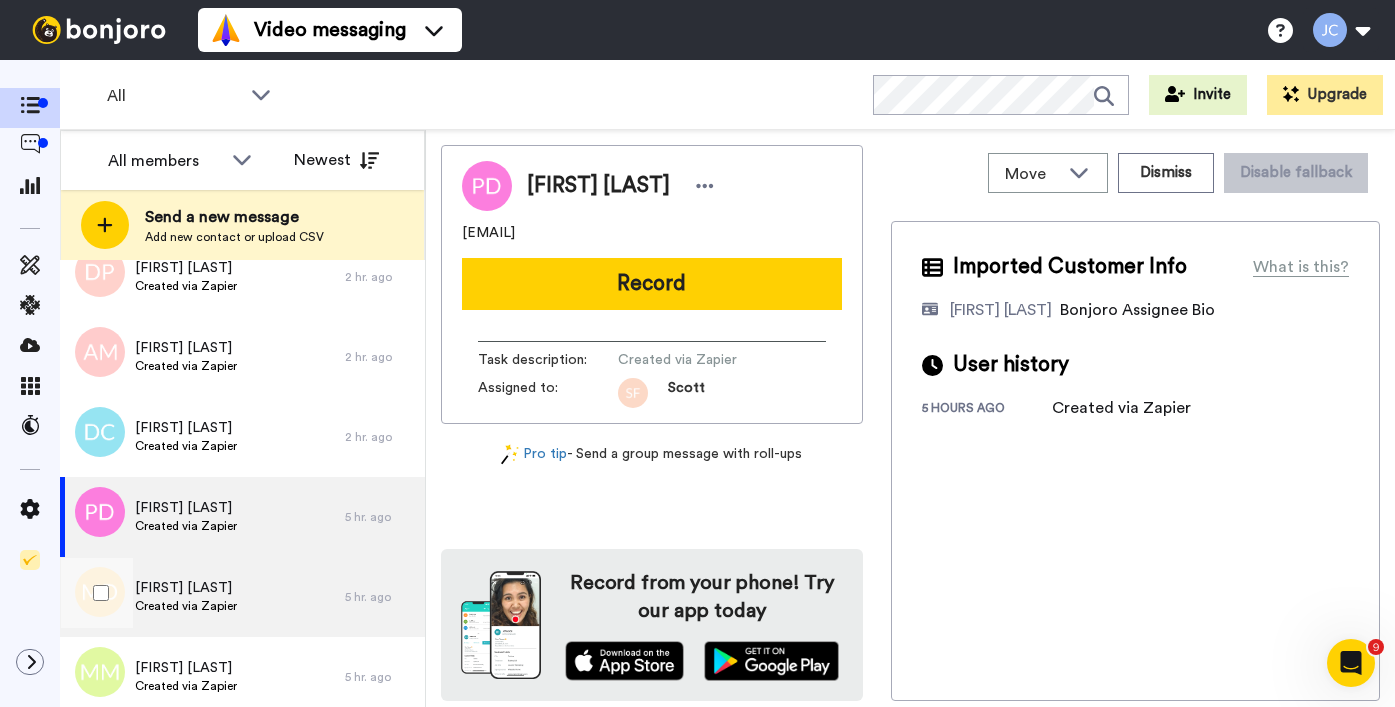 click on "[FIRST] [LAST]" at bounding box center (186, 588) 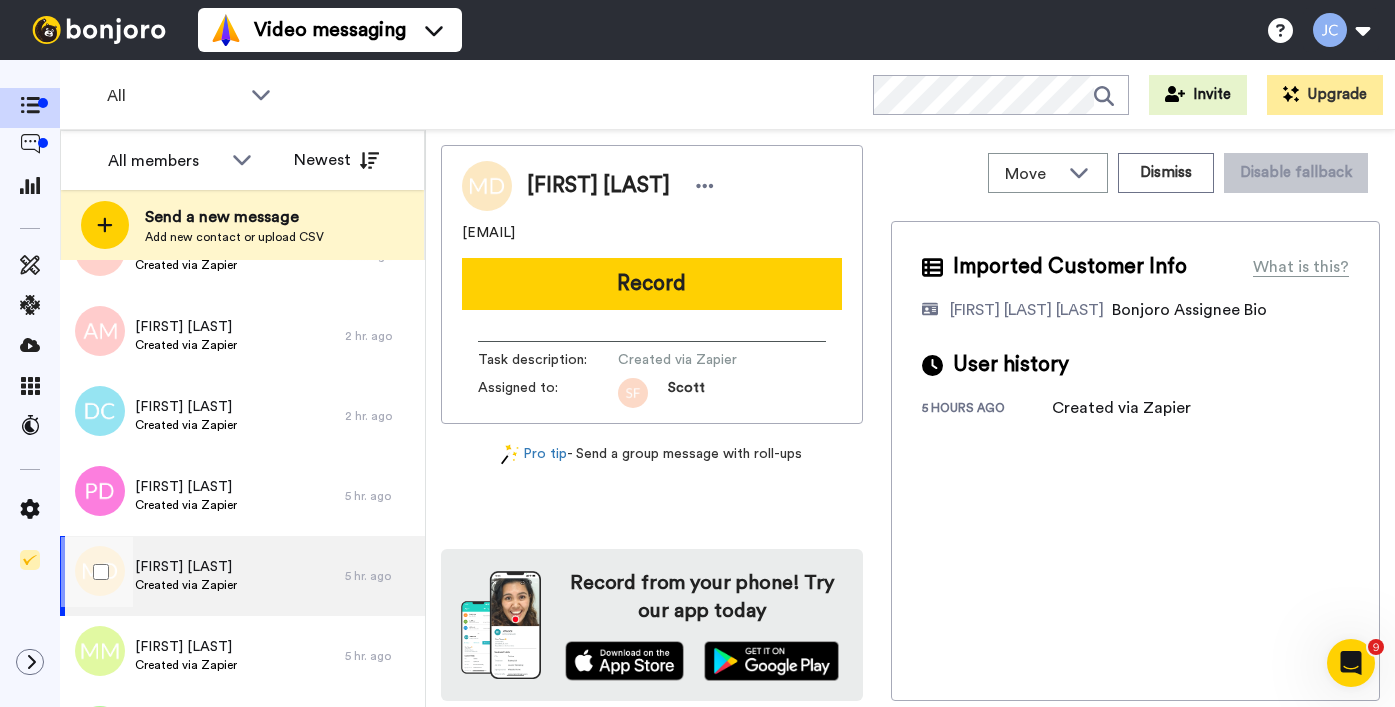 scroll, scrollTop: 294, scrollLeft: 0, axis: vertical 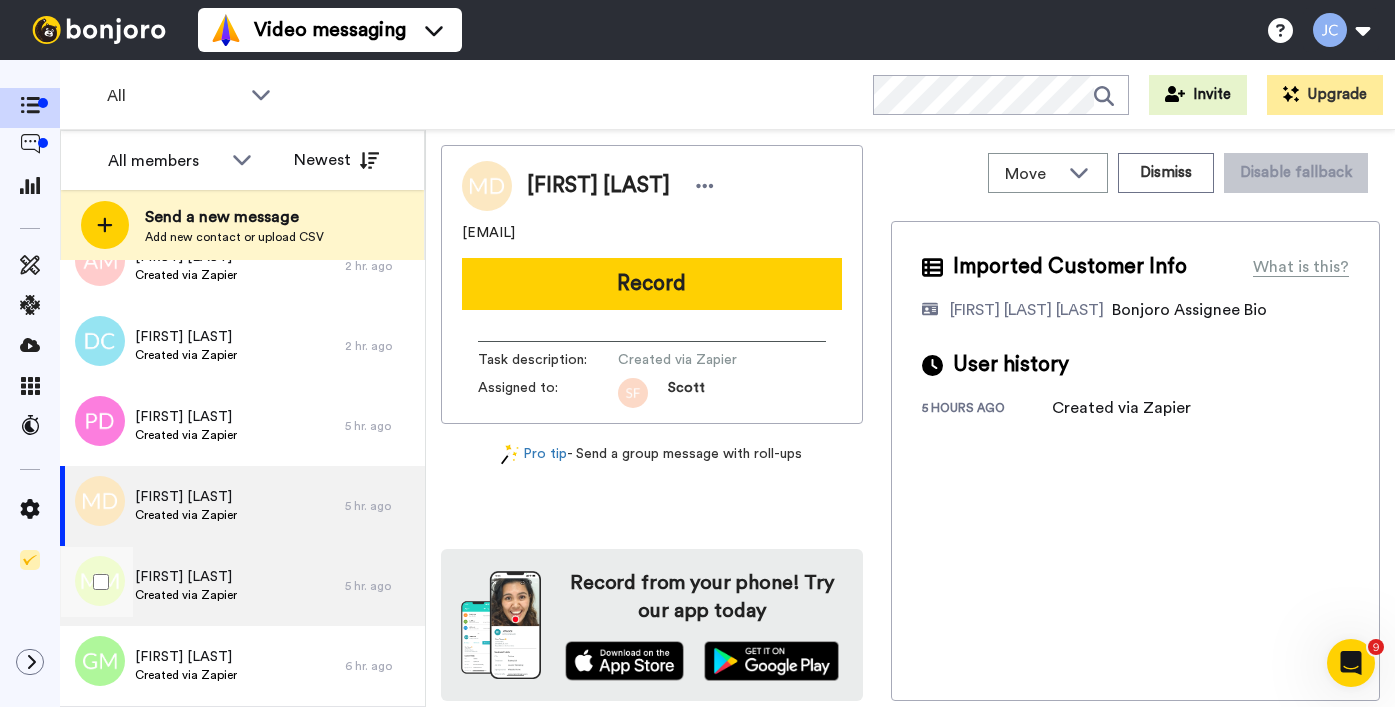 click on "Created via Zapier" at bounding box center [186, 595] 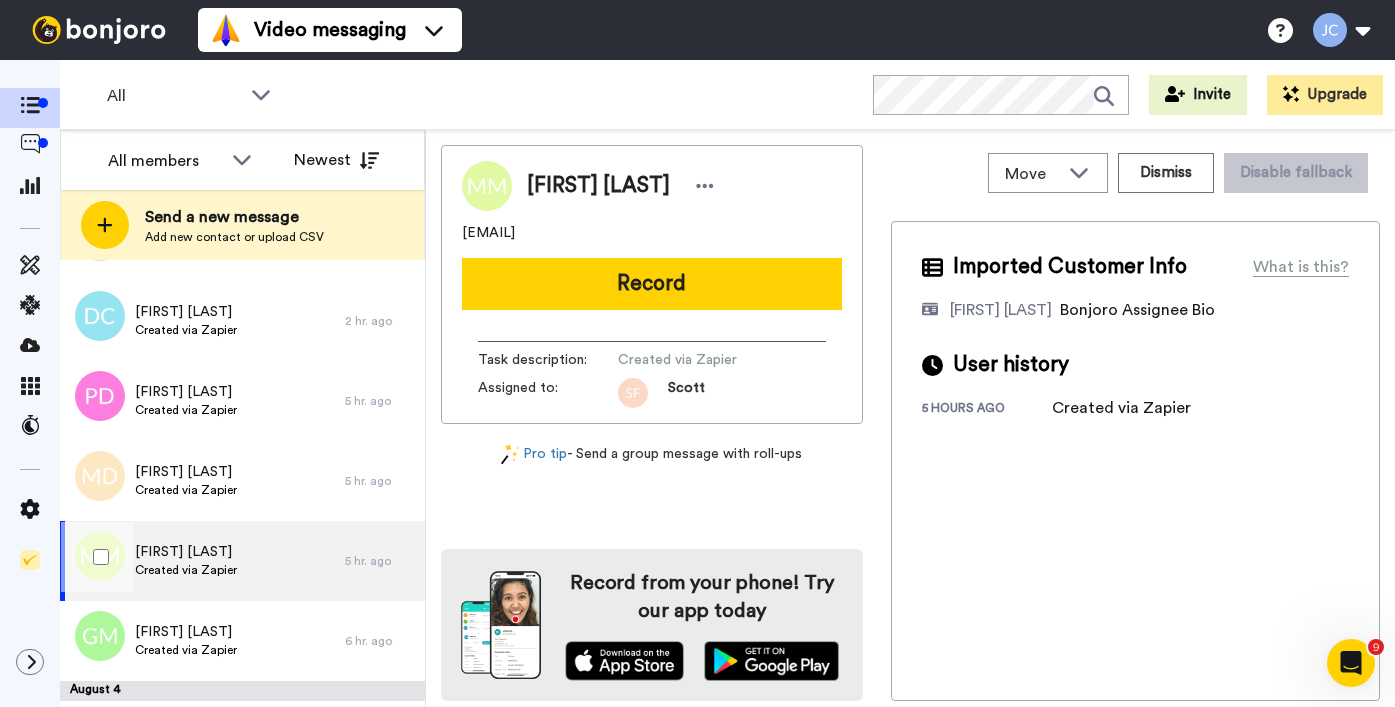 scroll, scrollTop: 493, scrollLeft: 0, axis: vertical 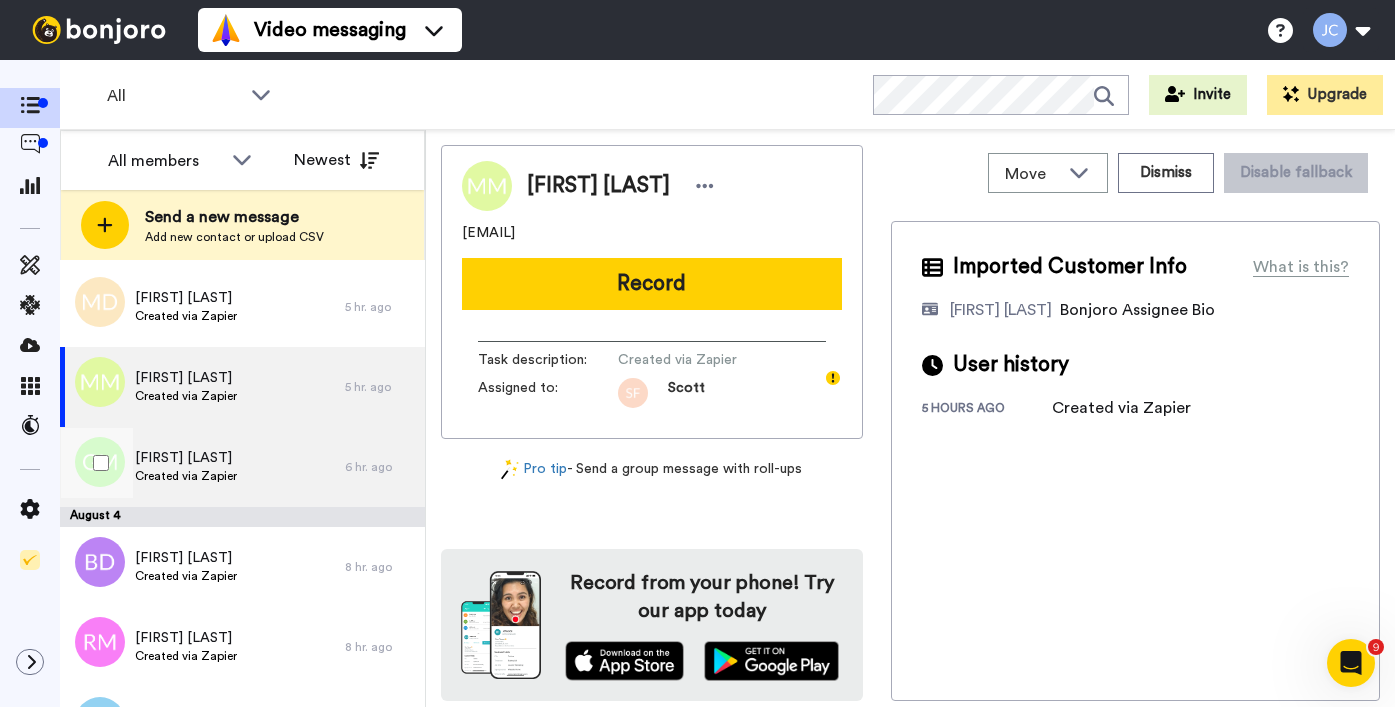 click on "[FIRST] [LAST]" at bounding box center (186, 458) 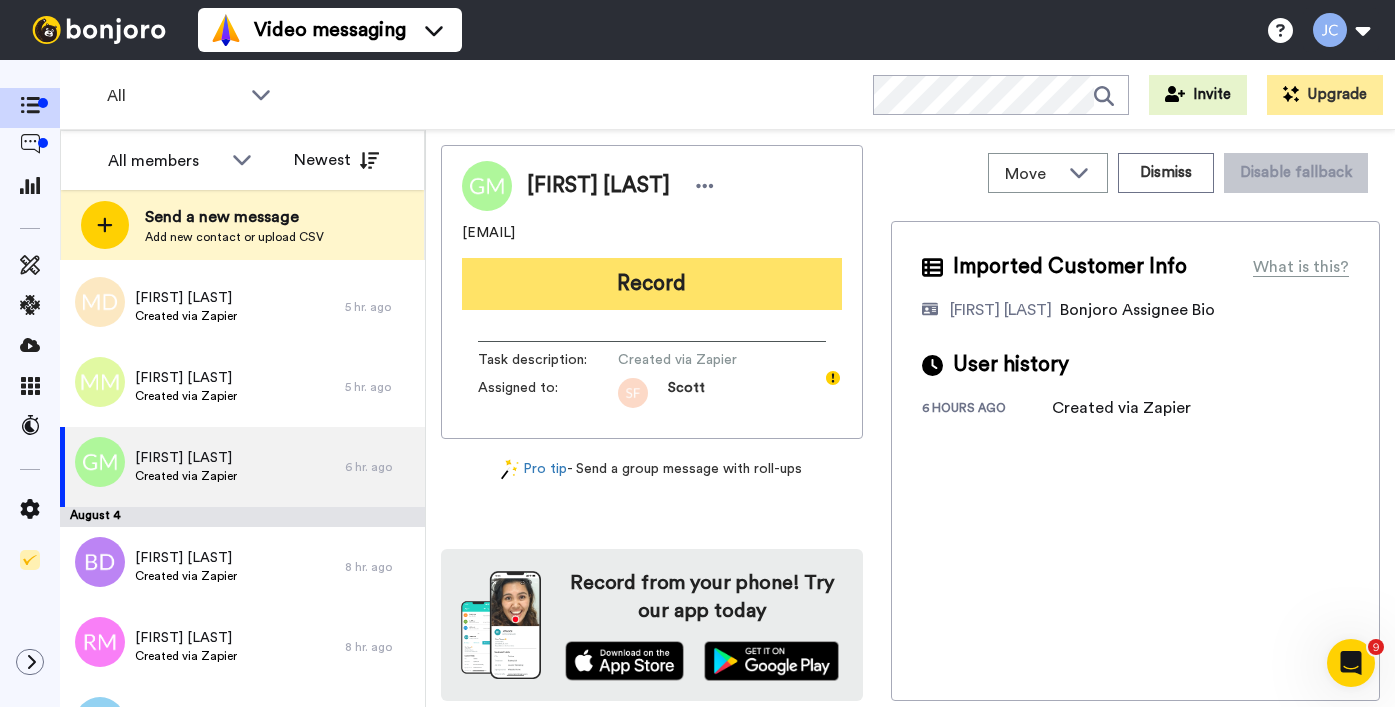 click on "Record" at bounding box center (652, 284) 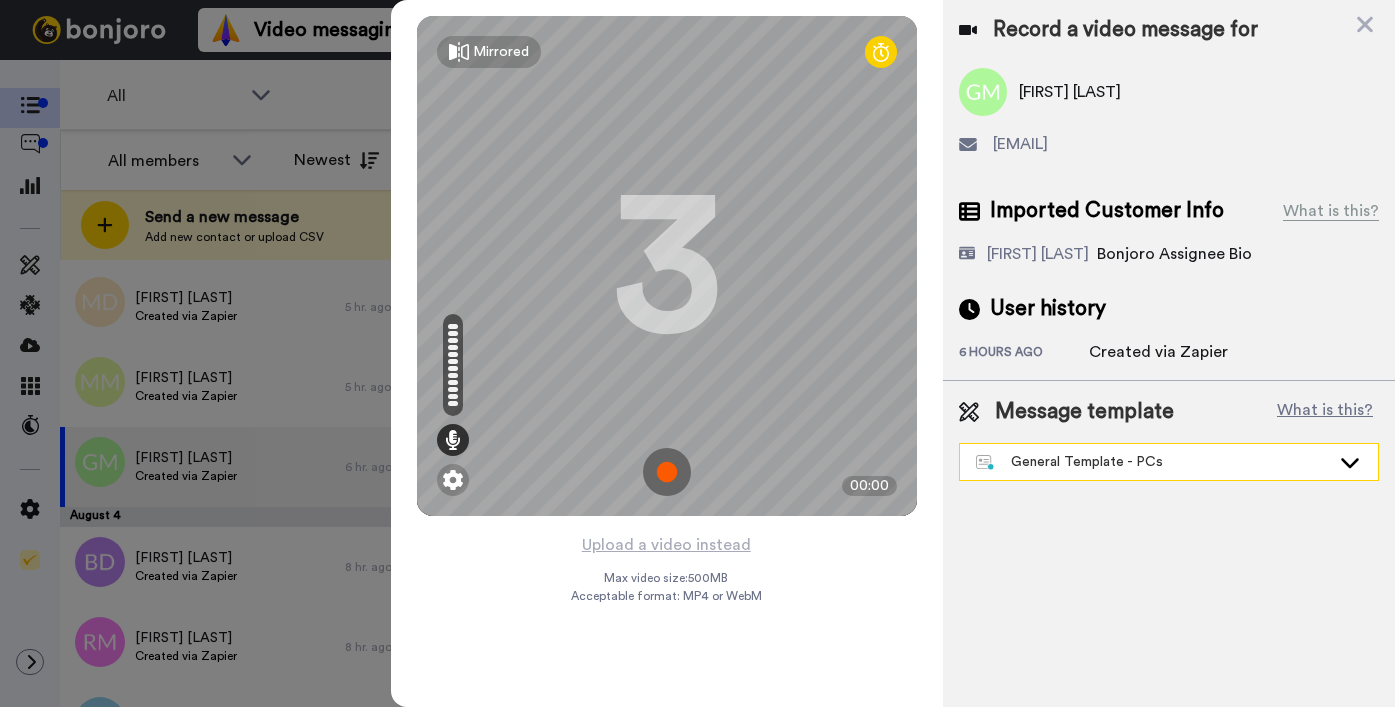 click on "General Template - PCs" at bounding box center (1153, 462) 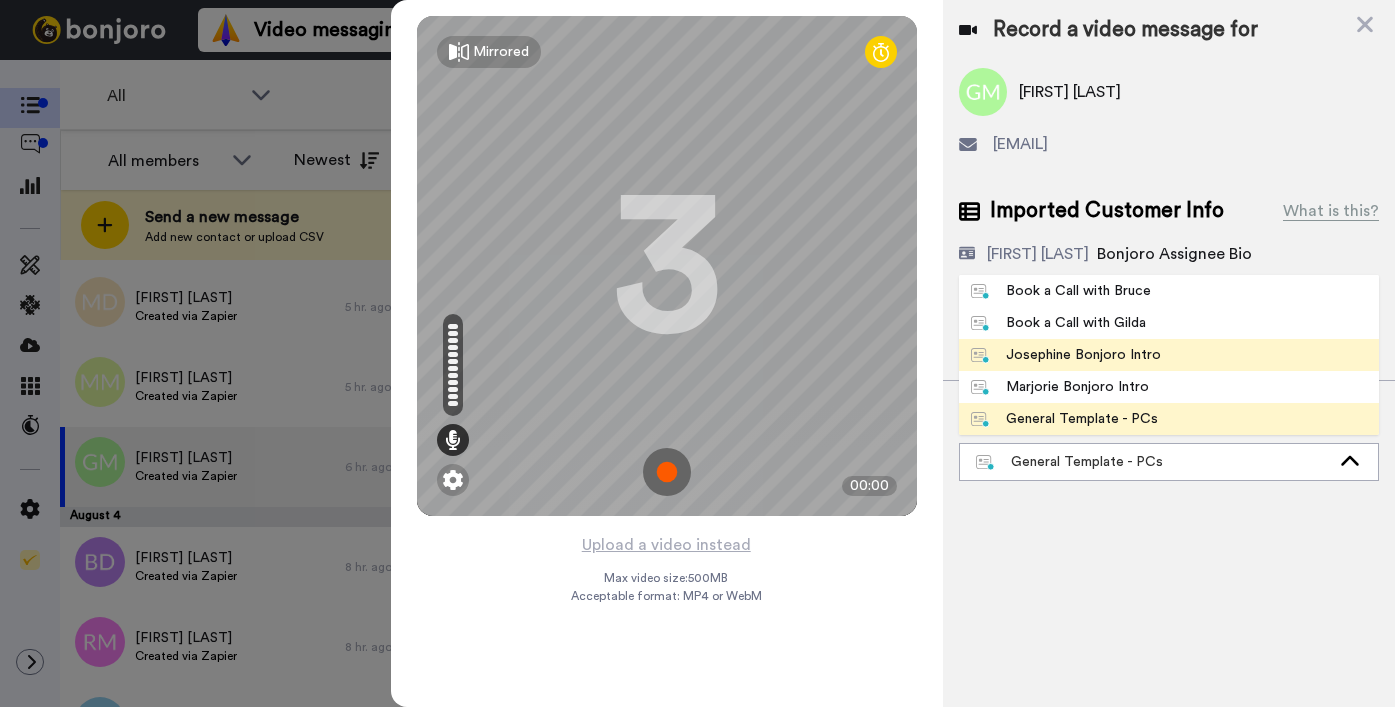 click on "Josephine Bonjoro Intro" at bounding box center [1066, 355] 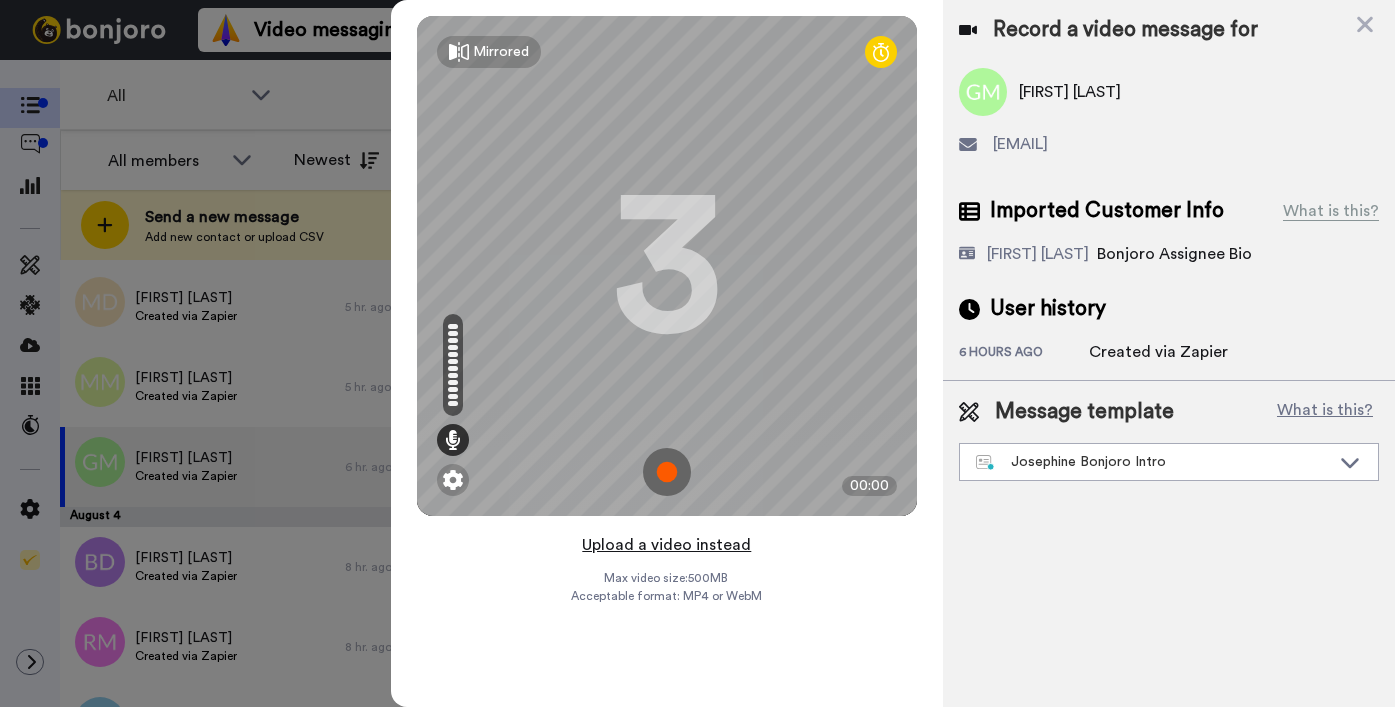 click on "Upload a video instead" at bounding box center (666, 545) 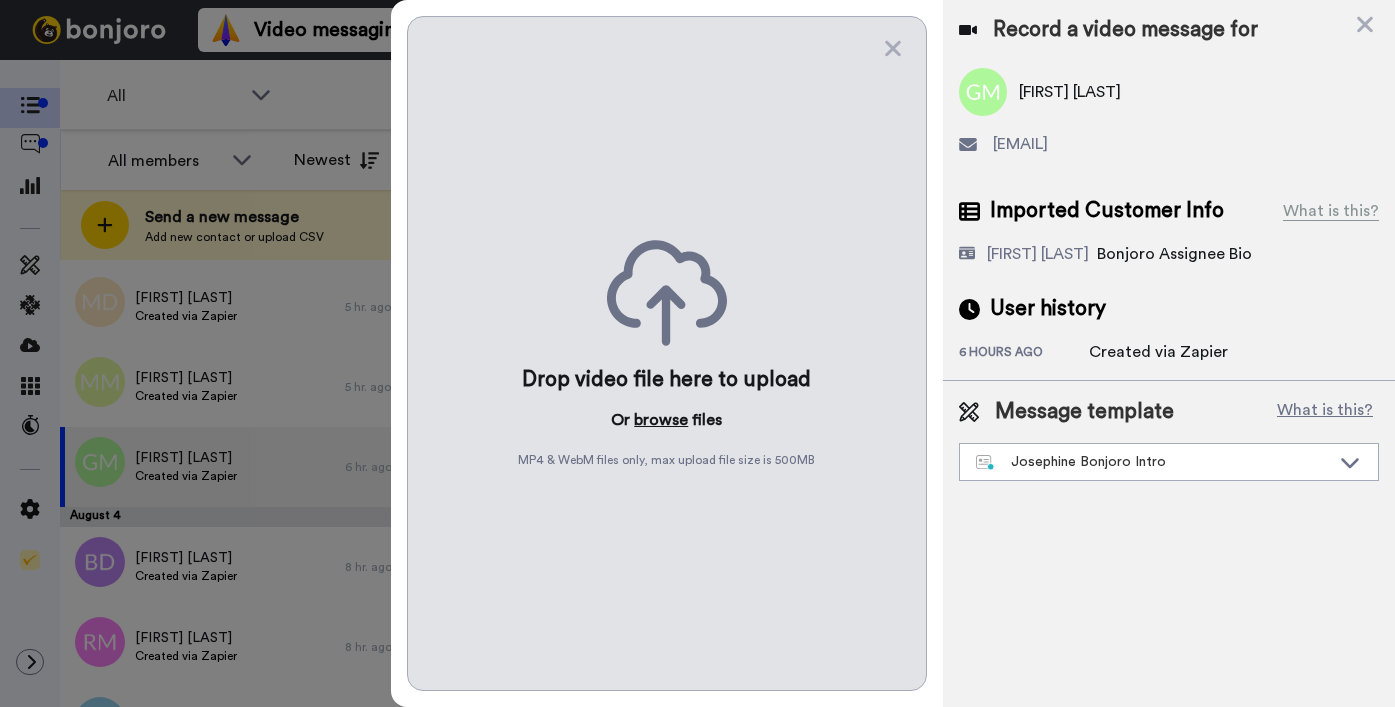 click on "browse" at bounding box center [661, 420] 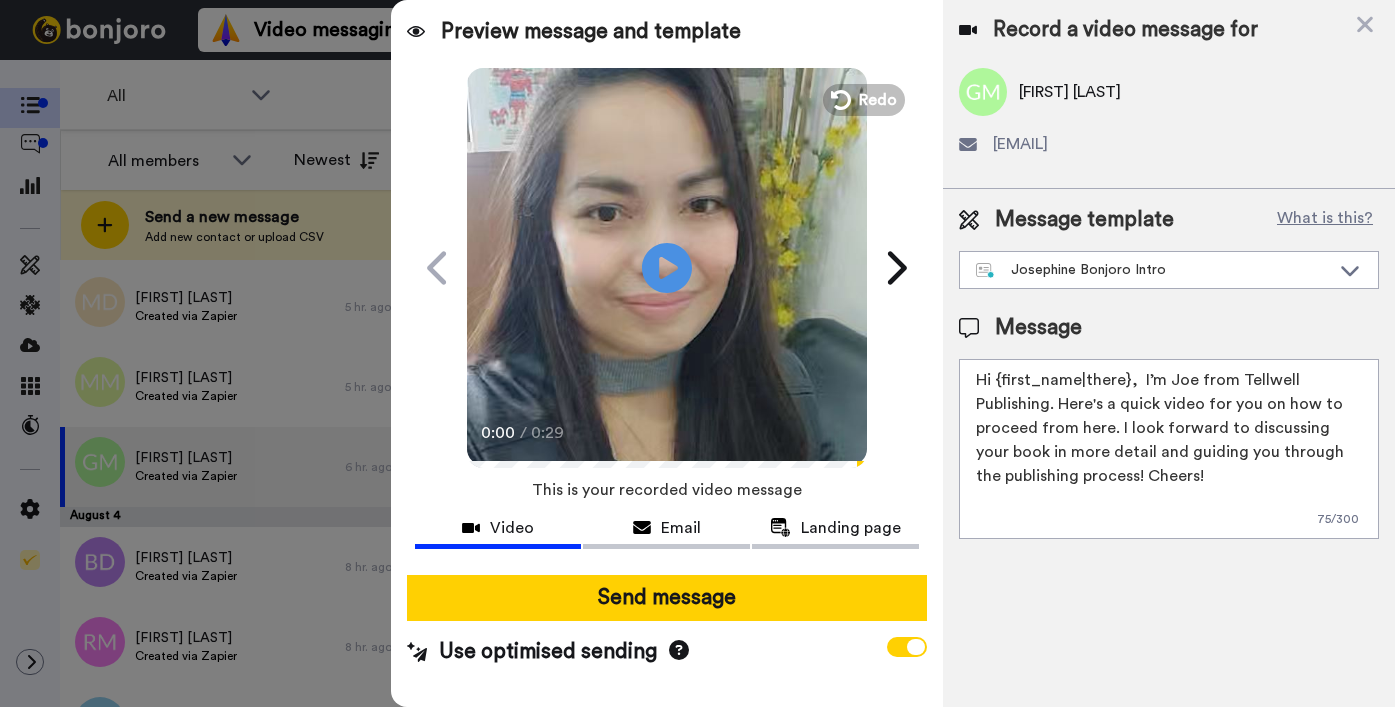 drag, startPoint x: 995, startPoint y: 380, endPoint x: 1126, endPoint y: 386, distance: 131.13733 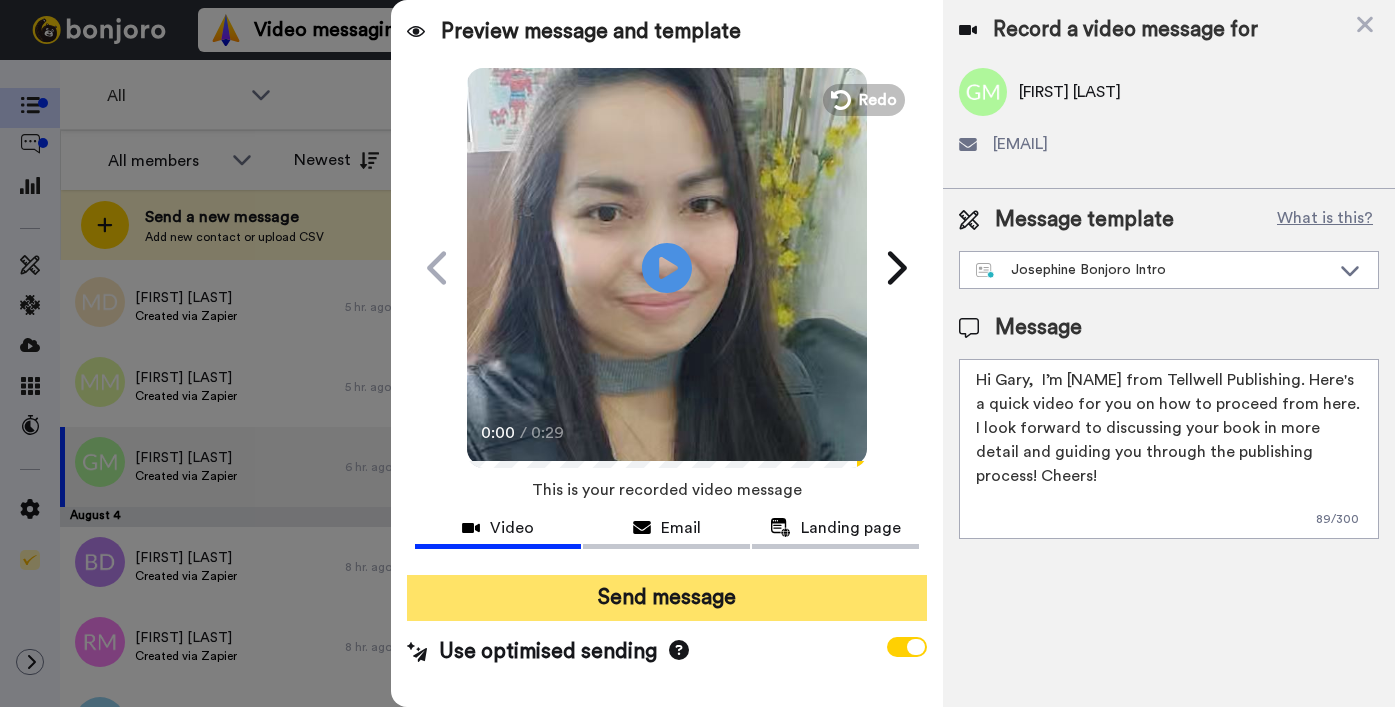 type on "Hi Gary,  I’m Joe from Tellwell Publishing. Here's a quick video for you on how to proceed from here. I look forward to discussing your book in more detail and guiding you through the publishing process! Cheers!" 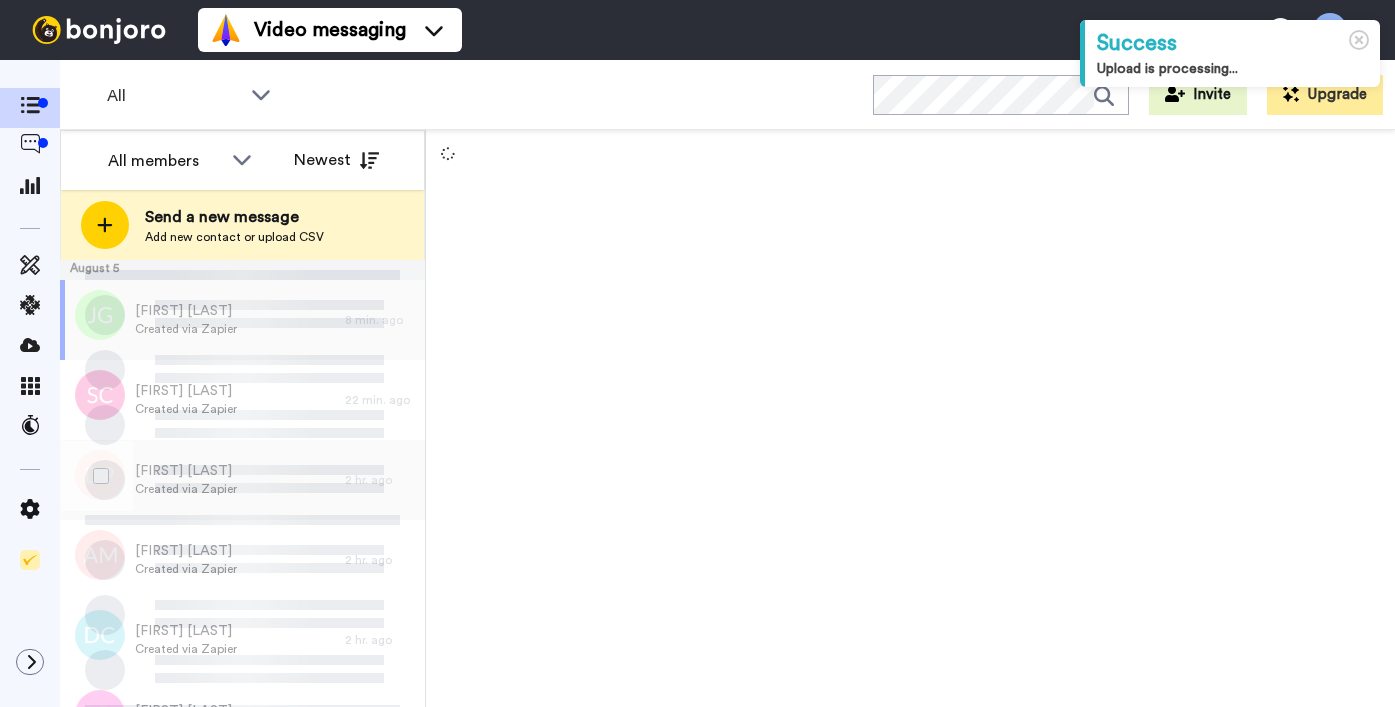 scroll, scrollTop: 0, scrollLeft: 0, axis: both 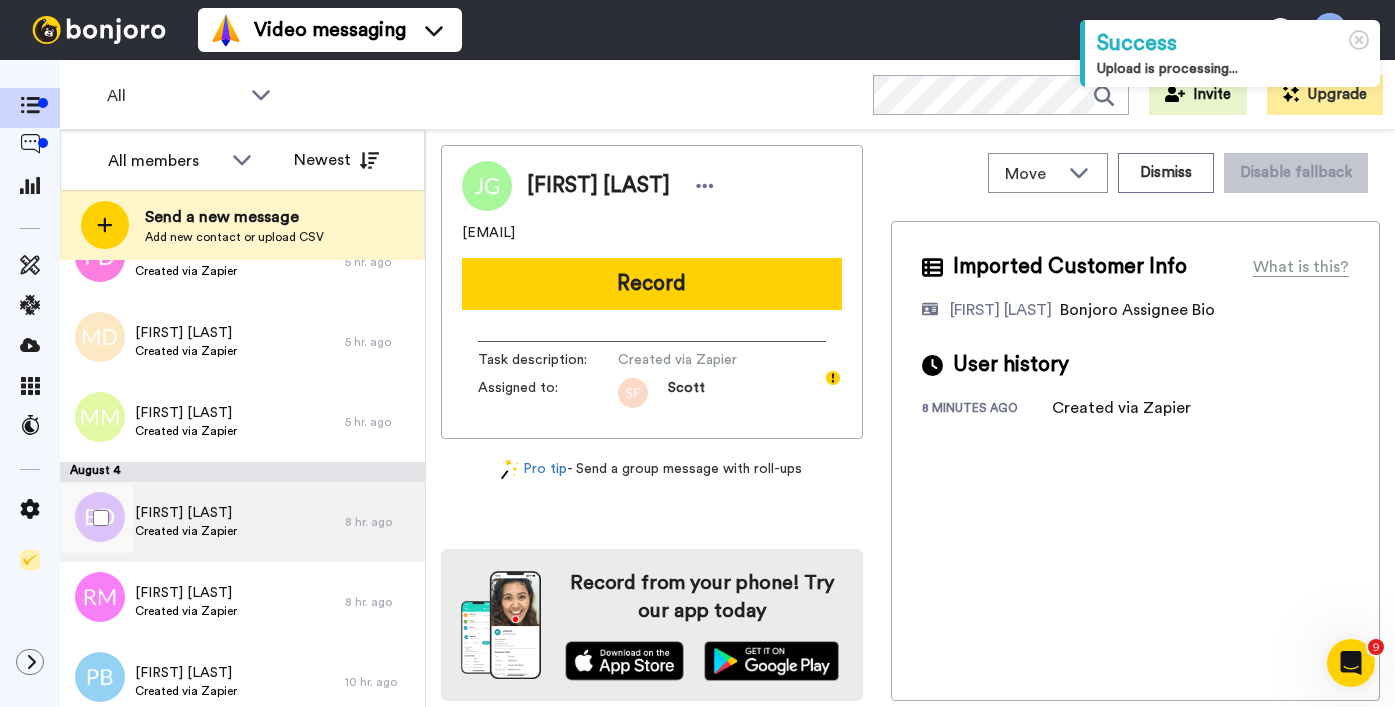 click on "[FIRST] [LAST] Created via Zapier" at bounding box center (202, 522) 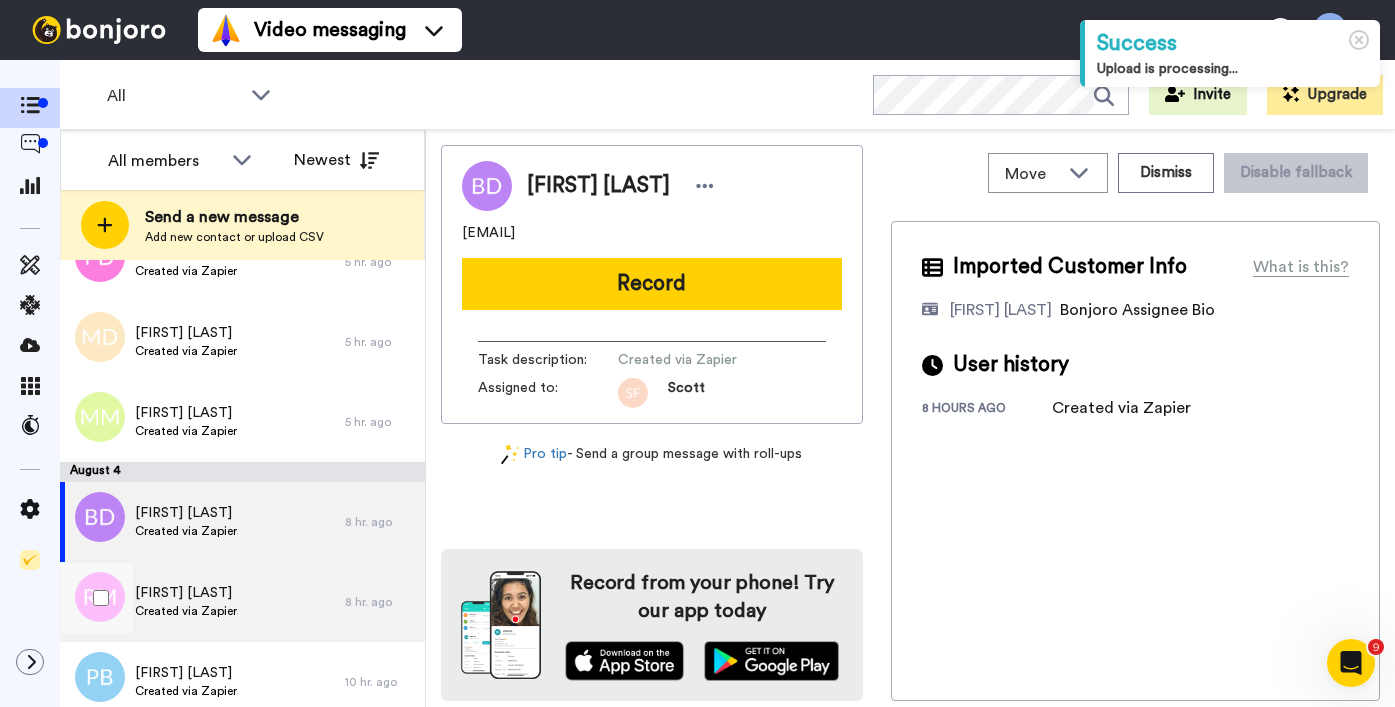 click on "[FIRST] [LAST] Created via Zapier" at bounding box center (202, 602) 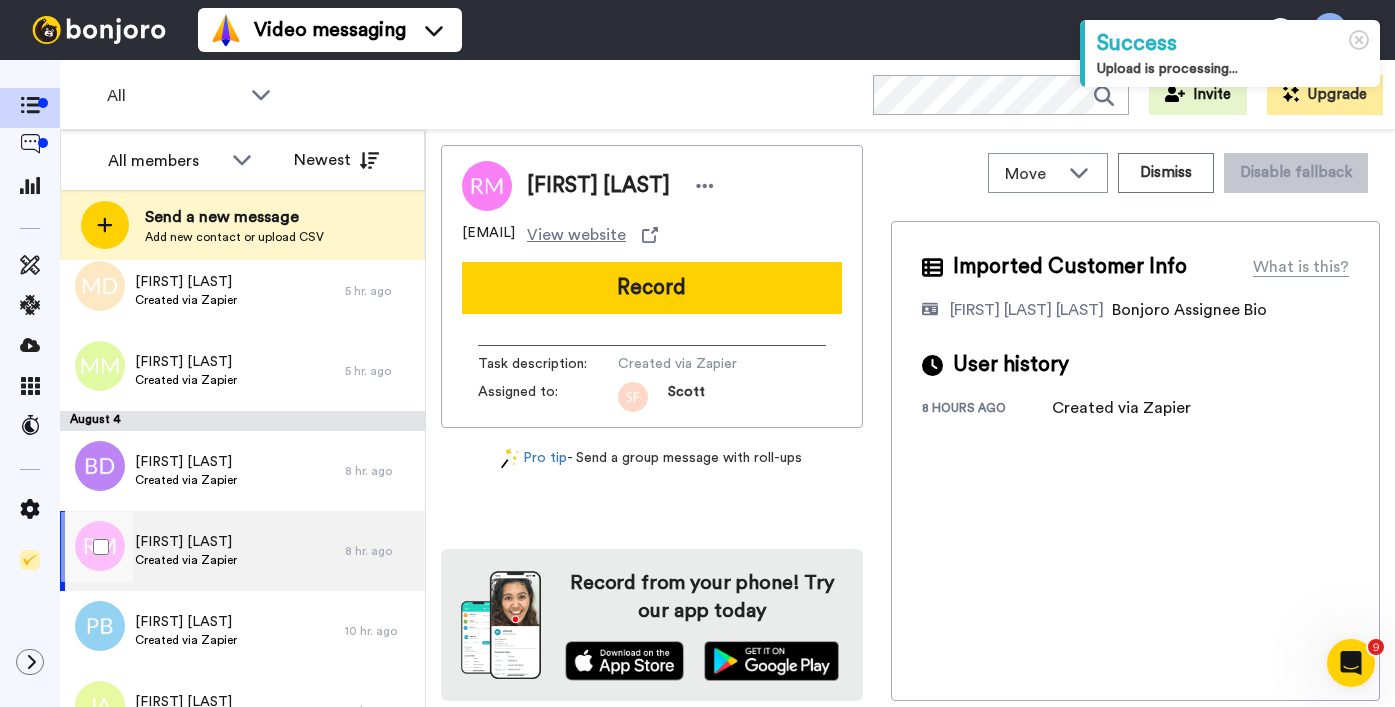 scroll, scrollTop: 530, scrollLeft: 0, axis: vertical 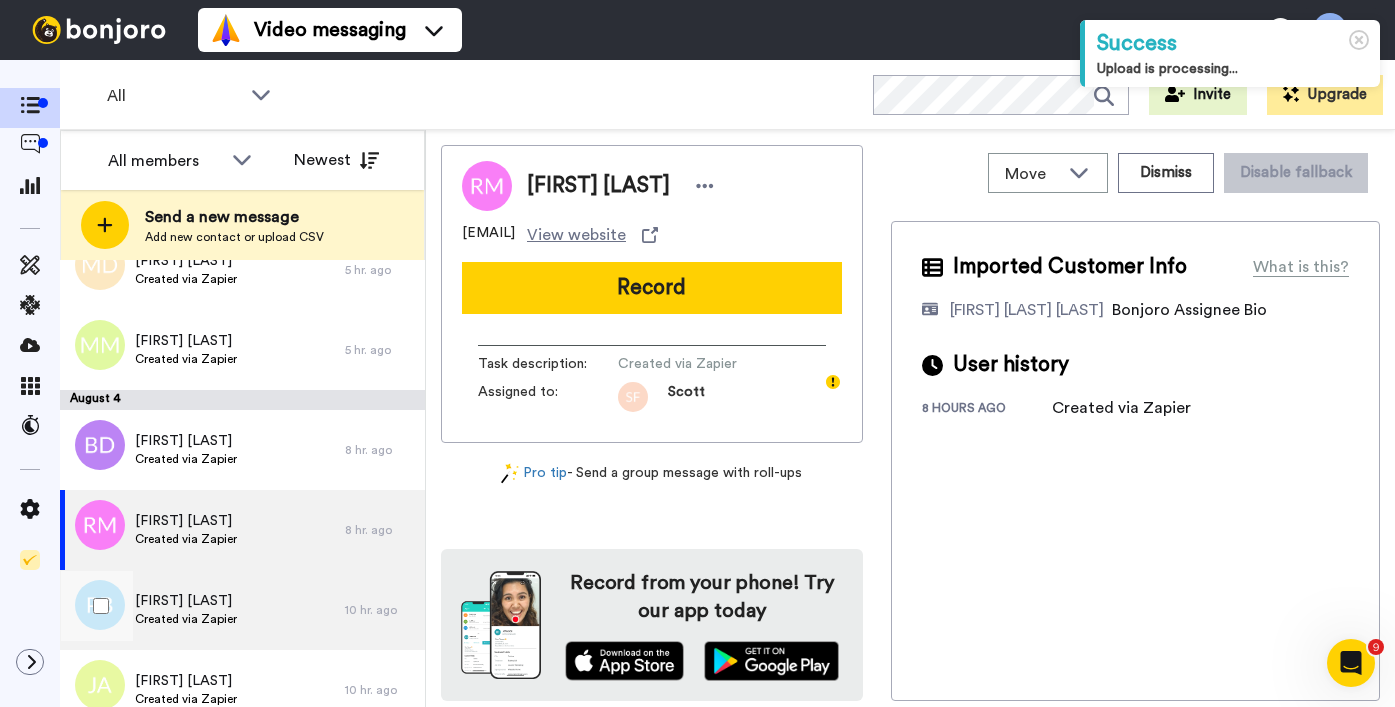 click on "[FIRST] [LAST] Created via Zapier" at bounding box center (202, 610) 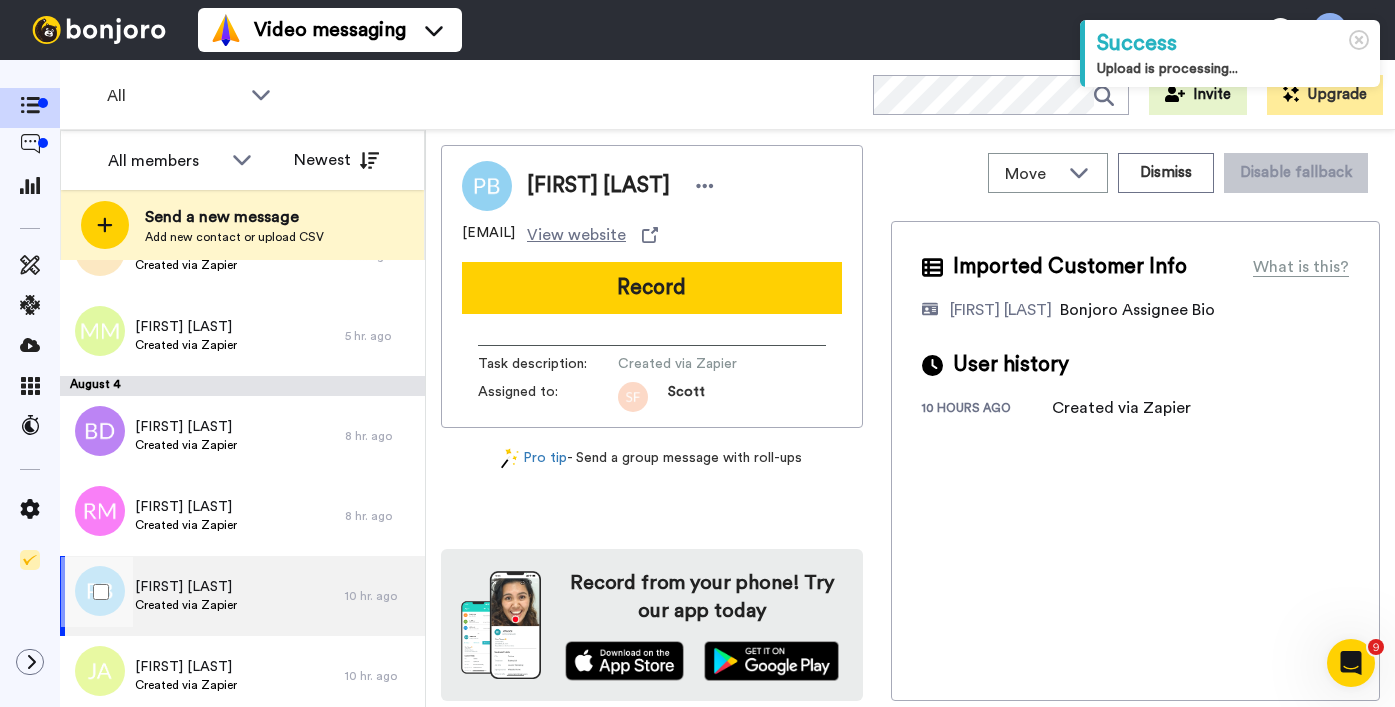 scroll, scrollTop: 610, scrollLeft: 0, axis: vertical 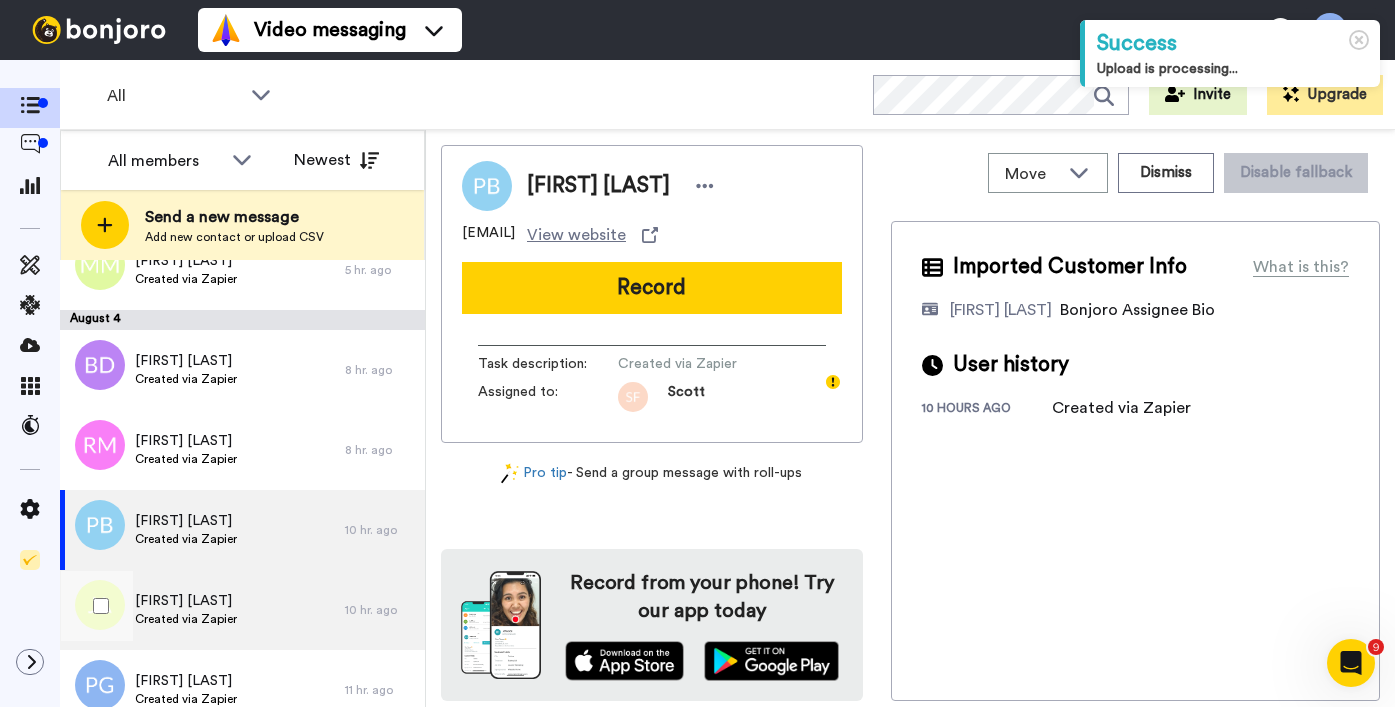 click on "[FIRST] [LAST] Created via Zapier" at bounding box center (202, 610) 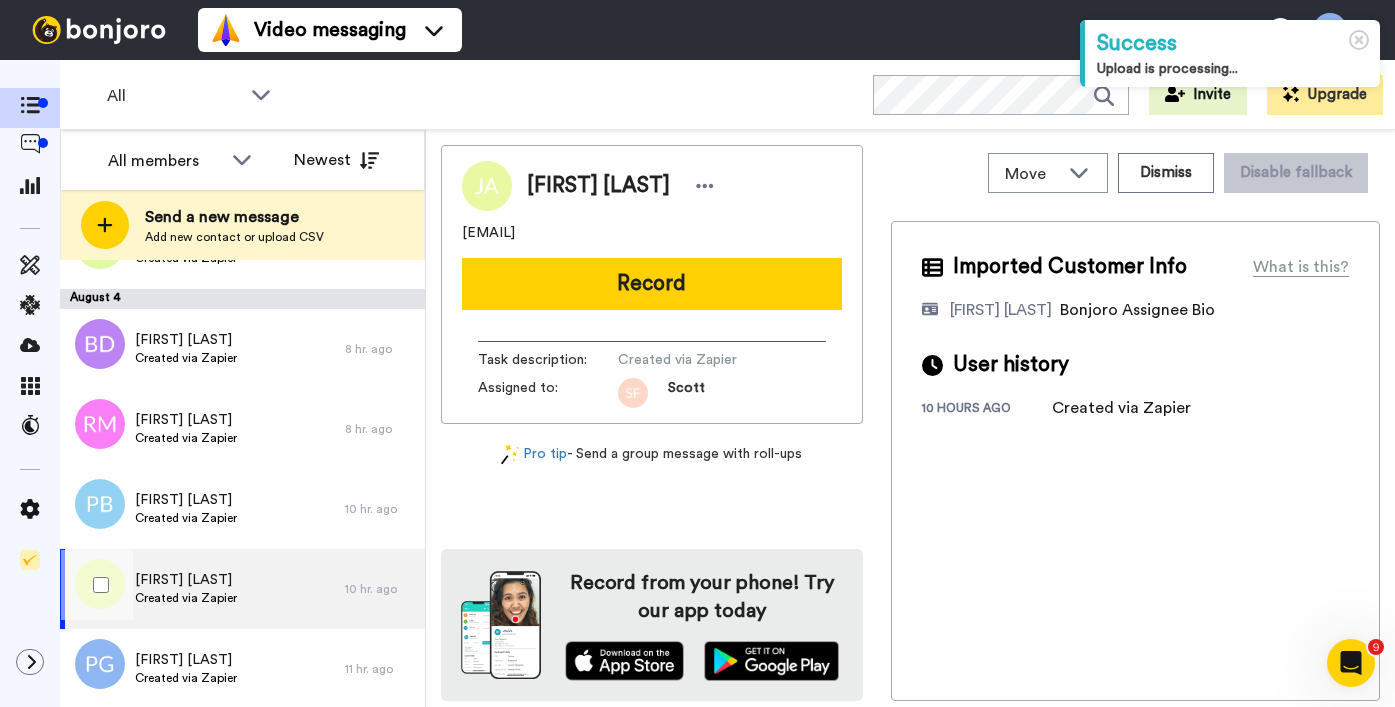 scroll, scrollTop: 733, scrollLeft: 0, axis: vertical 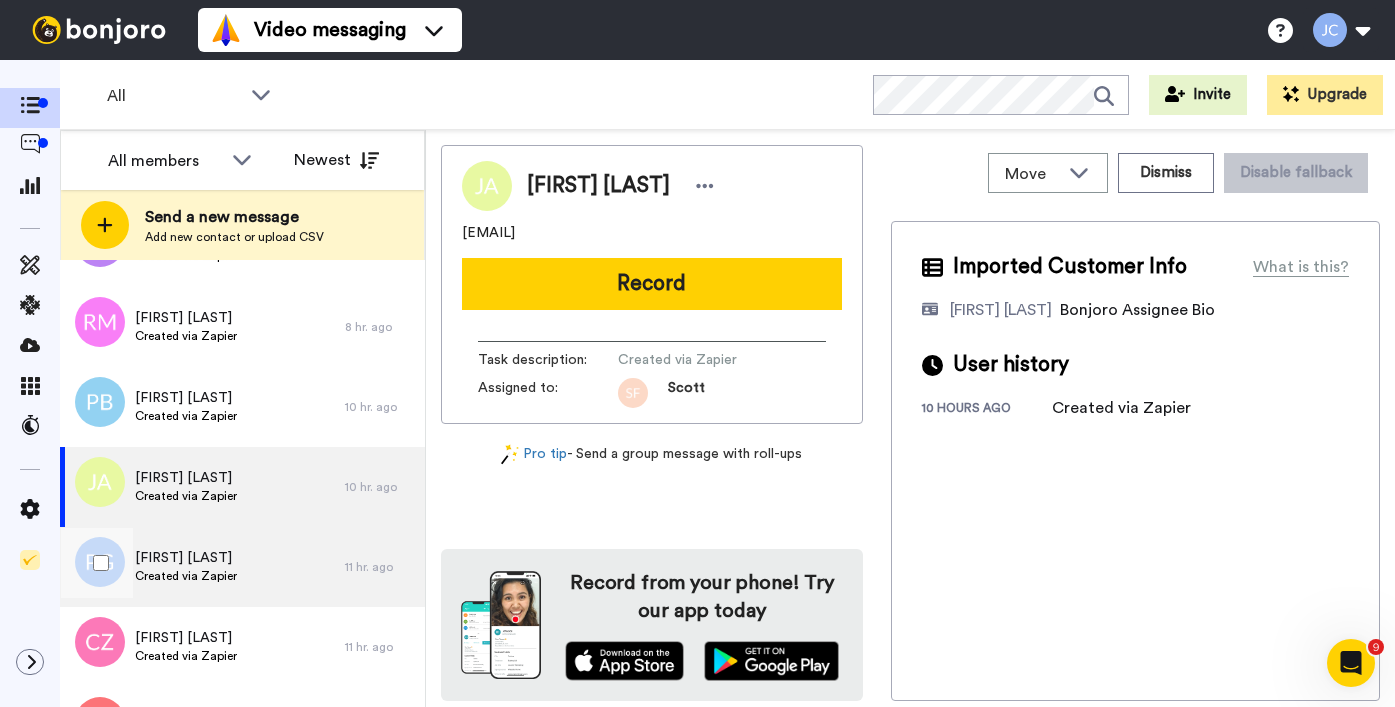click on "Pat Glowacki Created via Zapier" at bounding box center (202, 567) 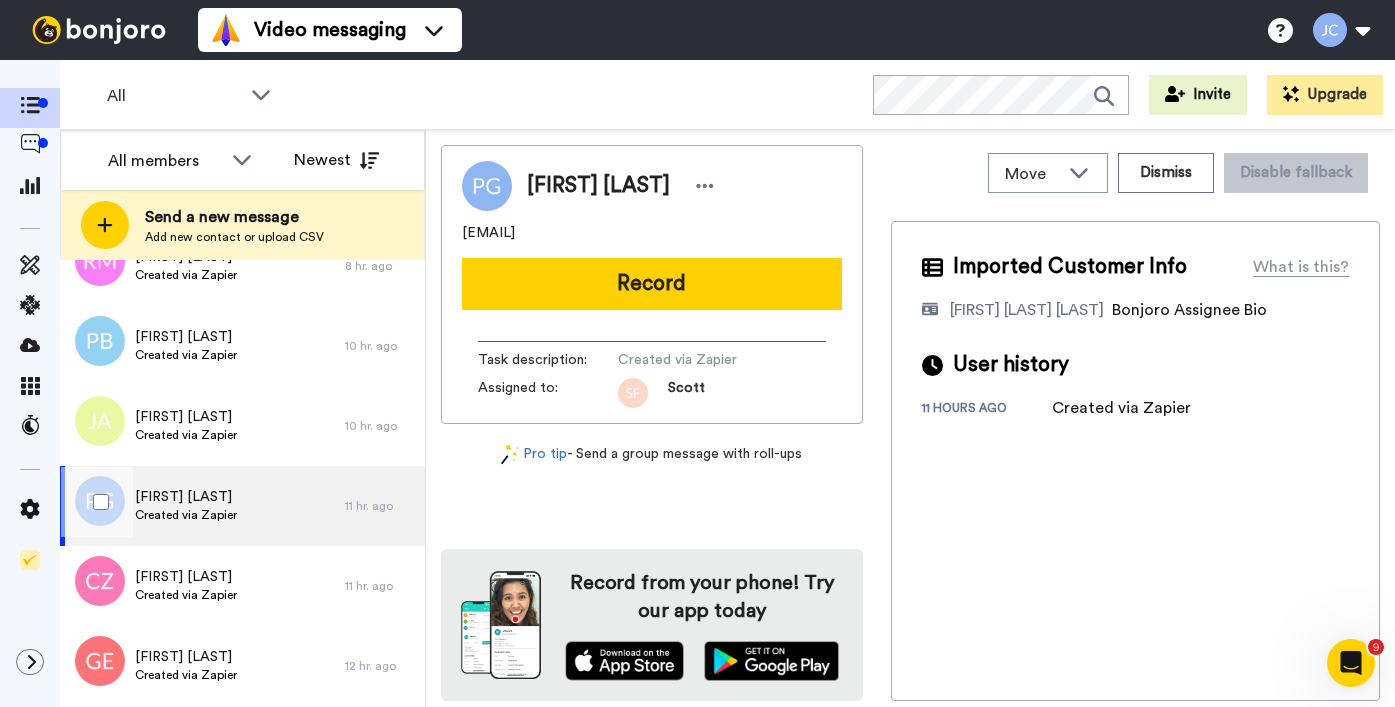 scroll, scrollTop: 836, scrollLeft: 0, axis: vertical 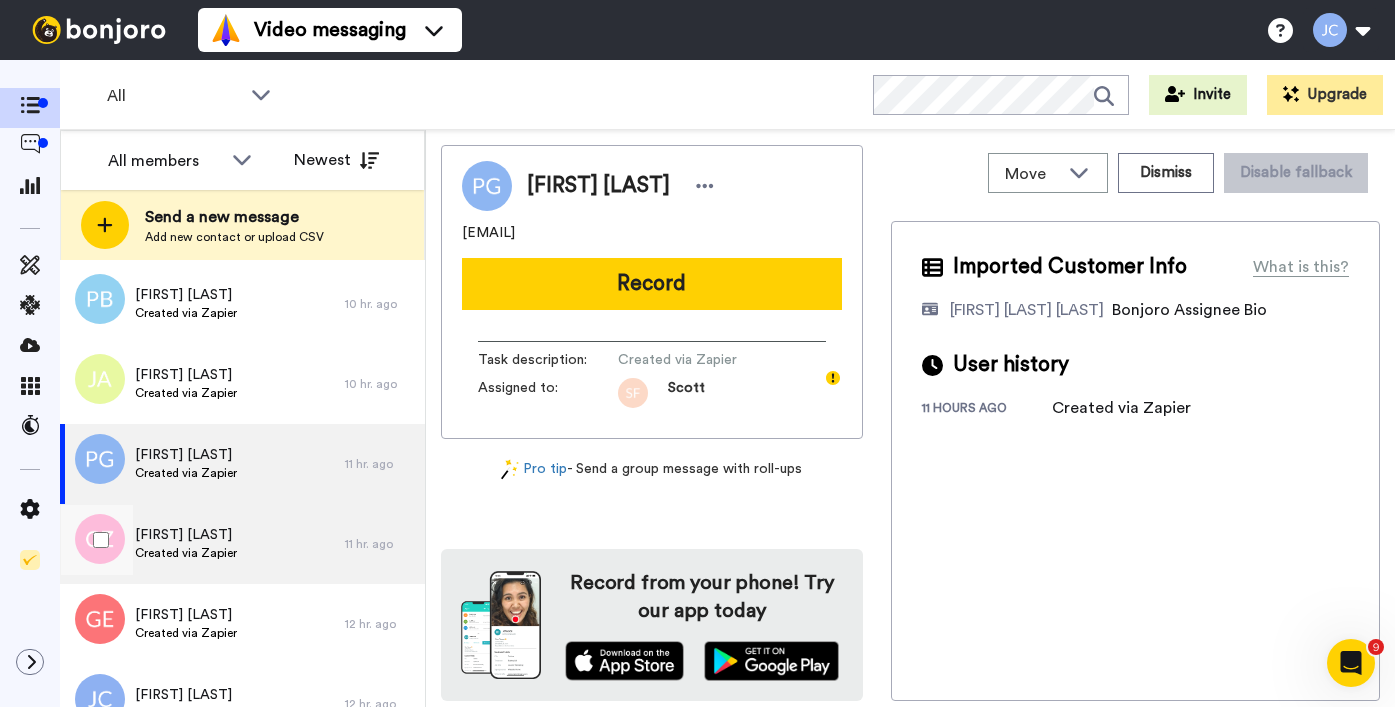 click on "Cheryne Zagorowski Created via Zapier" at bounding box center (202, 544) 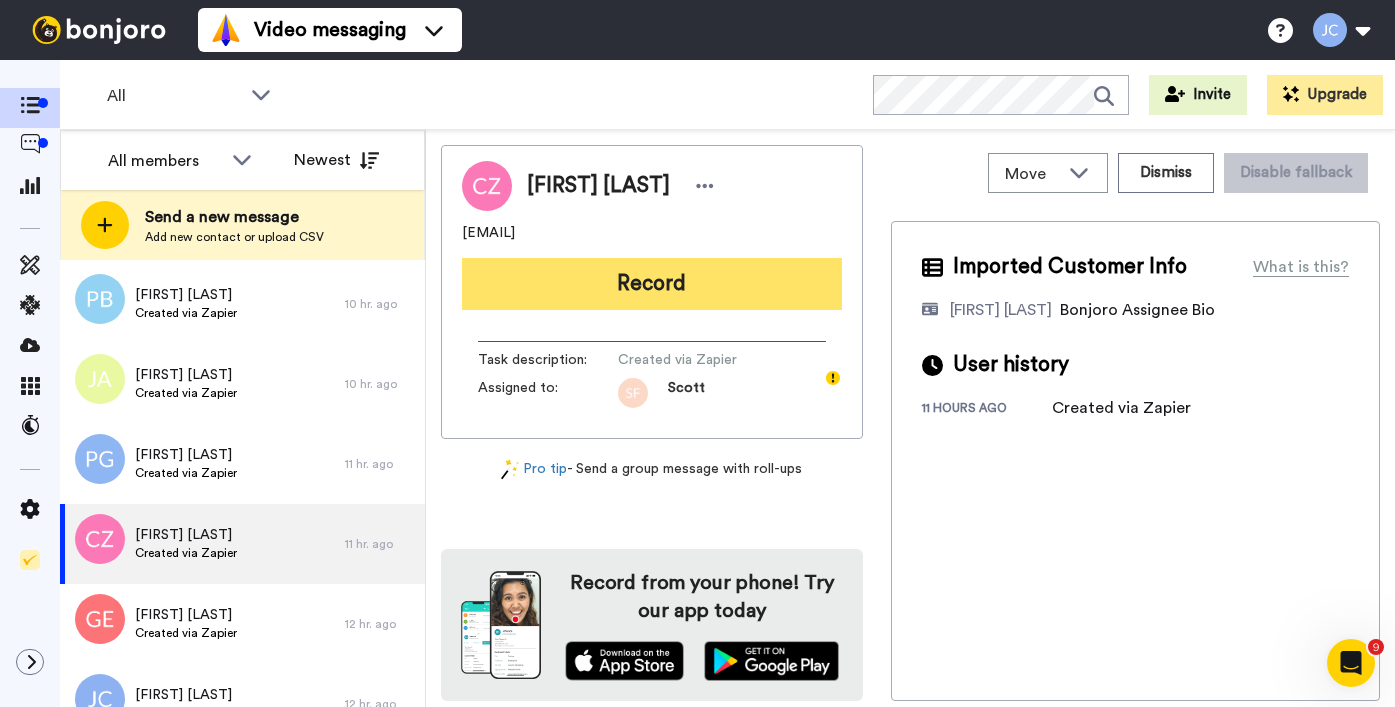 click on "Record" at bounding box center [652, 284] 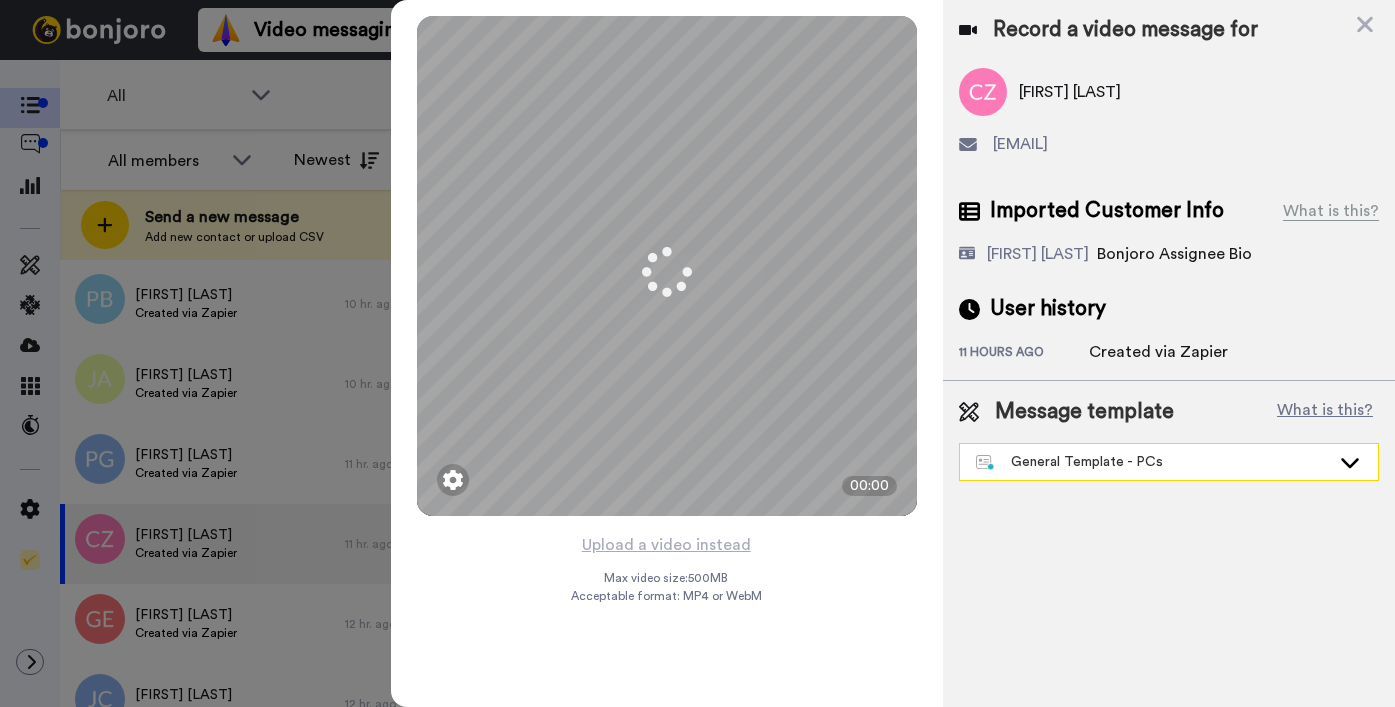 click on "General Template - PCs" at bounding box center [1153, 462] 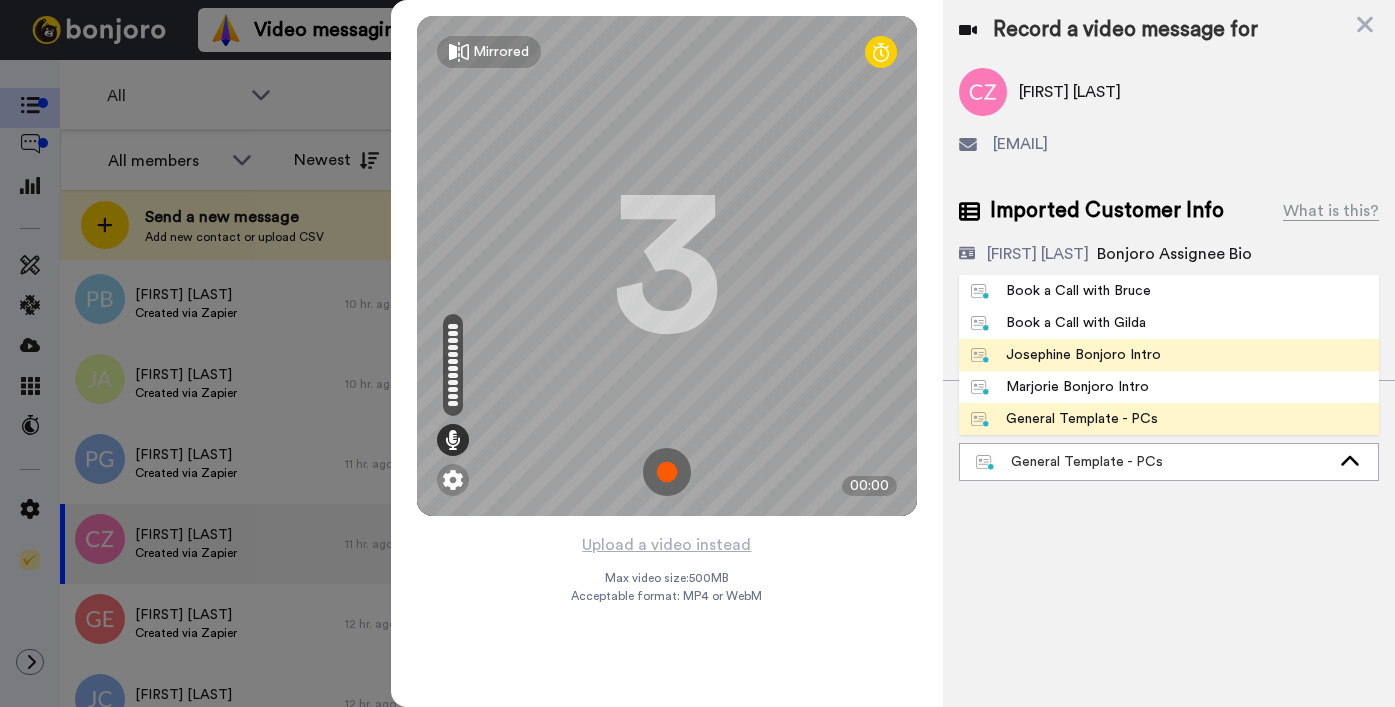 click on "Josephine Bonjoro Intro" at bounding box center (1066, 355) 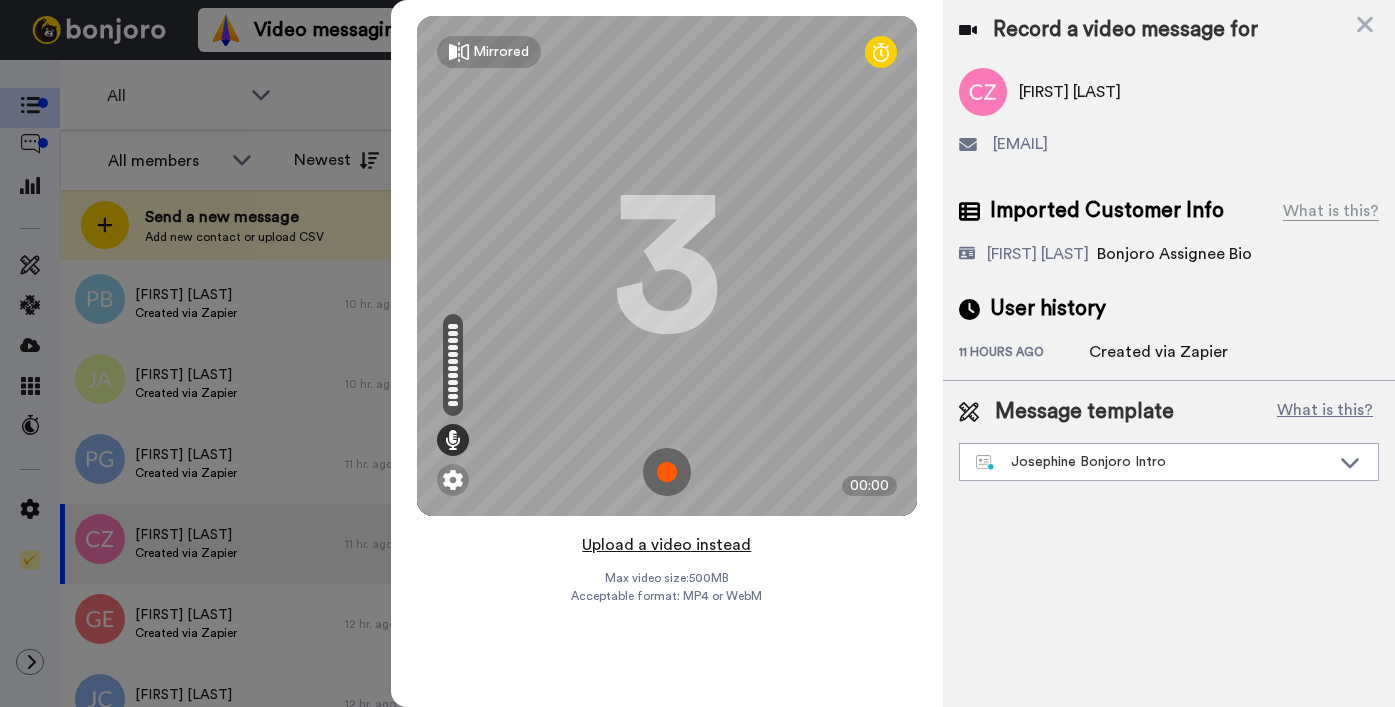 click on "Upload a video instead" at bounding box center [666, 545] 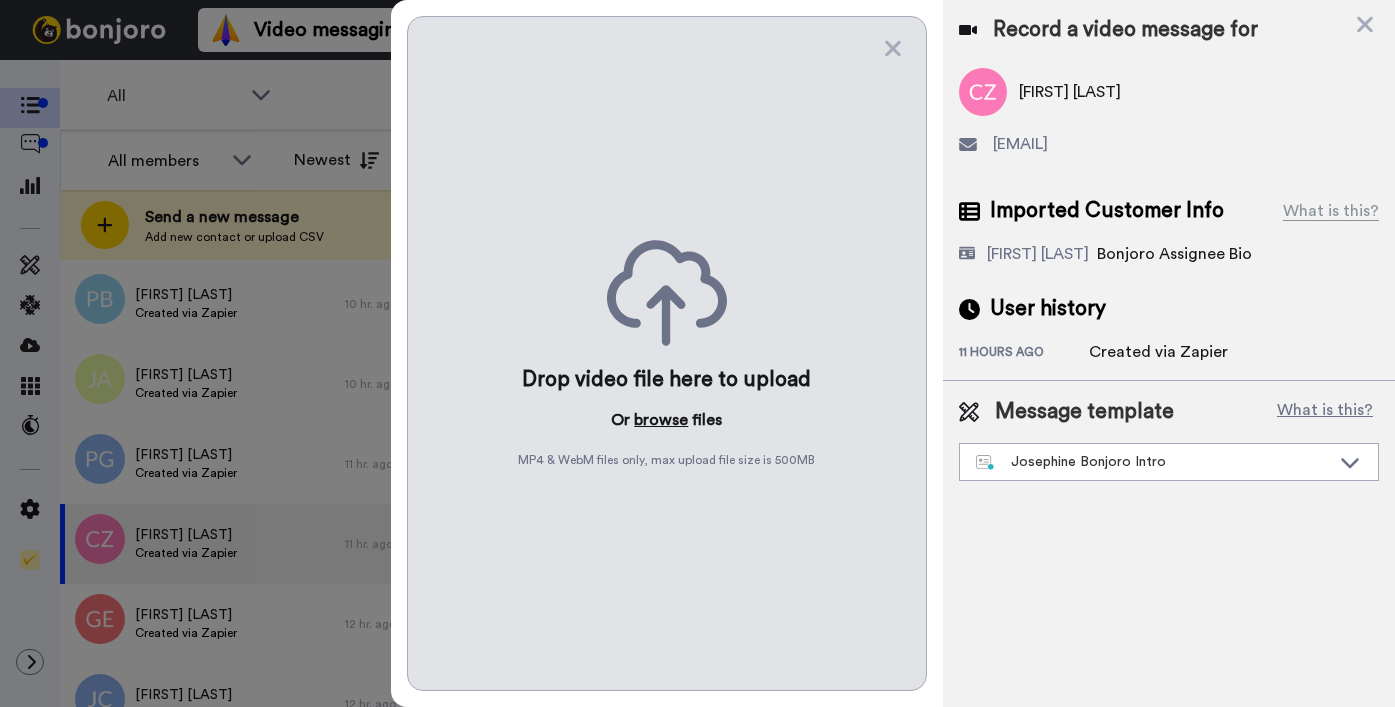 click on "browse" at bounding box center (661, 420) 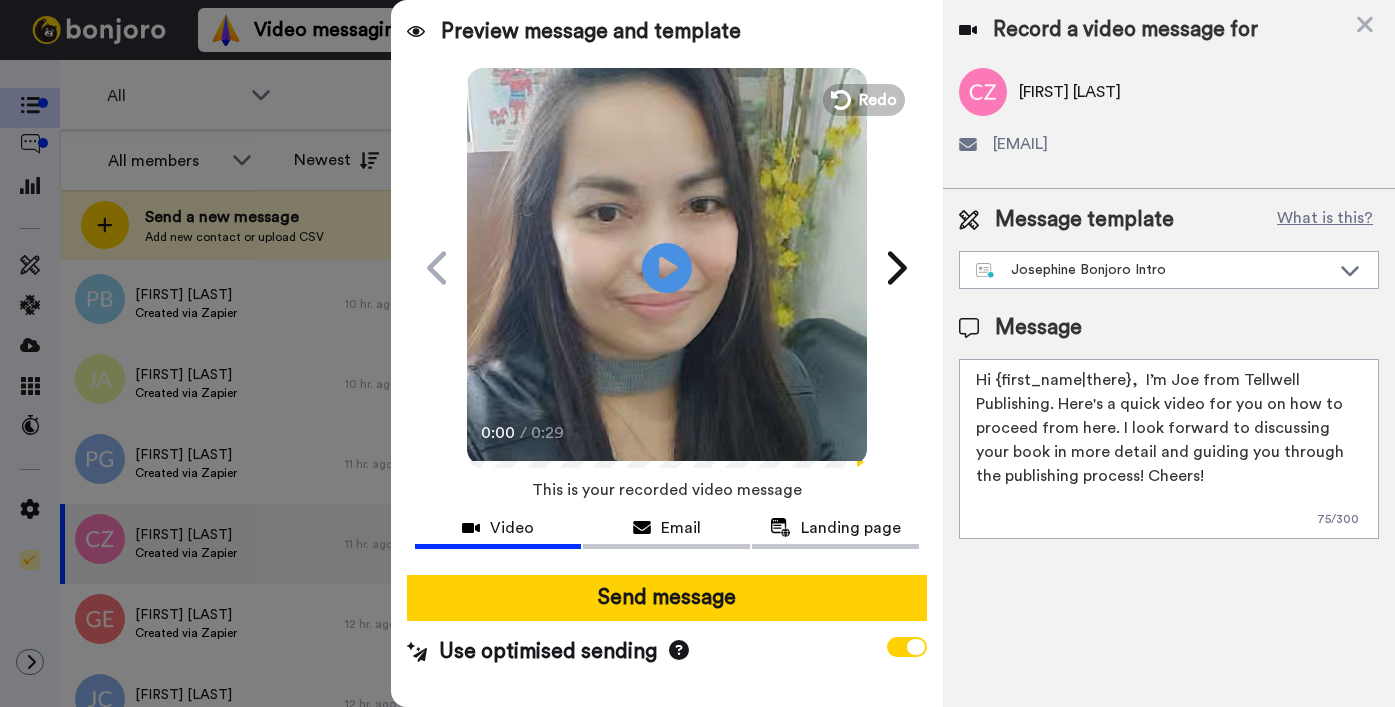 drag, startPoint x: 995, startPoint y: 376, endPoint x: 1126, endPoint y: 381, distance: 131.09538 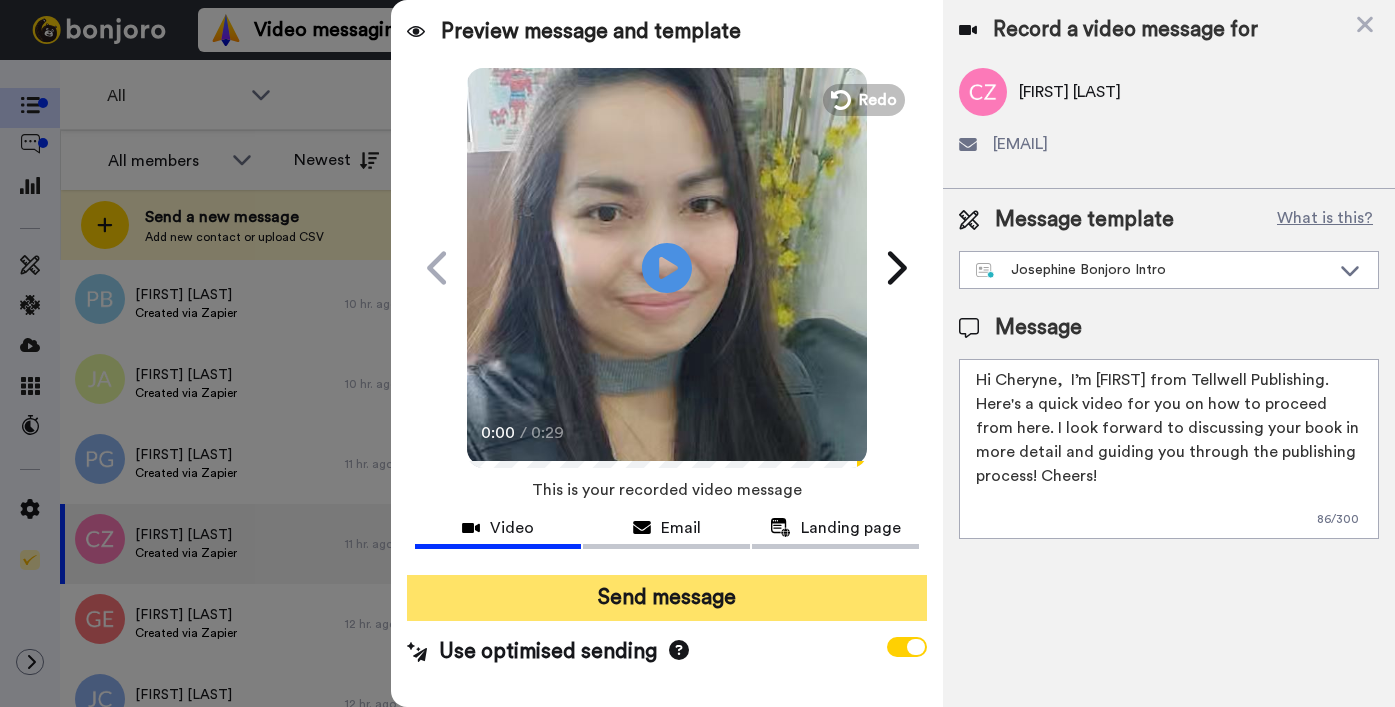type on "Hi Cheryne,  I’m Joe from Tellwell Publishing. Here's a quick video for you on how to proceed from here. I look forward to discussing your book in more detail and guiding you through the publishing process! Cheers!" 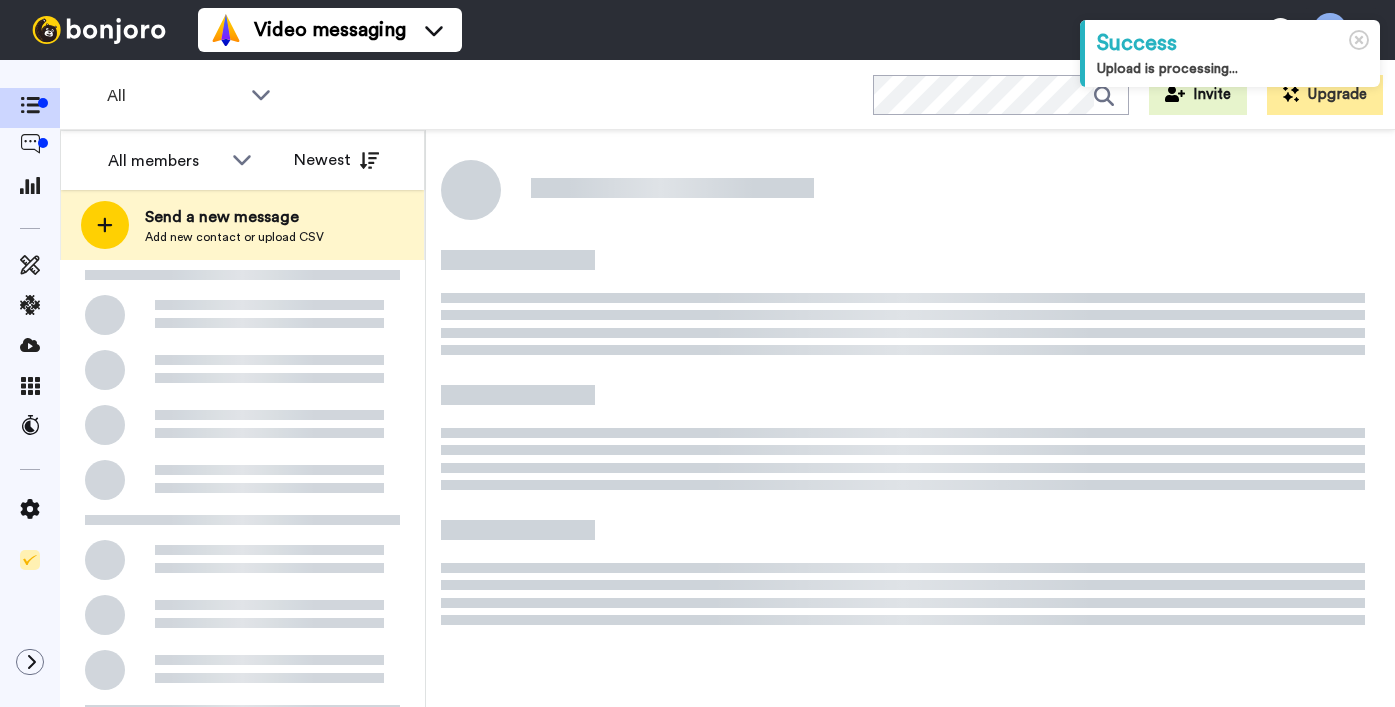 scroll, scrollTop: 0, scrollLeft: 0, axis: both 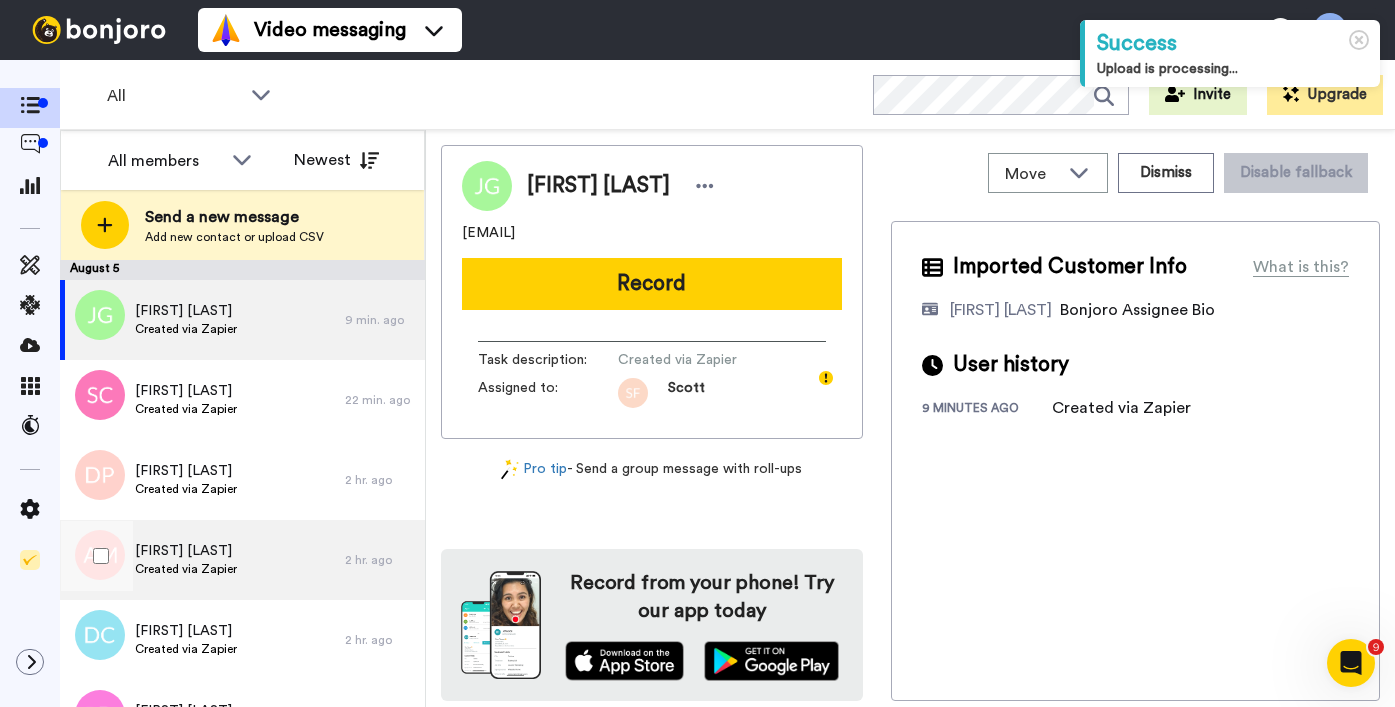 click on "[FIRST] [LAST] Created via Zapier" at bounding box center (202, 560) 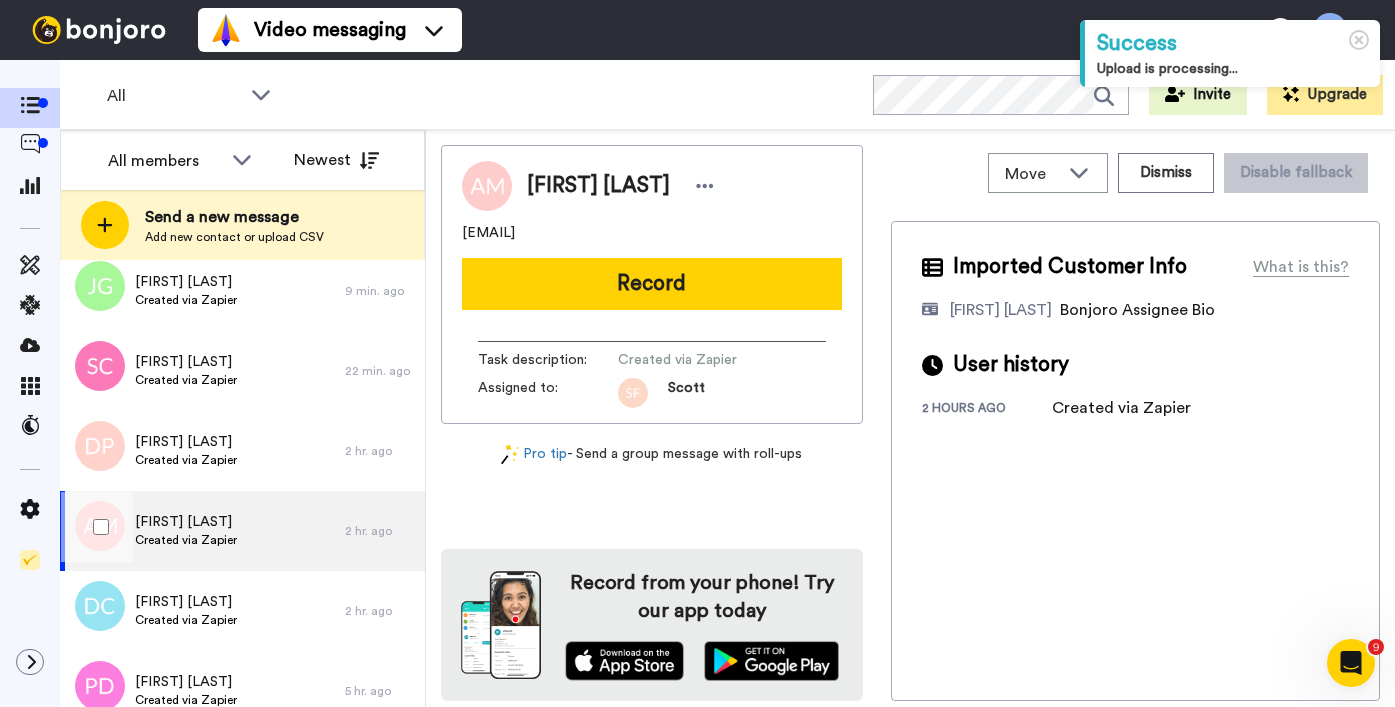 scroll, scrollTop: 74, scrollLeft: 0, axis: vertical 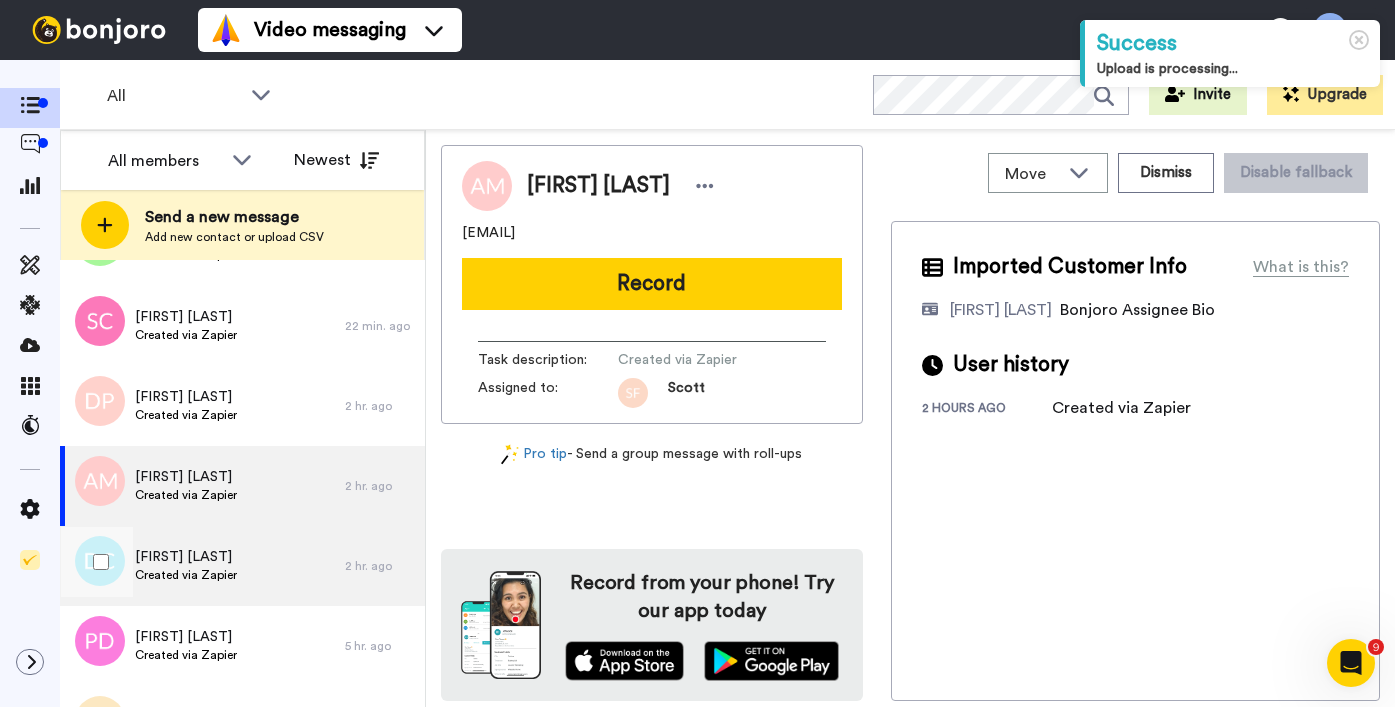 click on "Deon Cody Created via Zapier" at bounding box center (202, 566) 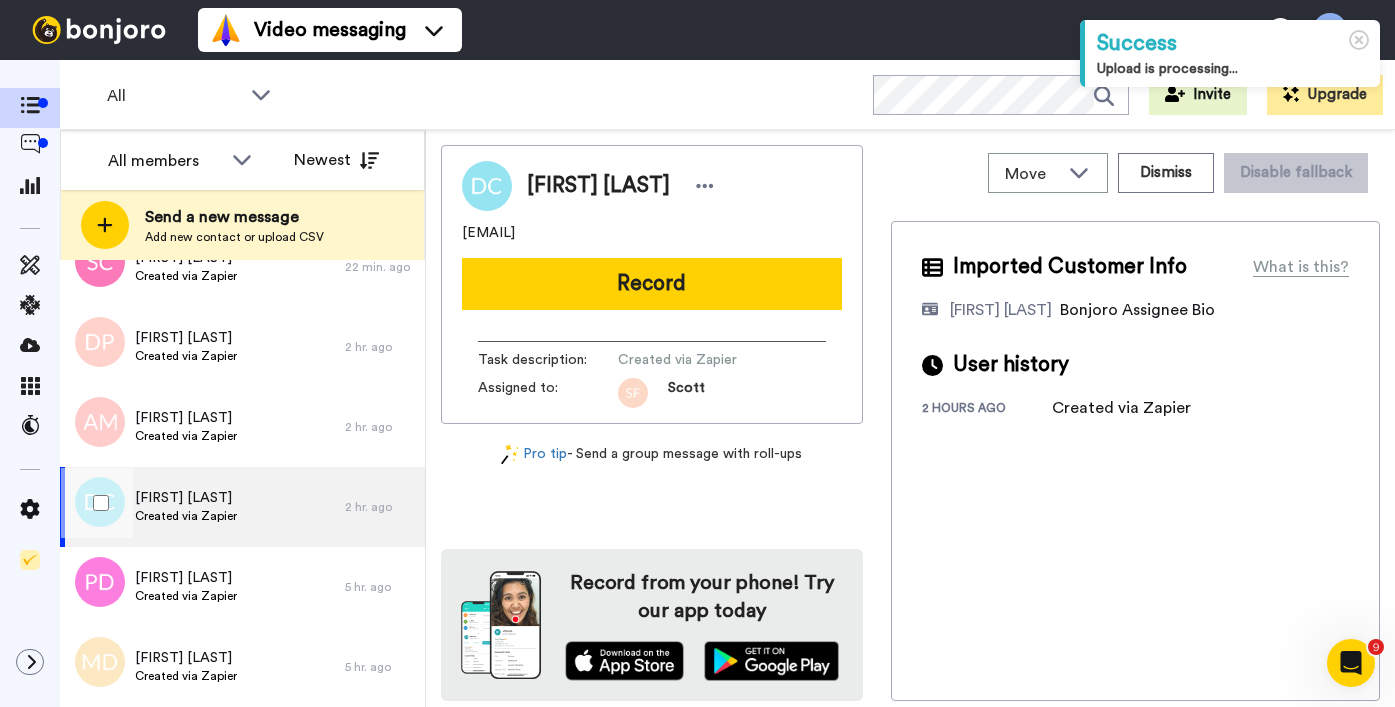 scroll, scrollTop: 193, scrollLeft: 0, axis: vertical 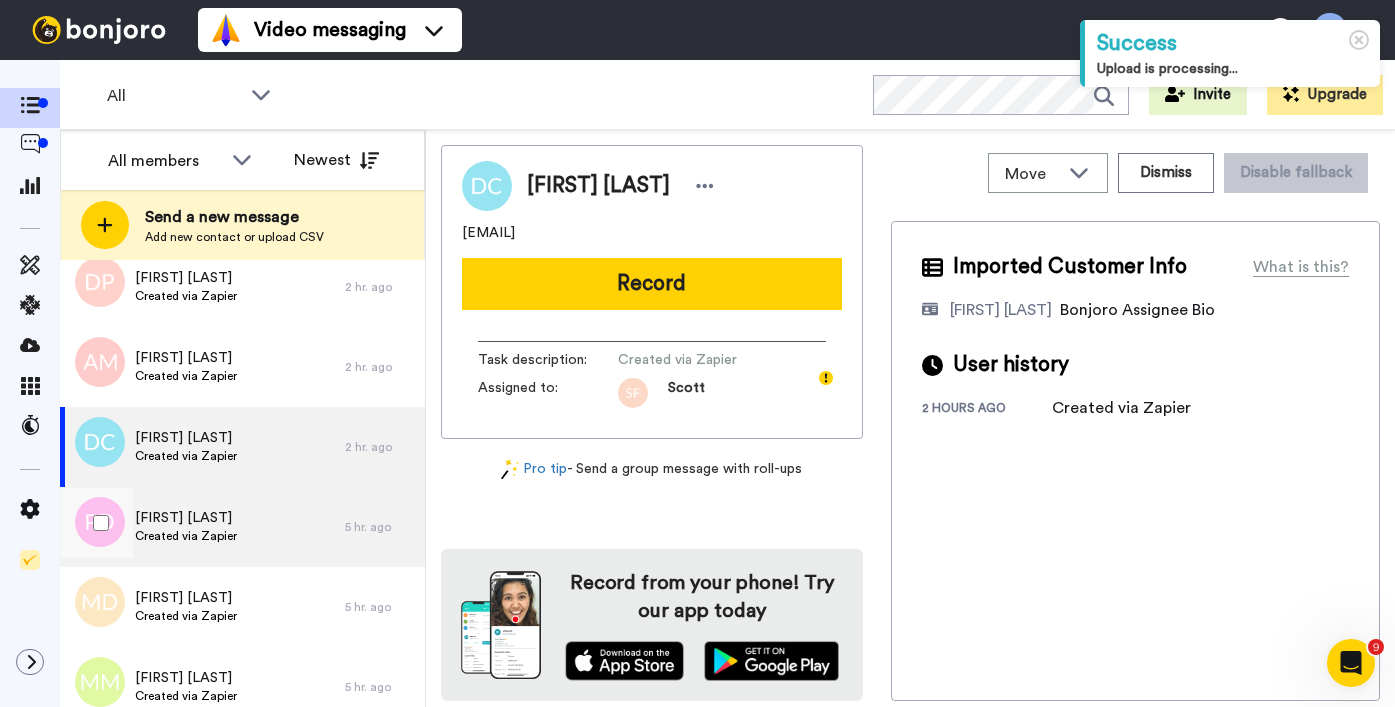 click on "Patrice DeVaughn Created via Zapier" at bounding box center [202, 527] 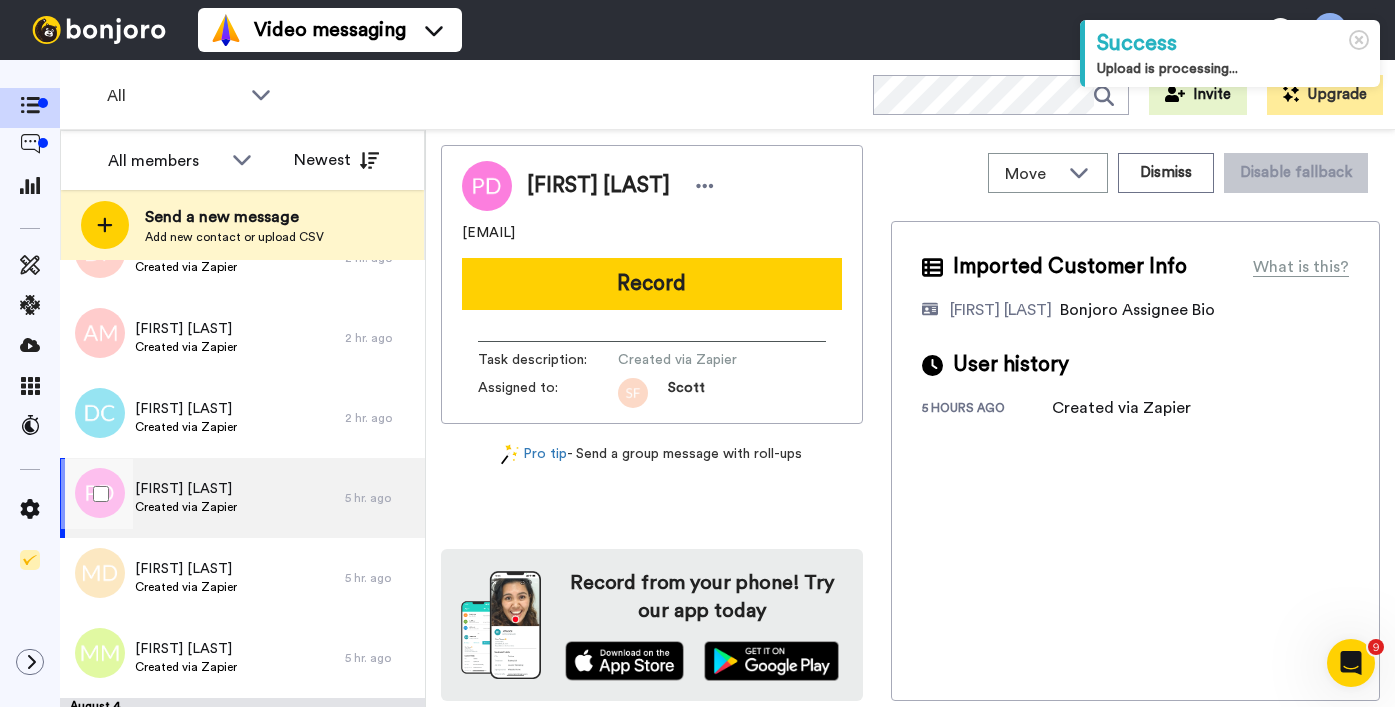 scroll, scrollTop: 285, scrollLeft: 0, axis: vertical 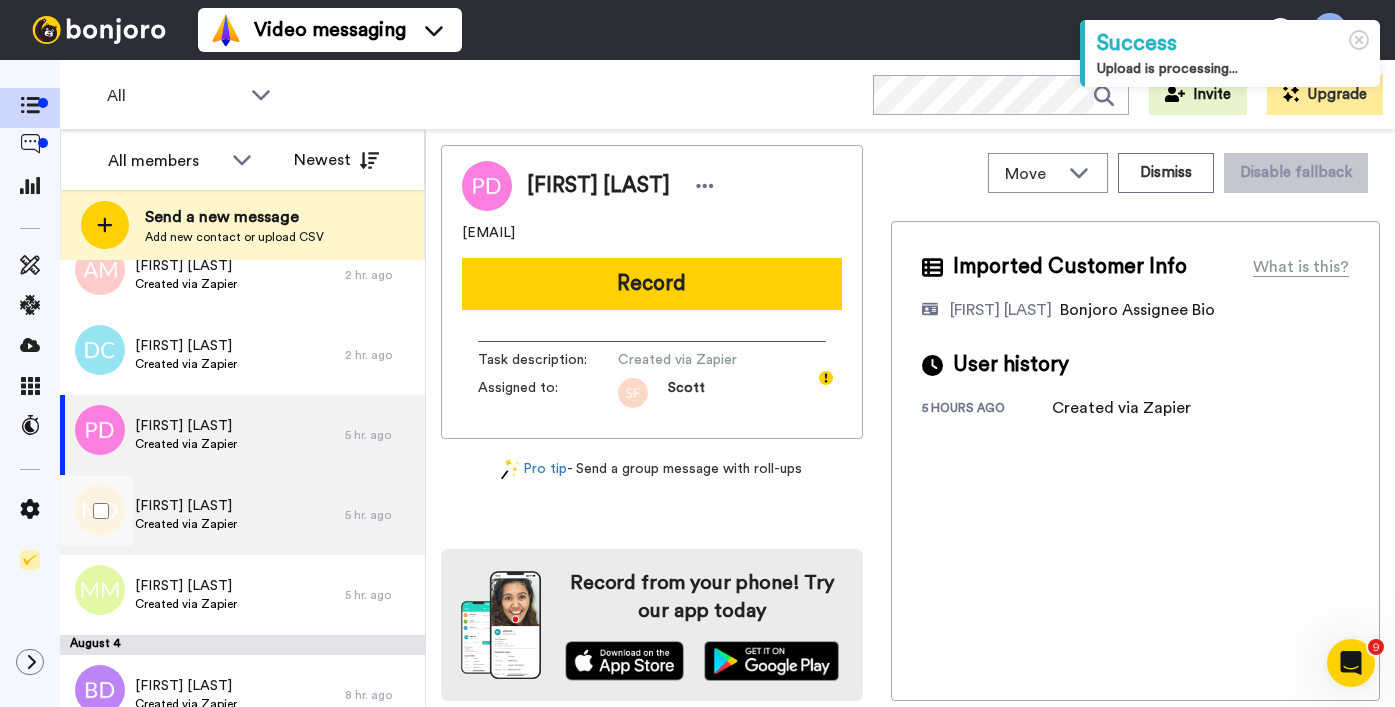 click on "Marlene Davis Created via Zapier" at bounding box center [202, 515] 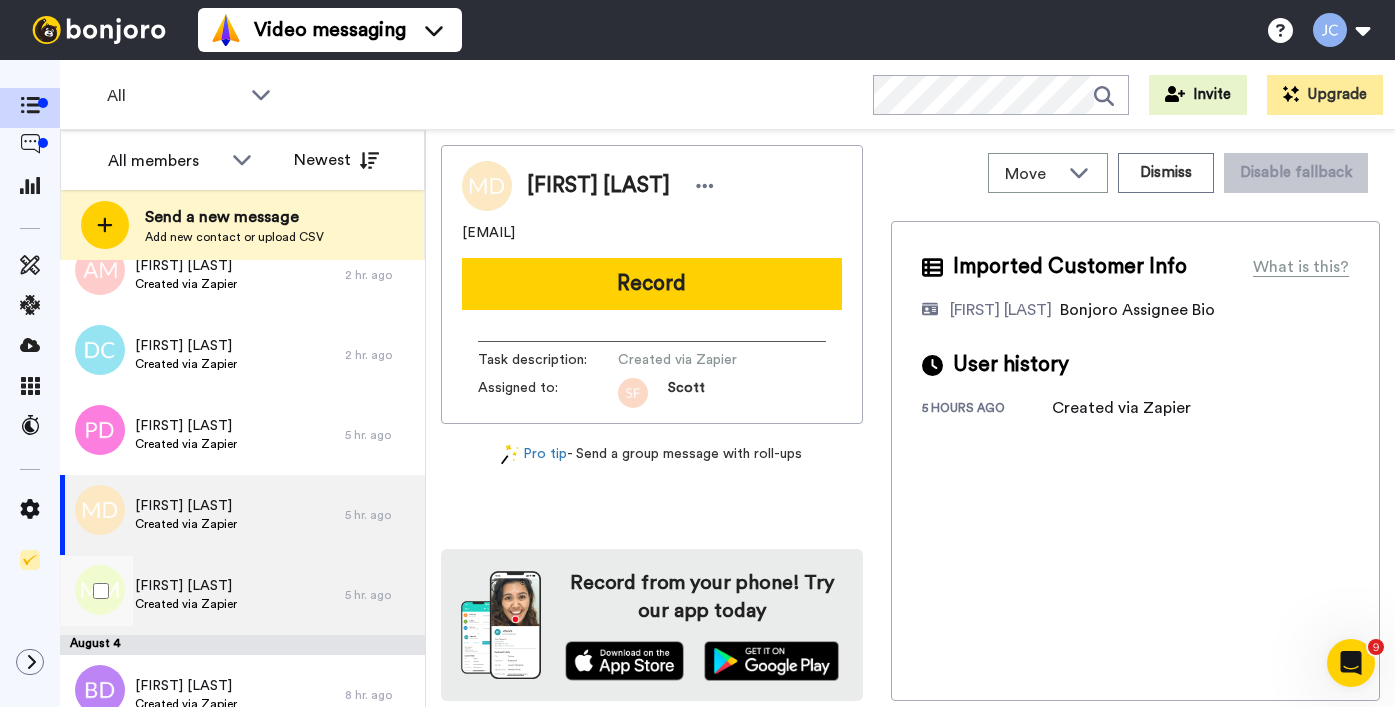 click on "Malaikah Mae Created via Zapier" at bounding box center (202, 595) 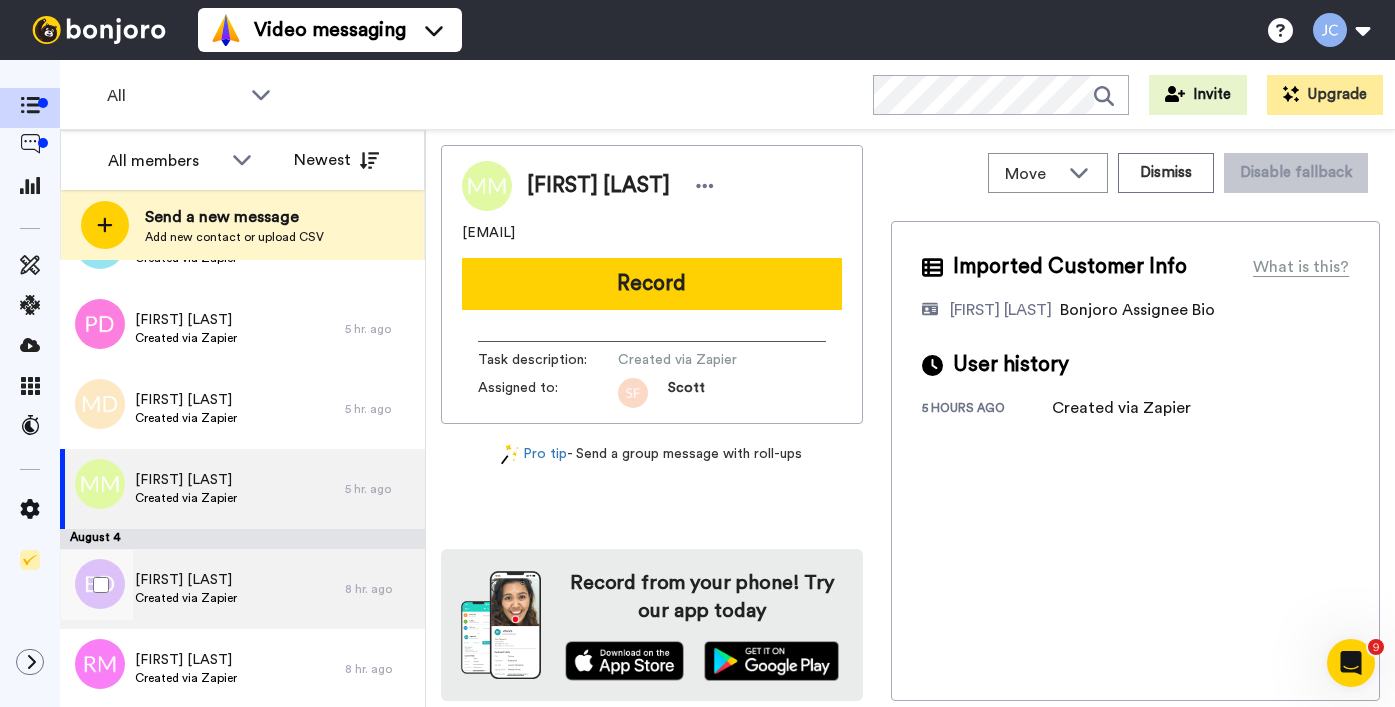 scroll, scrollTop: 420, scrollLeft: 0, axis: vertical 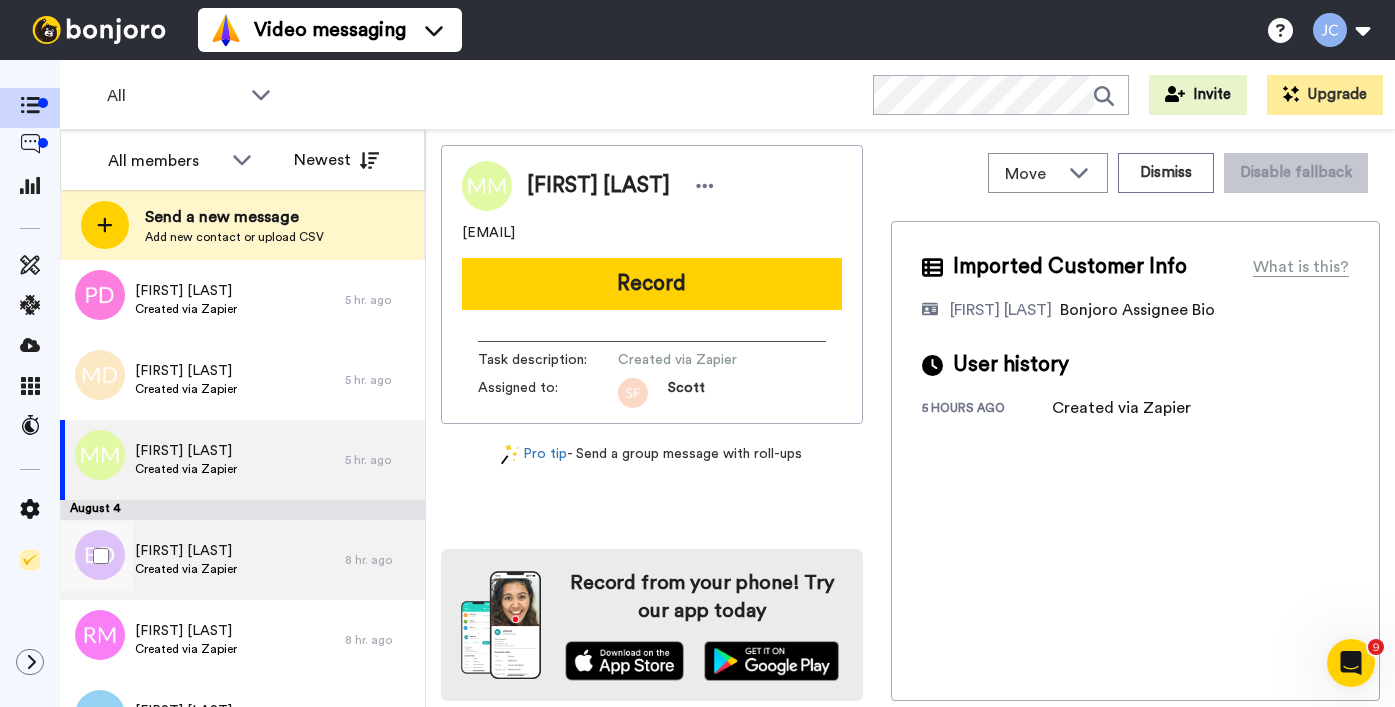 click on "Brittany Dickey Created via Zapier" at bounding box center (202, 560) 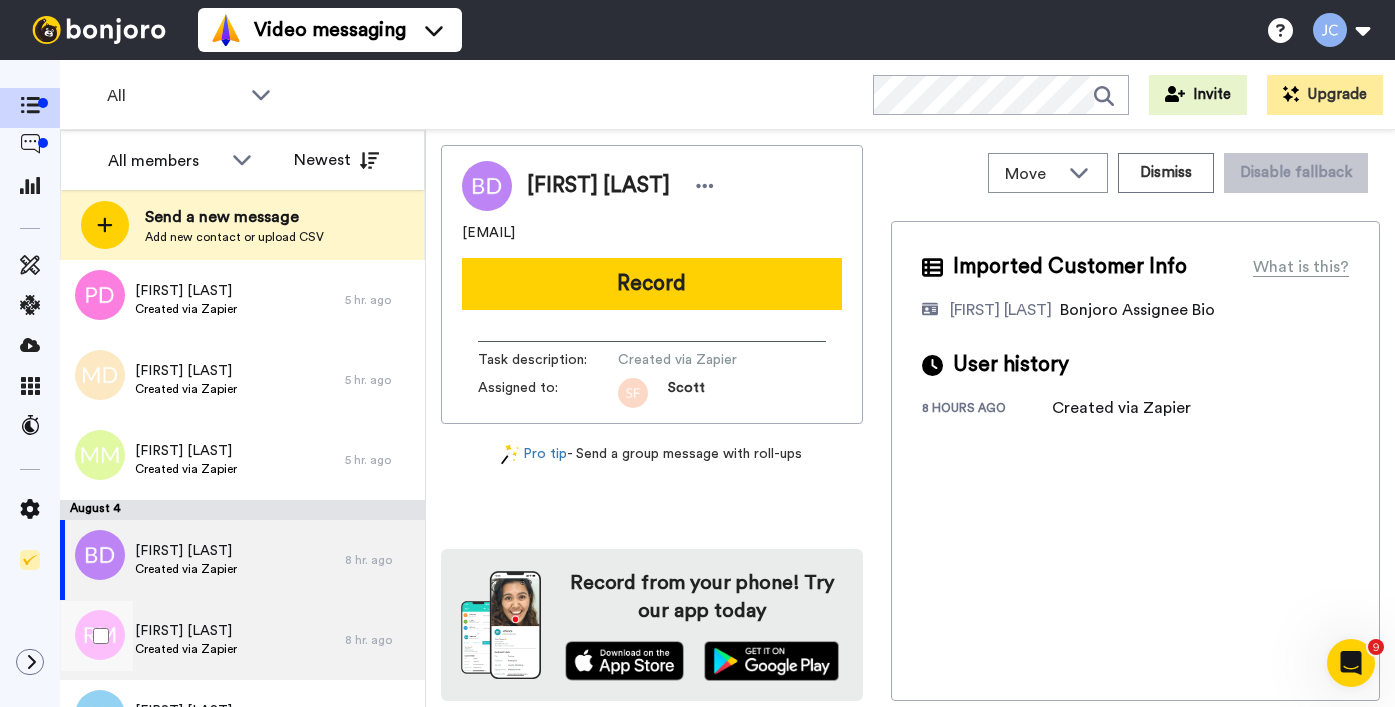 click on "[FIRST] [LAST]" at bounding box center (186, 631) 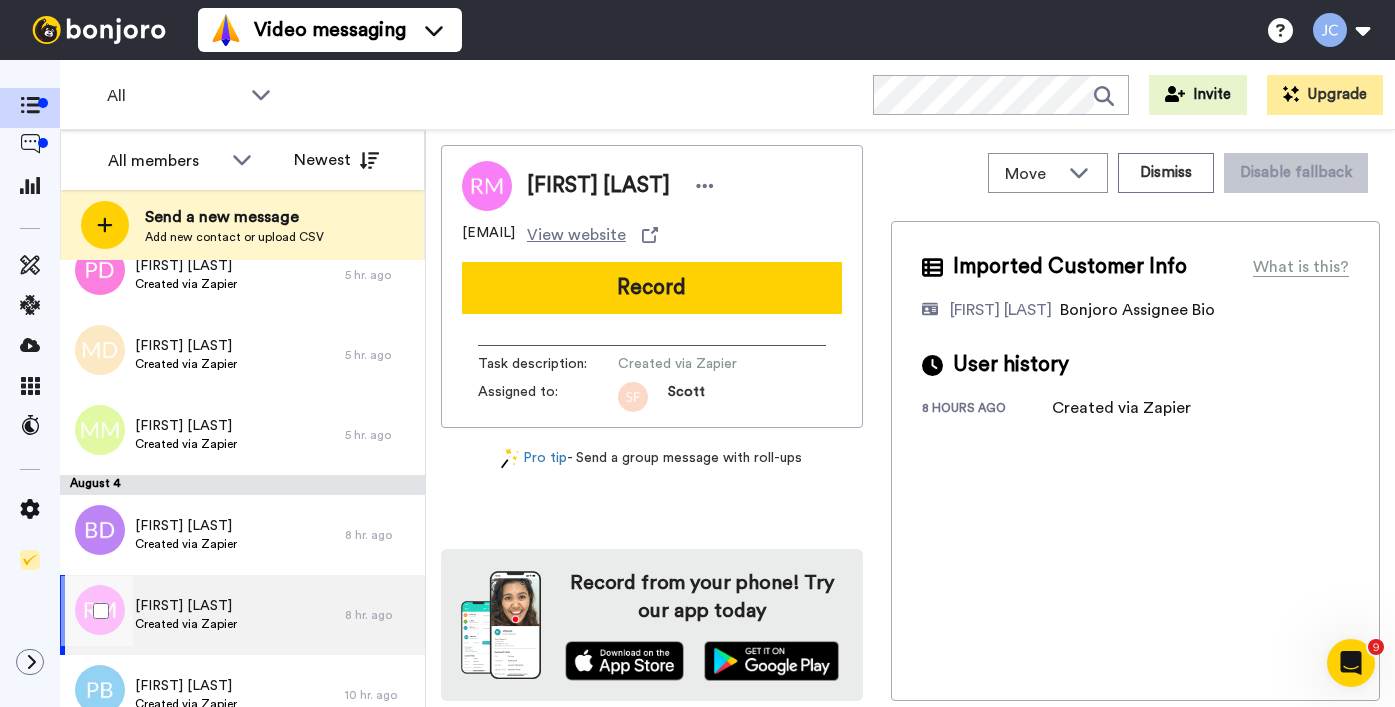 scroll, scrollTop: 529, scrollLeft: 0, axis: vertical 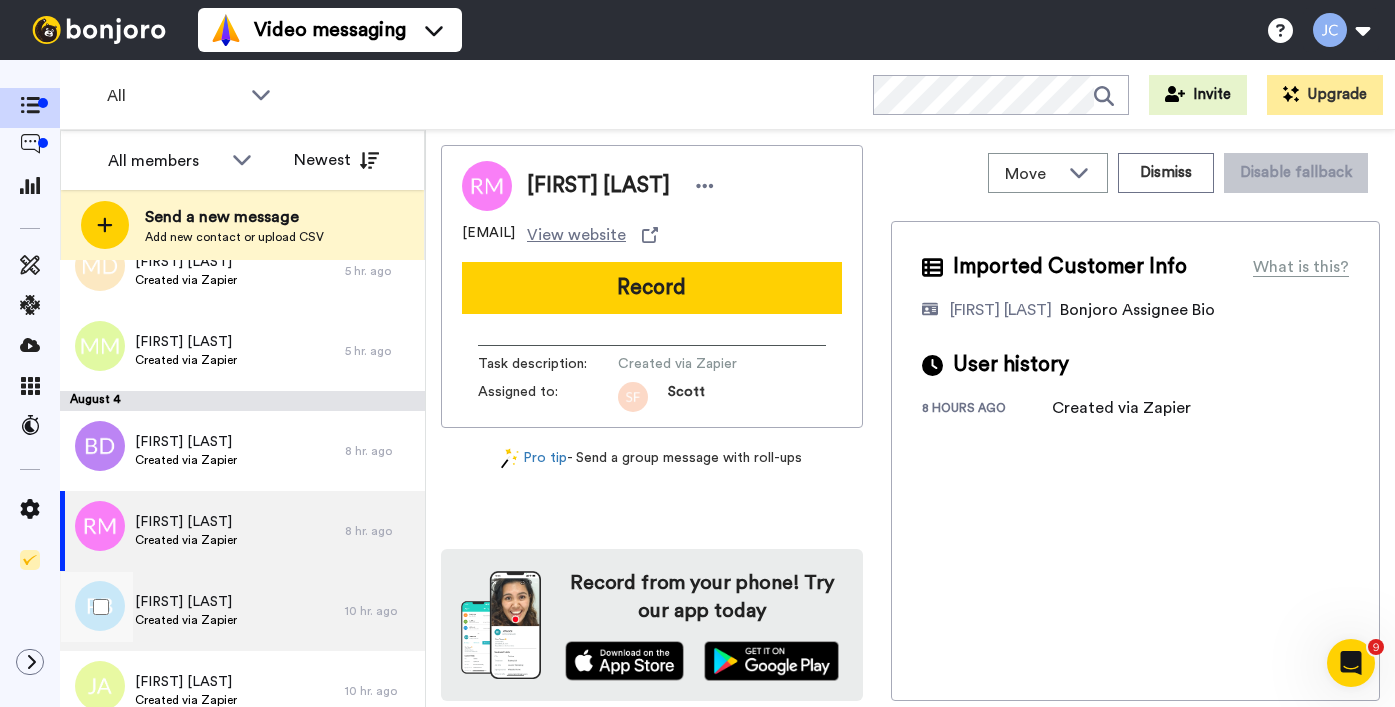 click on "Created via Zapier" at bounding box center (186, 620) 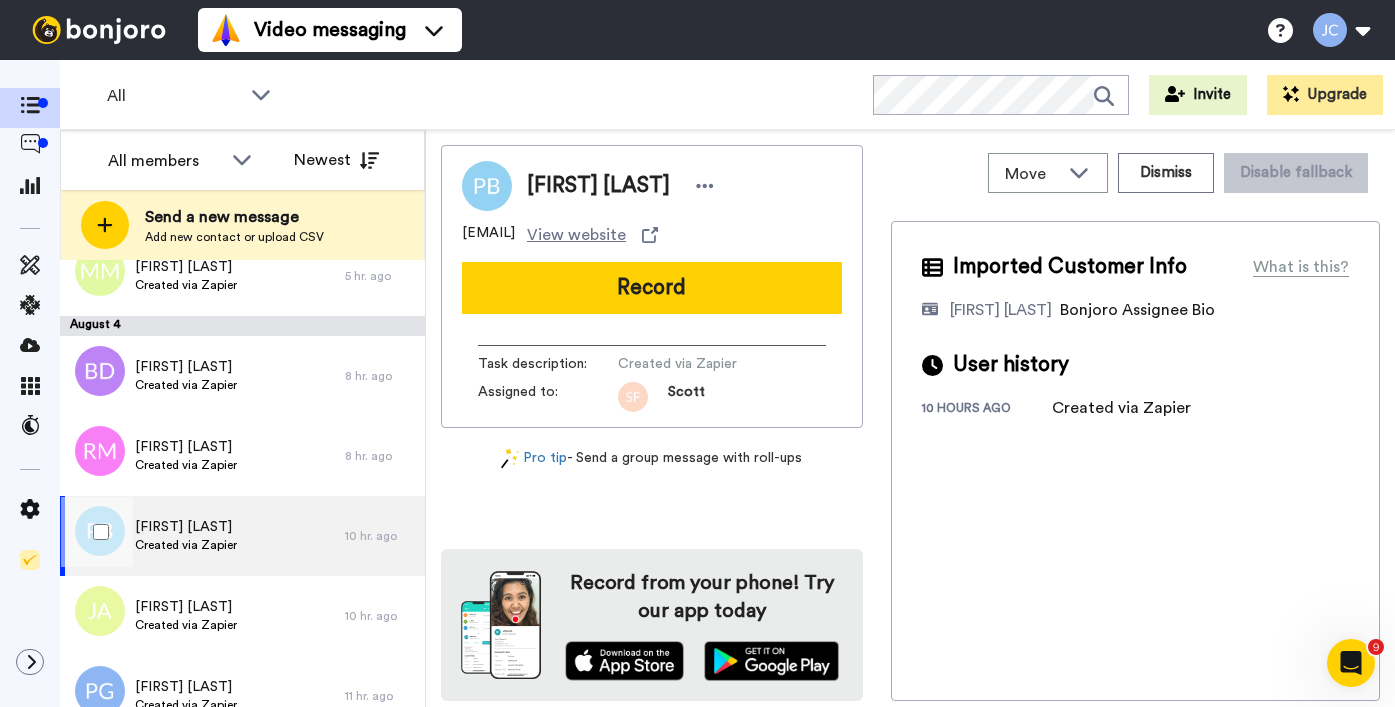 scroll, scrollTop: 608, scrollLeft: 0, axis: vertical 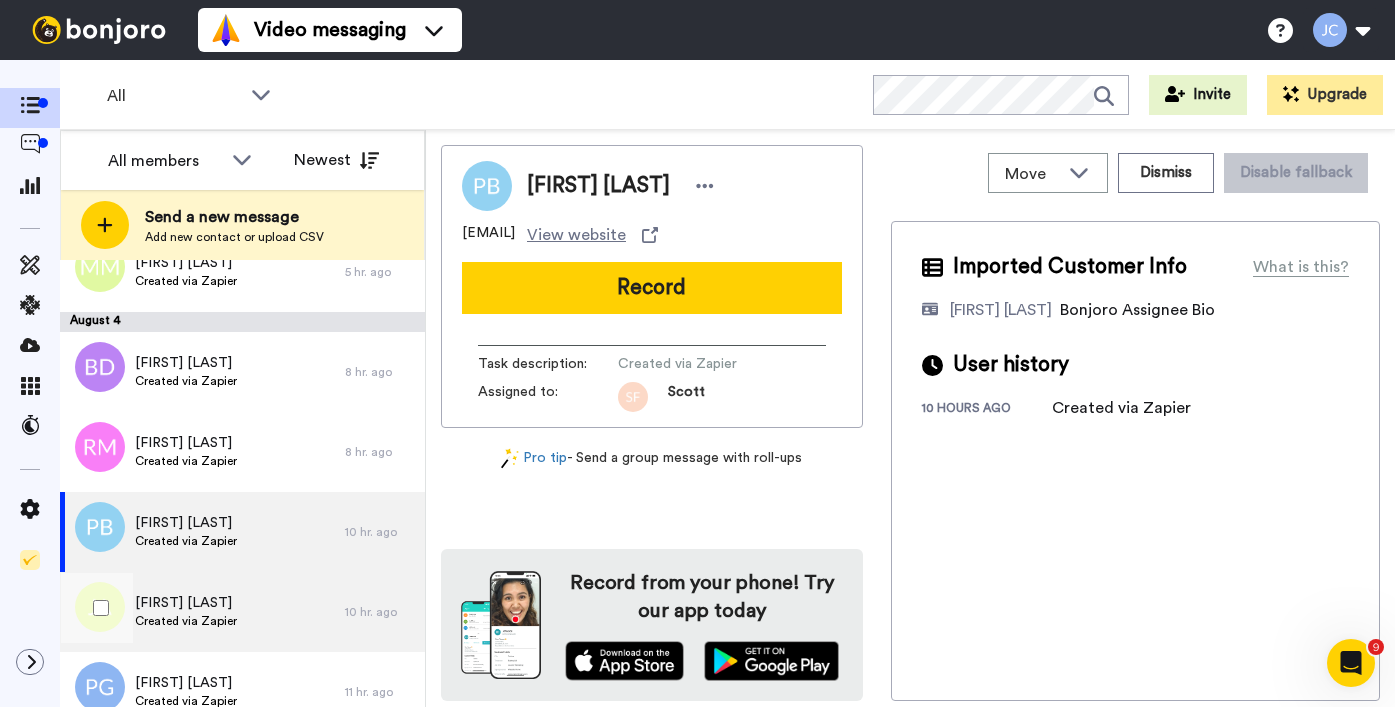 click on "Created via Zapier" at bounding box center (186, 621) 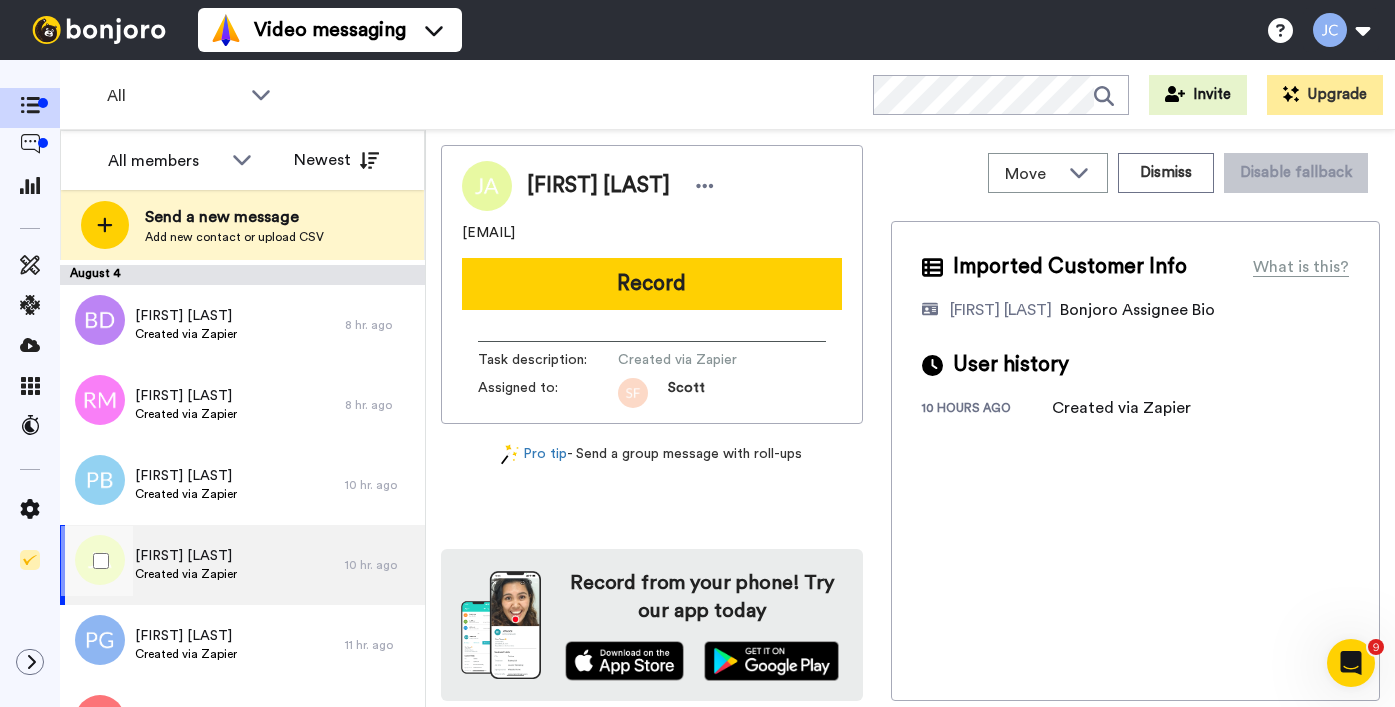 scroll, scrollTop: 668, scrollLeft: 0, axis: vertical 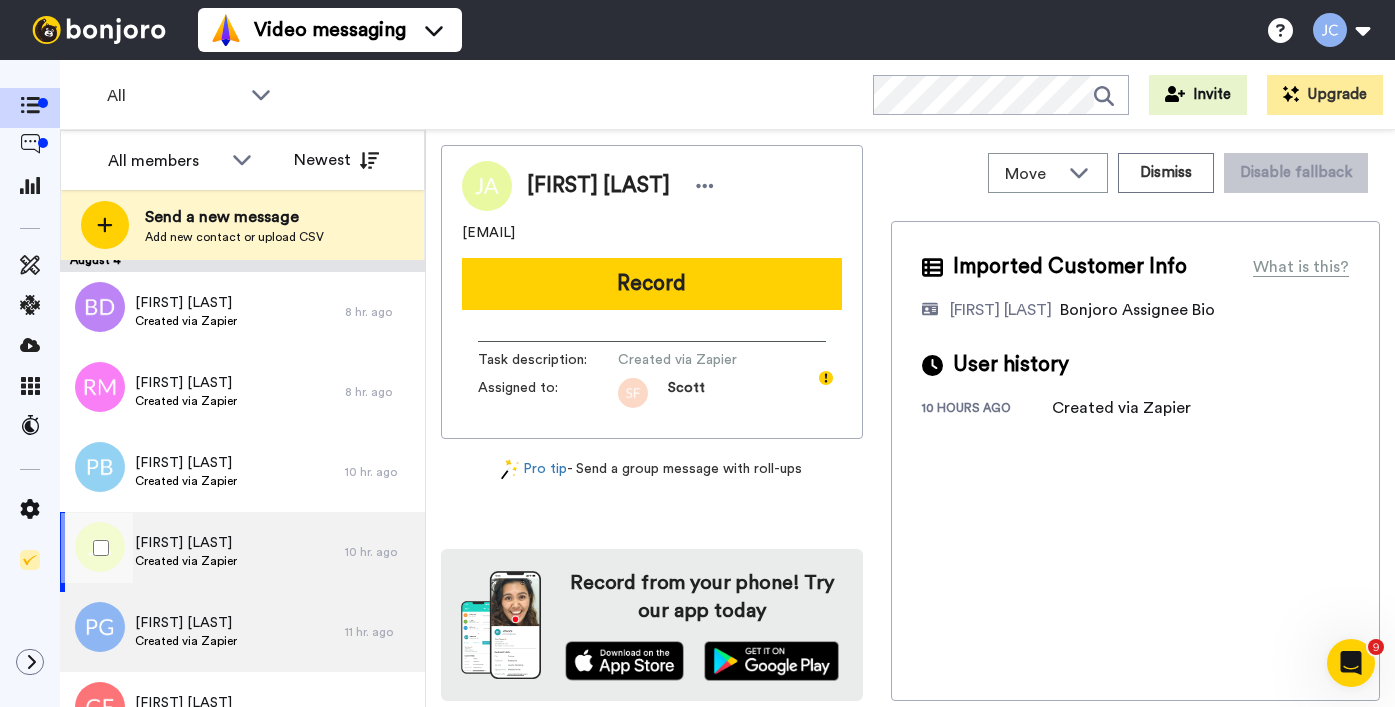 click on "[FIRST] [LAST]" at bounding box center (186, 623) 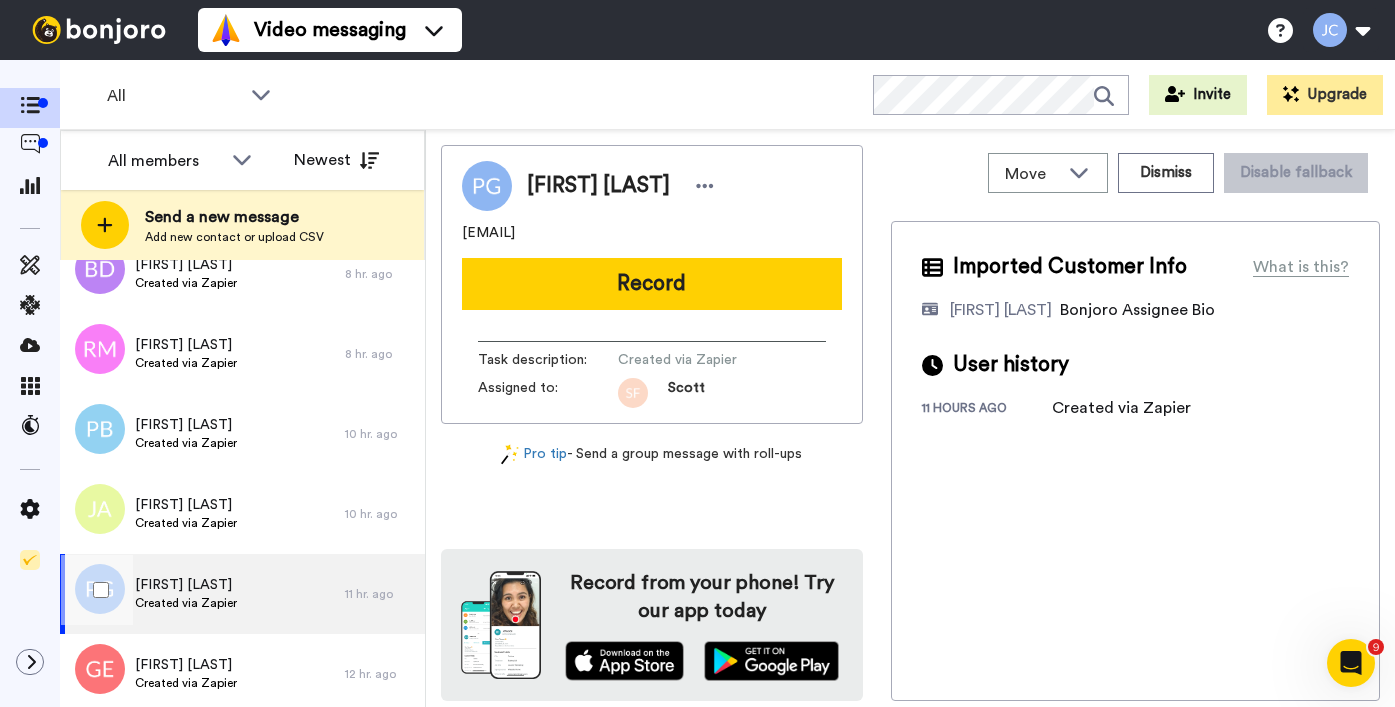 scroll, scrollTop: 770, scrollLeft: 0, axis: vertical 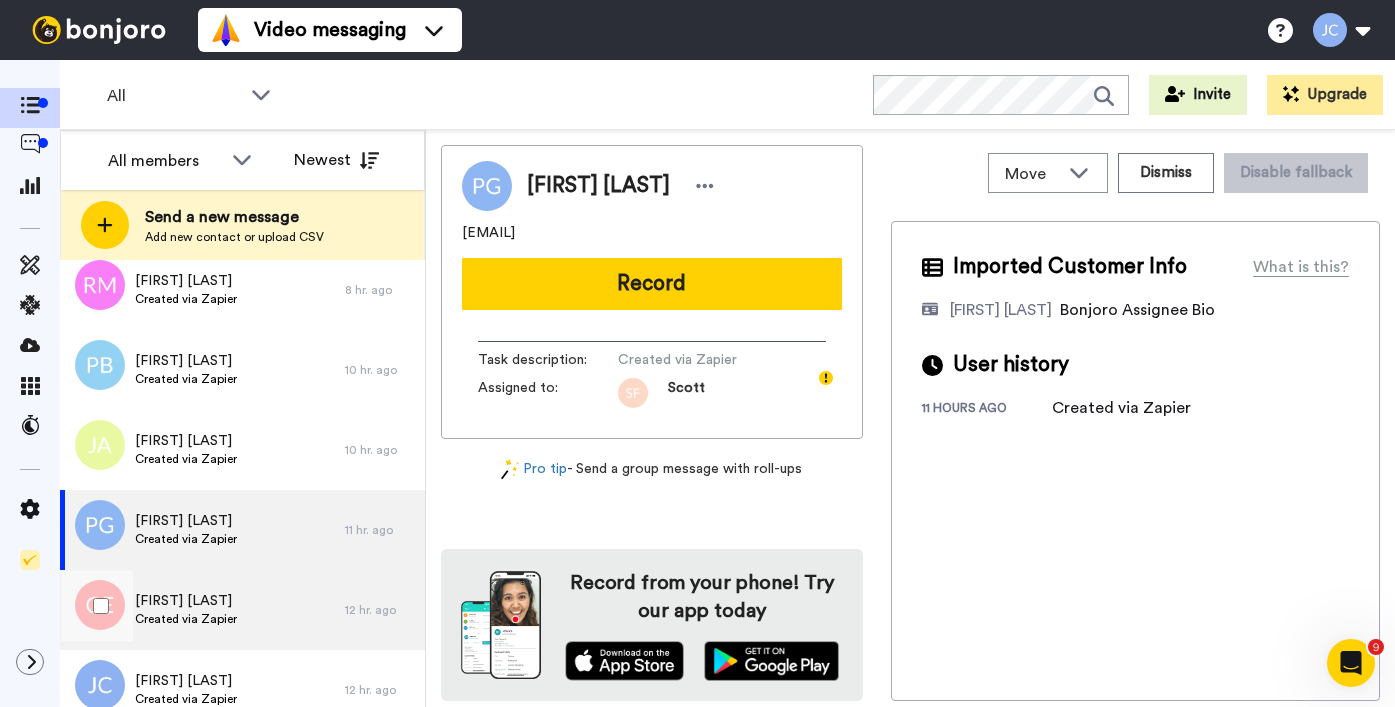 click on "Gail EATON Created via Zapier" at bounding box center [202, 610] 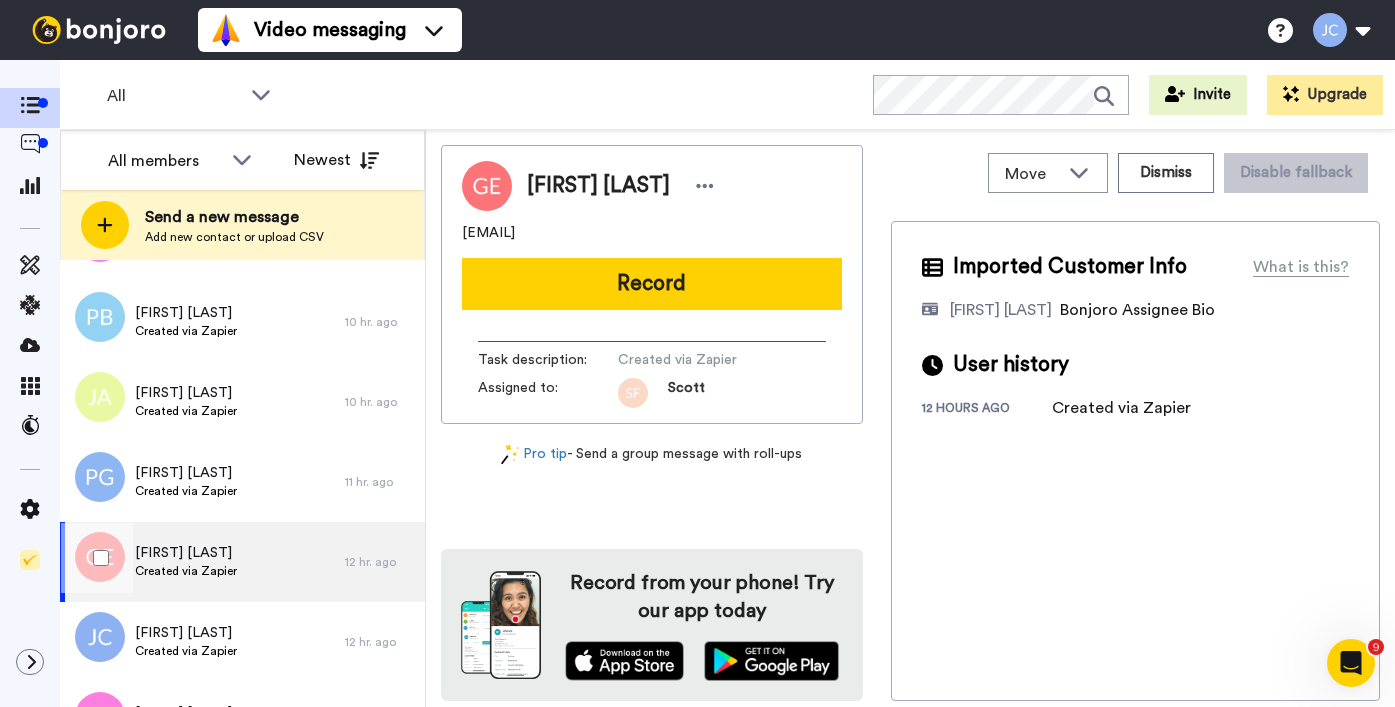 scroll, scrollTop: 900, scrollLeft: 0, axis: vertical 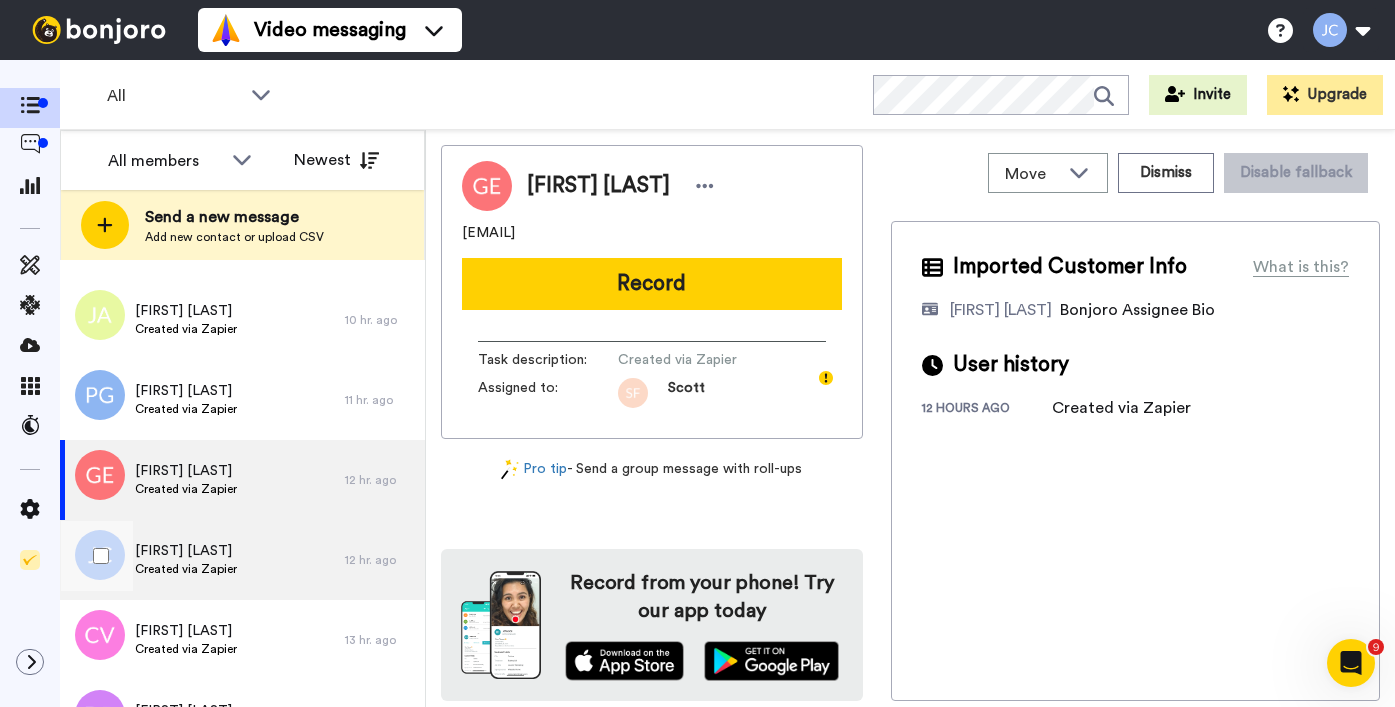 click on "John Chandler Created via Zapier" at bounding box center [202, 560] 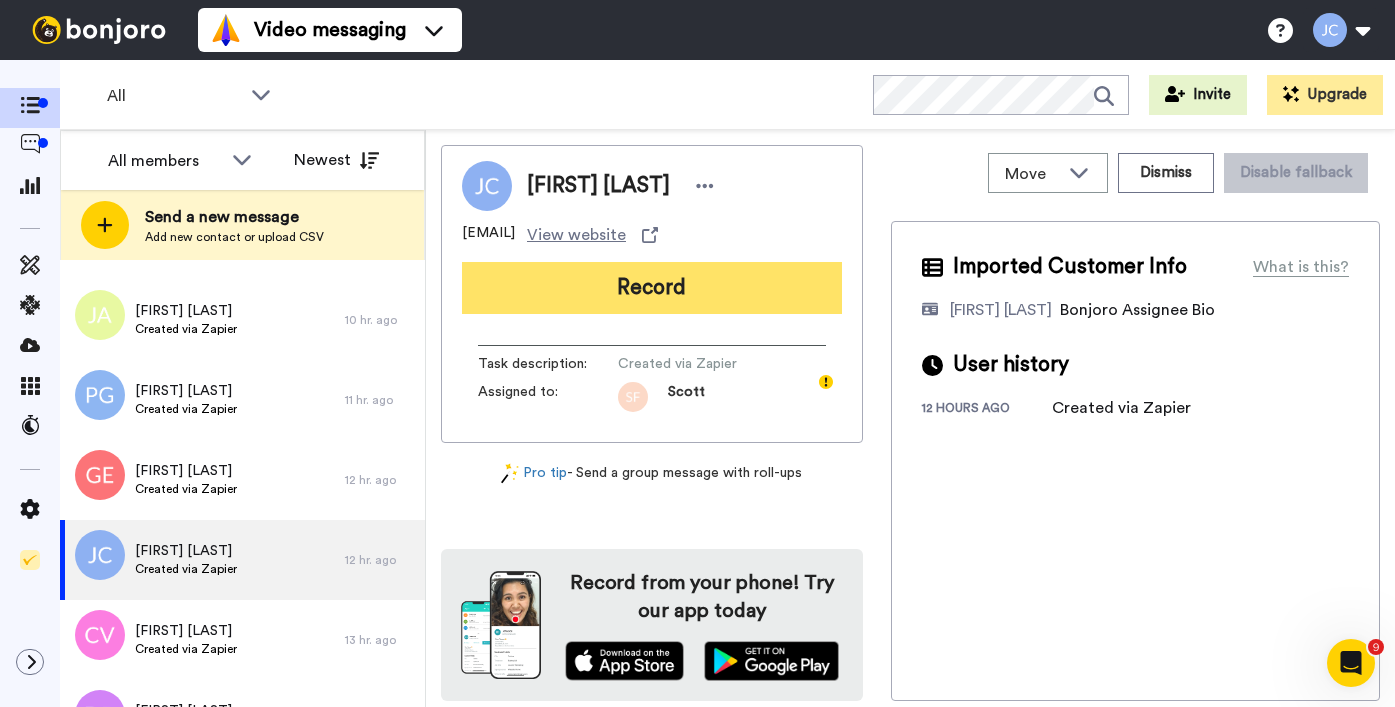 click on "Record" at bounding box center [652, 288] 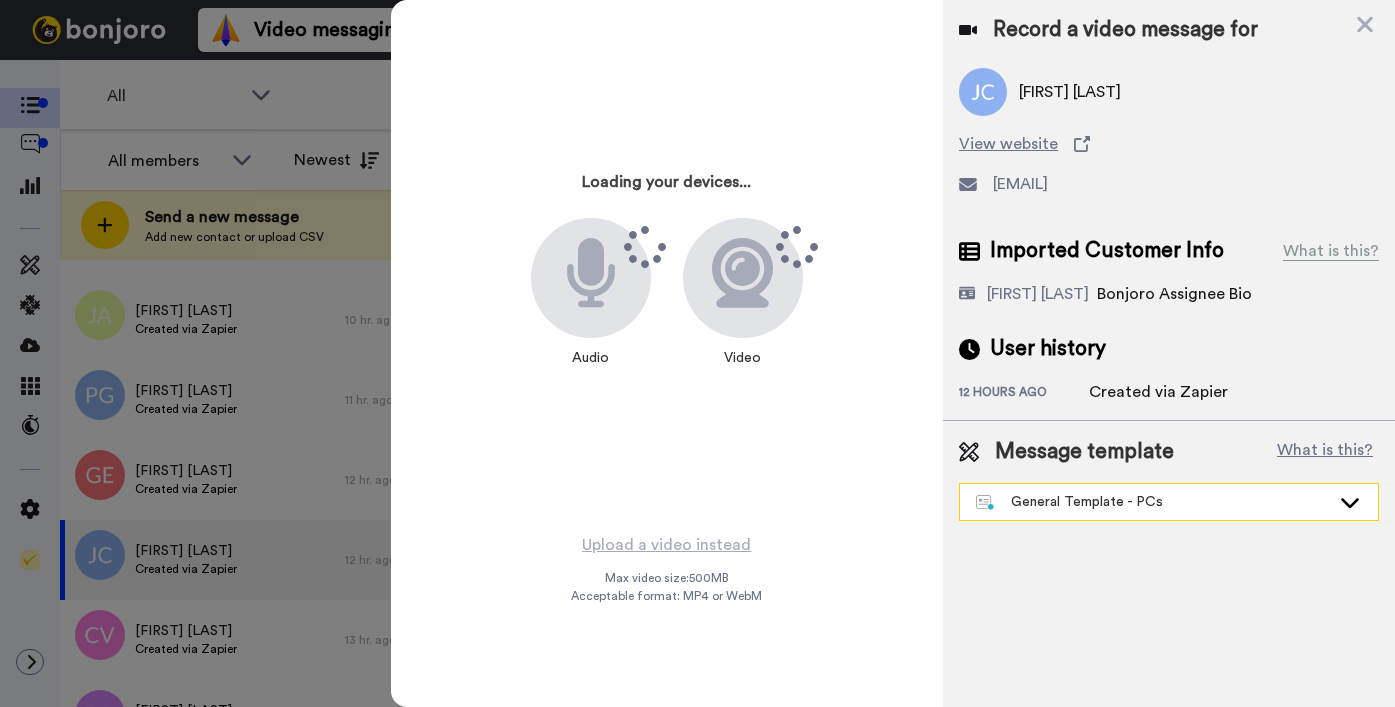 click on "General Template - PCs" at bounding box center [1153, 502] 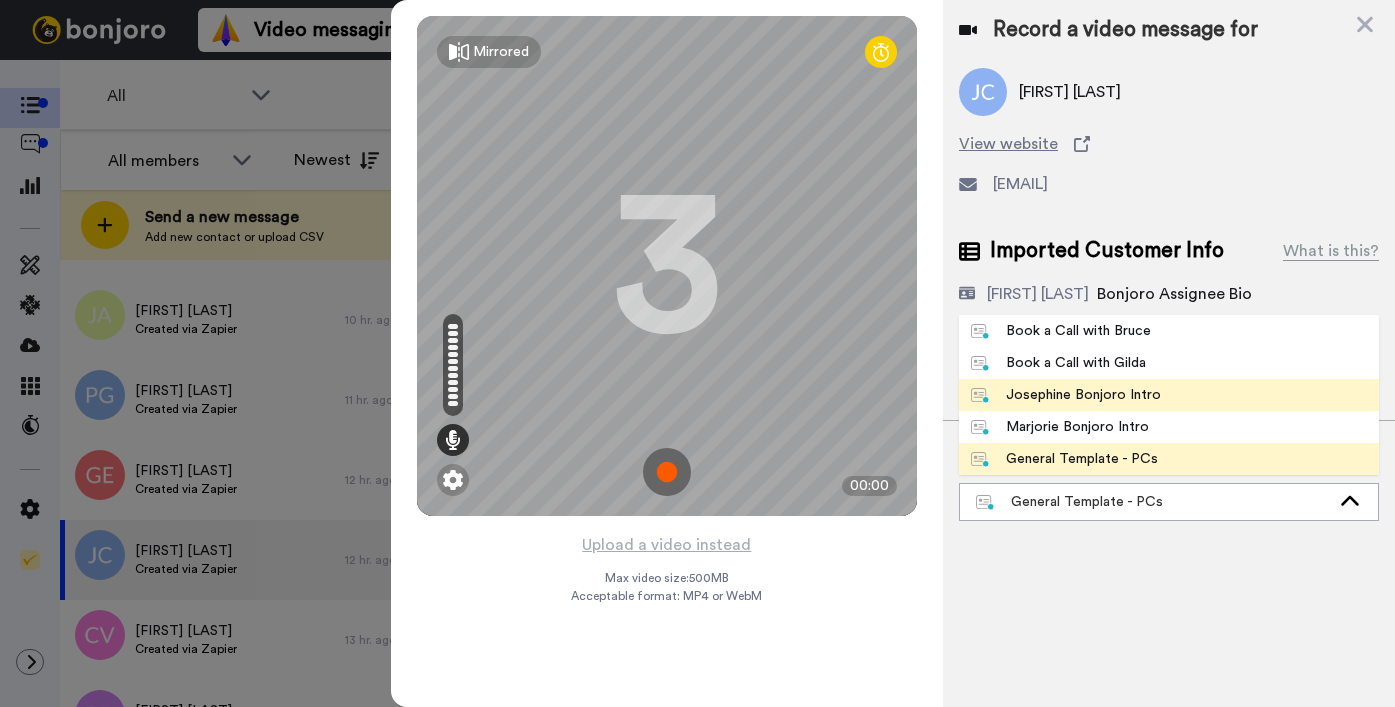 click on "Josephine Bonjoro Intro" at bounding box center [1066, 395] 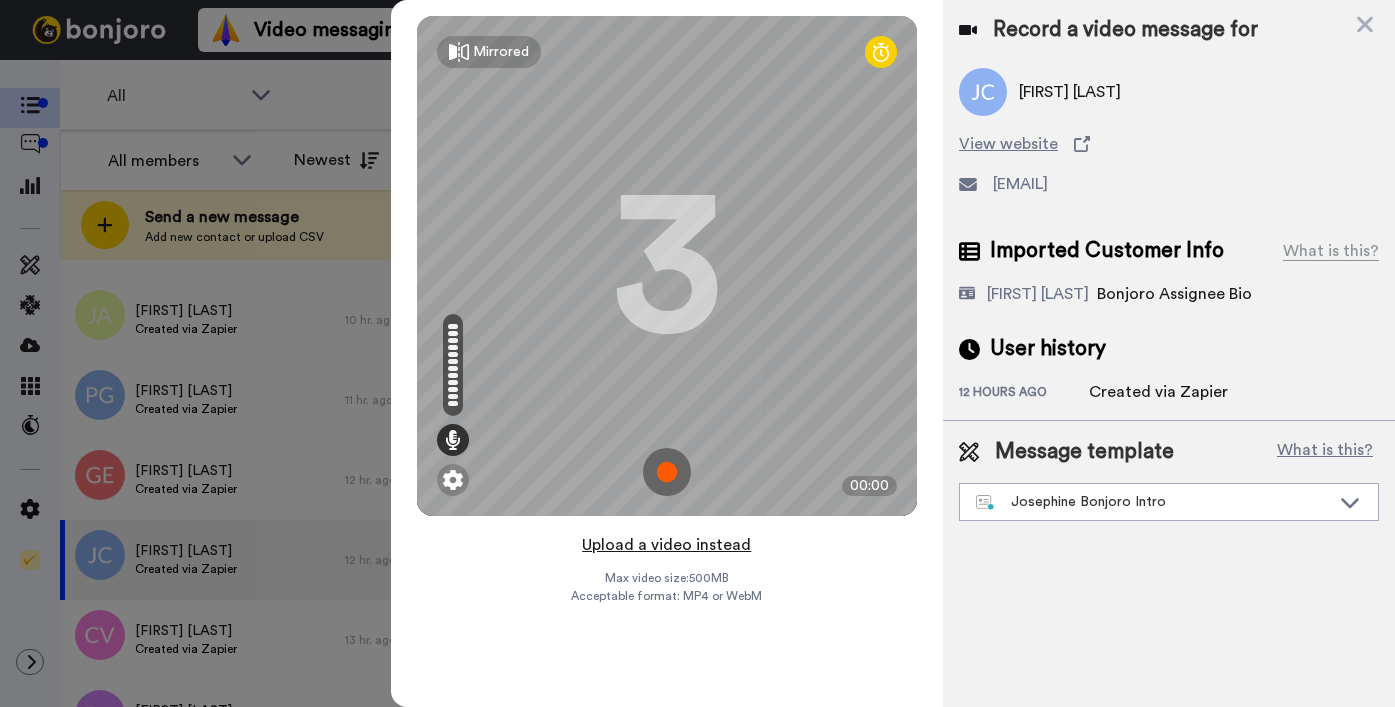 click on "Upload a video instead" at bounding box center [666, 545] 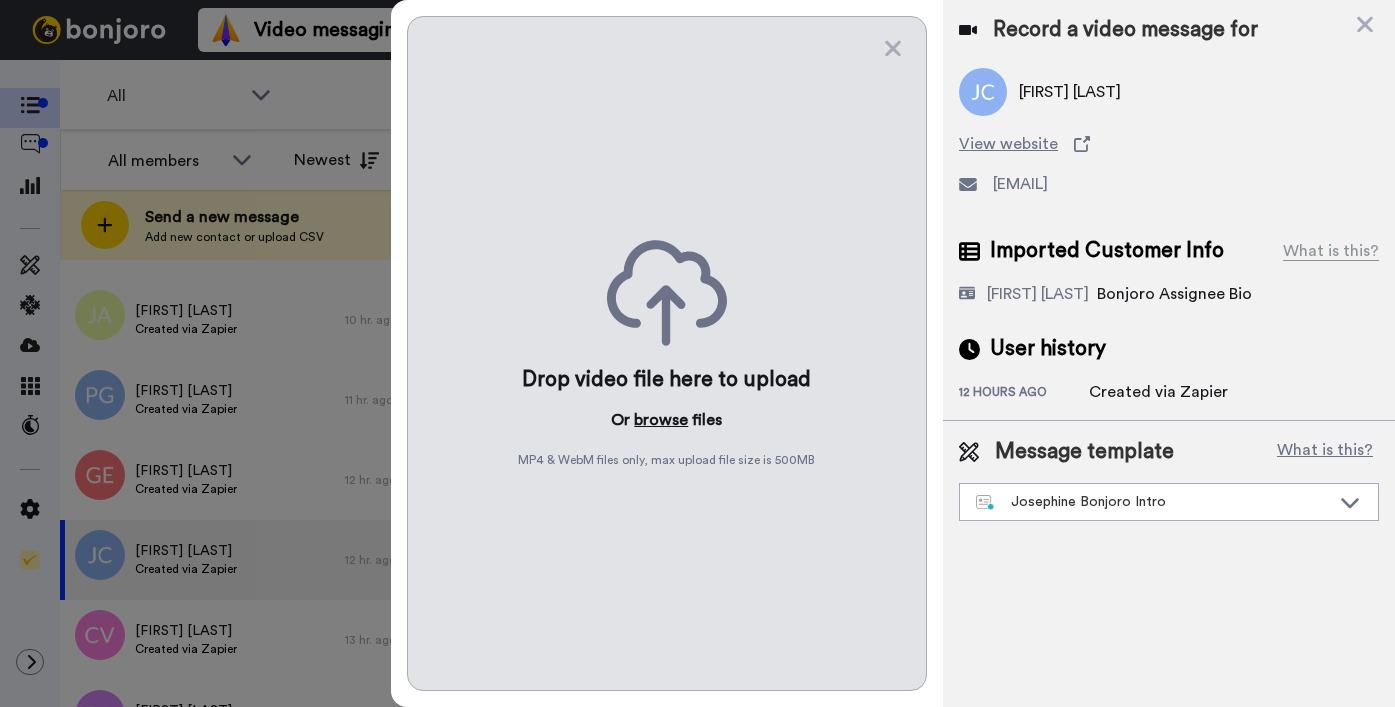 click on "browse" at bounding box center [661, 420] 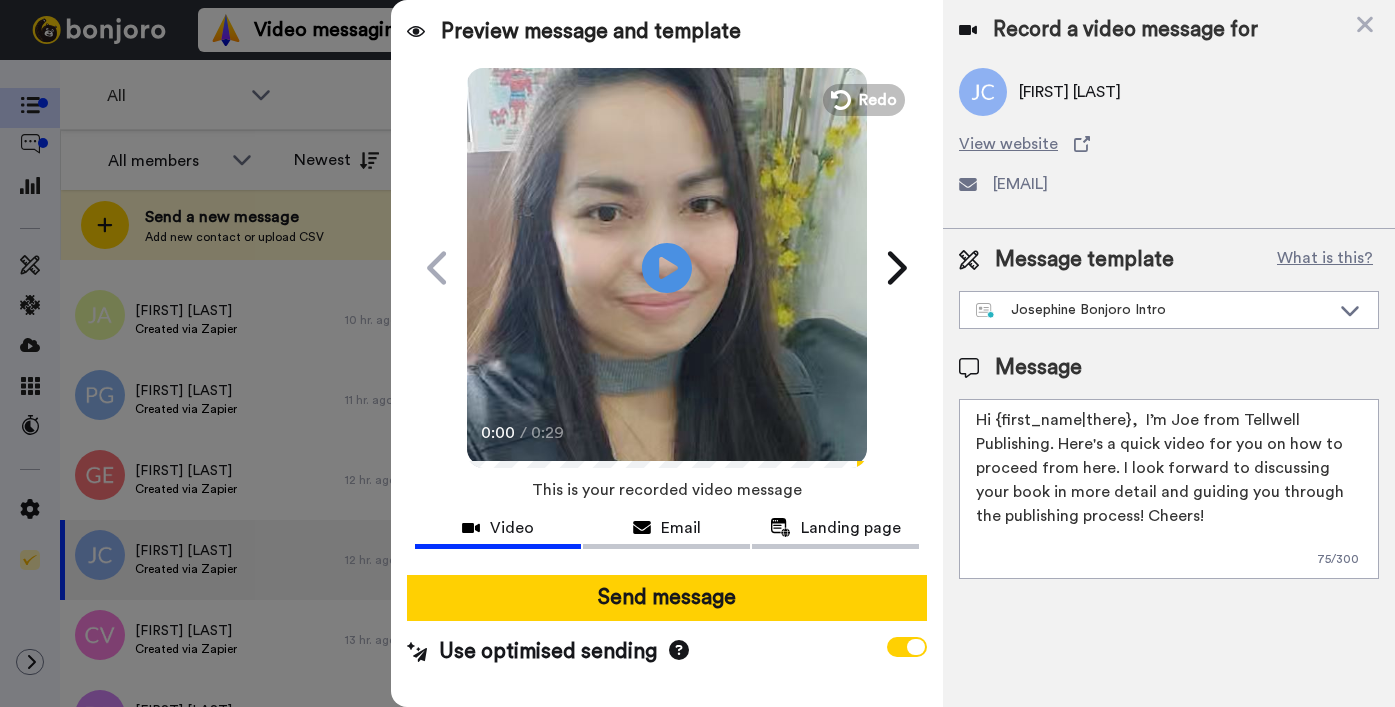drag, startPoint x: 998, startPoint y: 422, endPoint x: 1127, endPoint y: 425, distance: 129.03488 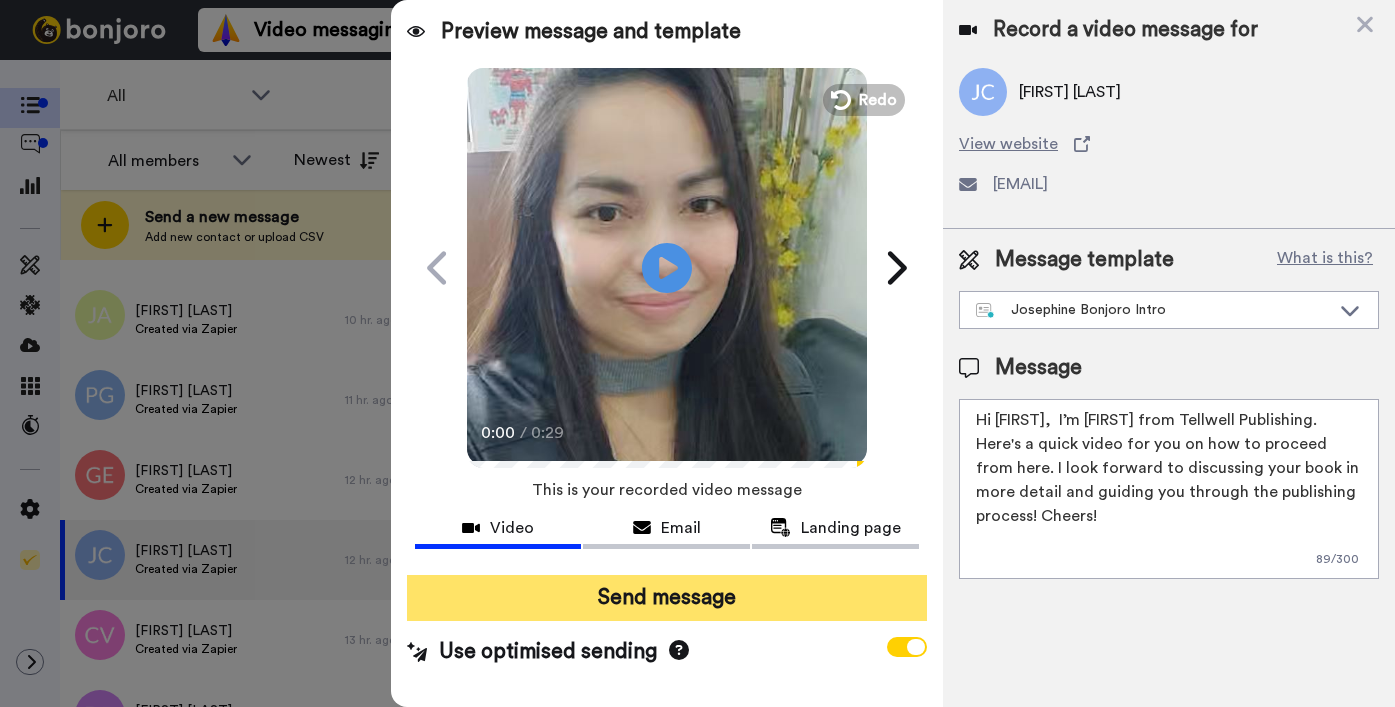 type on "Hi John,  I’m Joe from Tellwell Publishing. Here's a quick video for you on how to proceed from here. I look forward to discussing your book in more detail and guiding you through the publishing process! Cheers!" 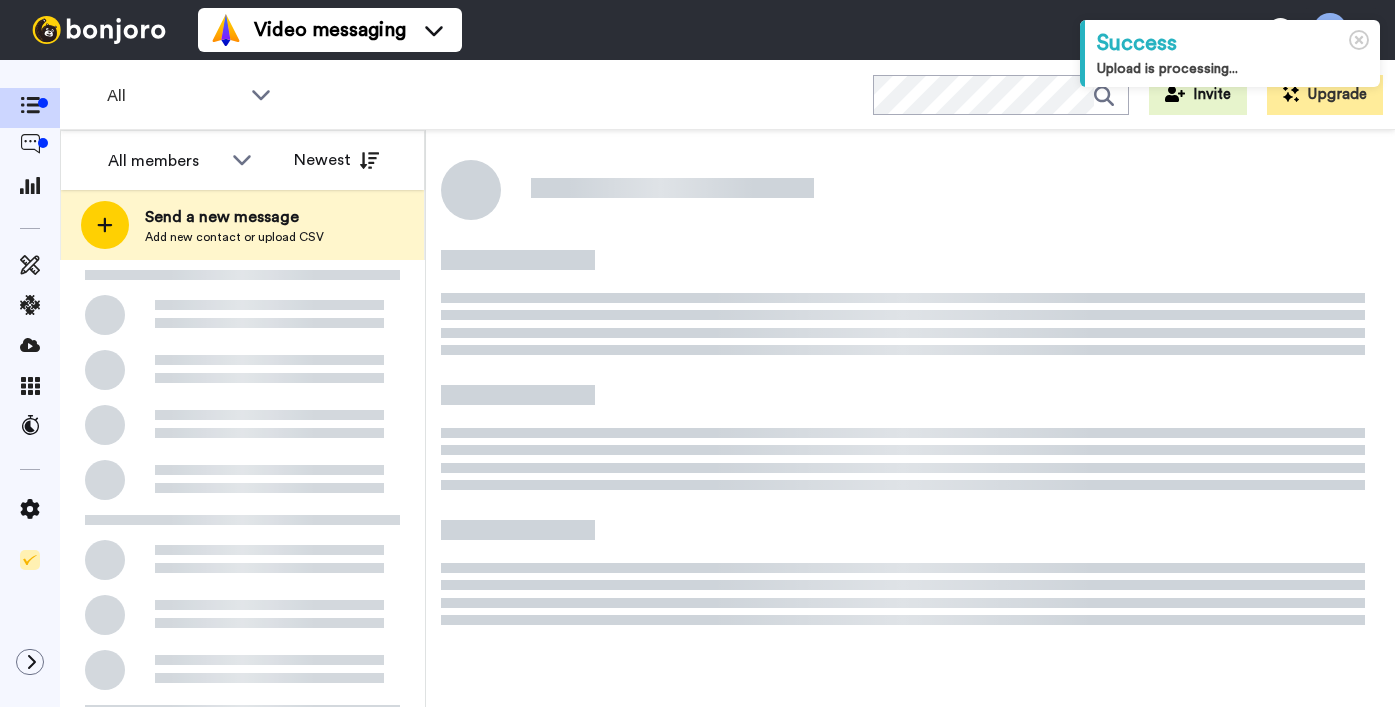 scroll, scrollTop: 0, scrollLeft: 0, axis: both 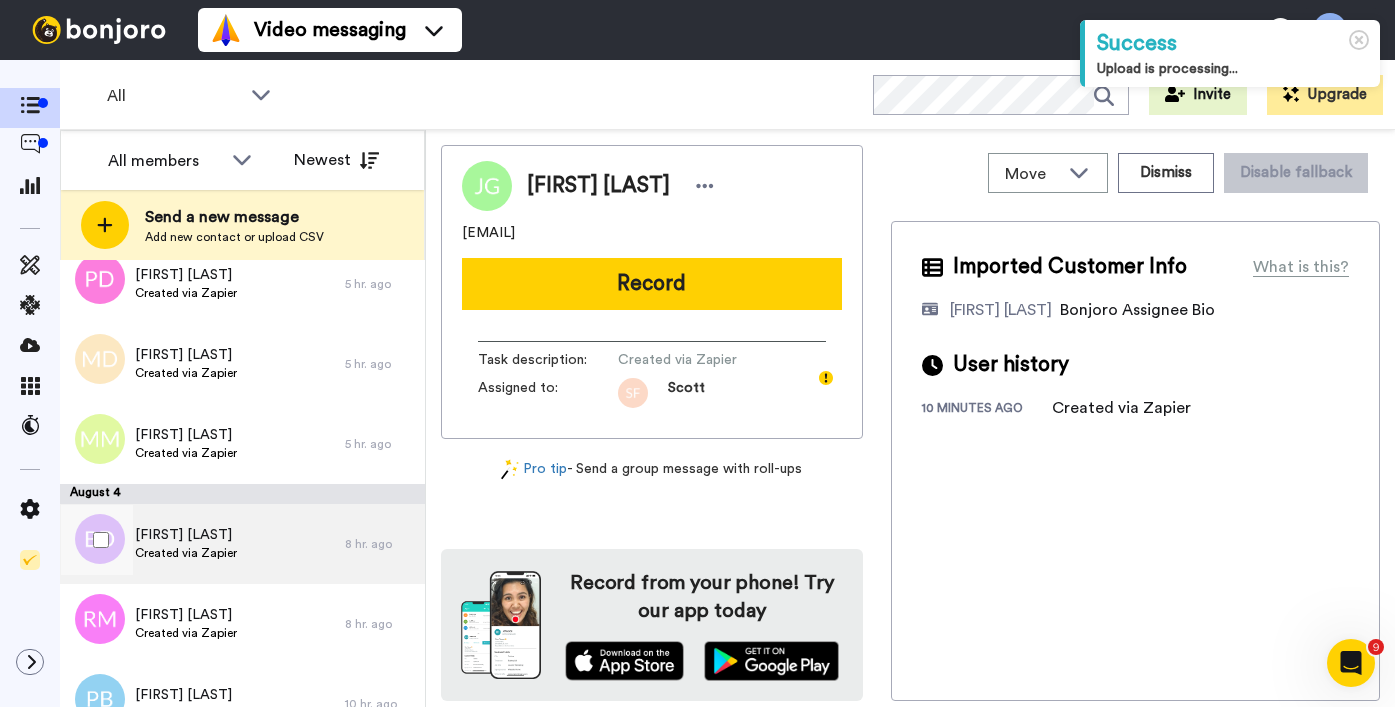 click on "[FIRST] [LAST] Created via Zapier" at bounding box center (202, 544) 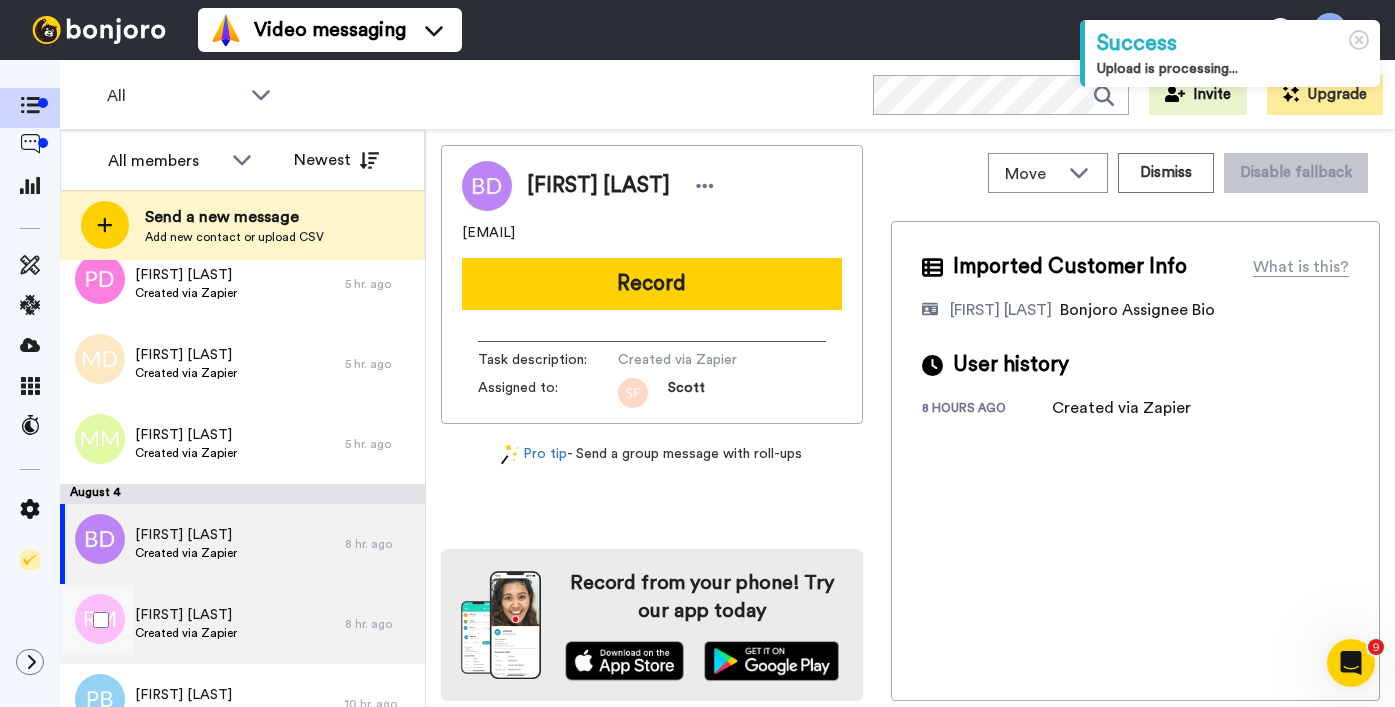 click on "[FIRST] [LAST] Created via Zapier" at bounding box center [202, 624] 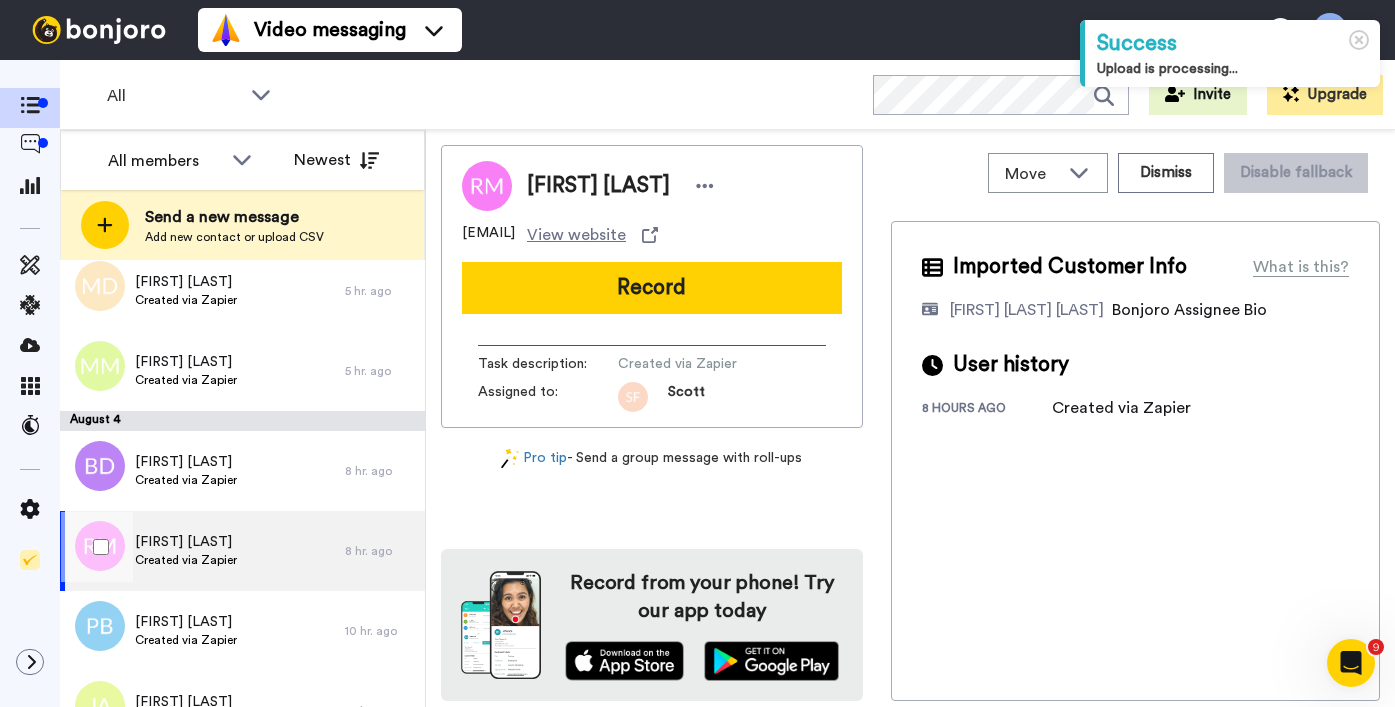 scroll, scrollTop: 628, scrollLeft: 0, axis: vertical 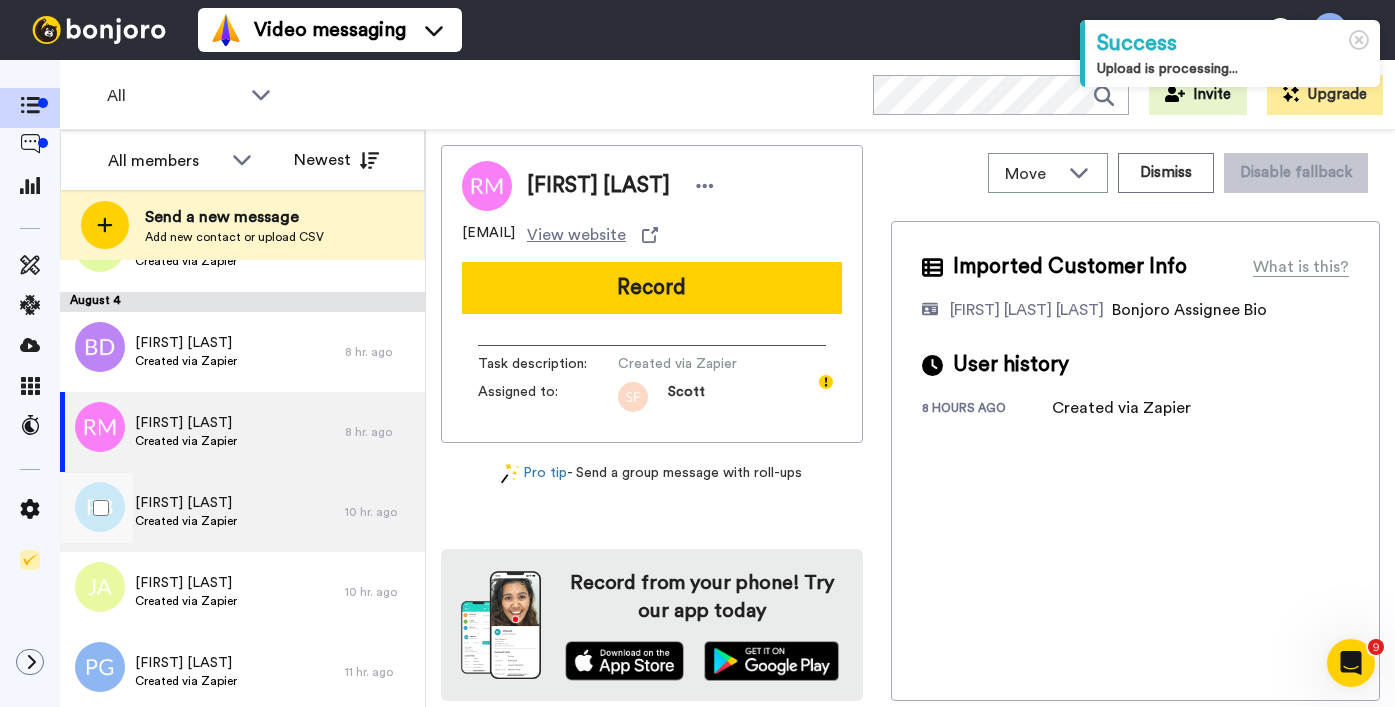 click on "[FIRST] [LAST] Created via Zapier" at bounding box center [202, 512] 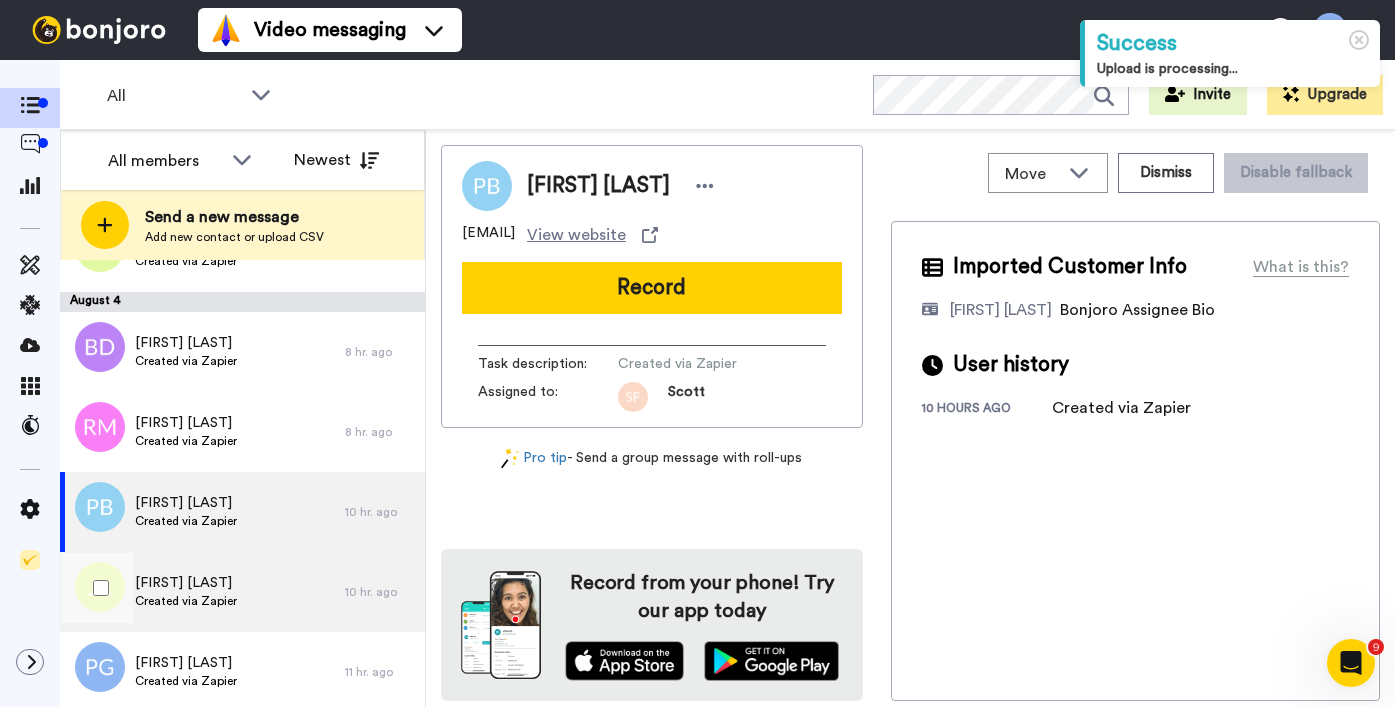 click on "[FIRST] [LAST]" at bounding box center (186, 583) 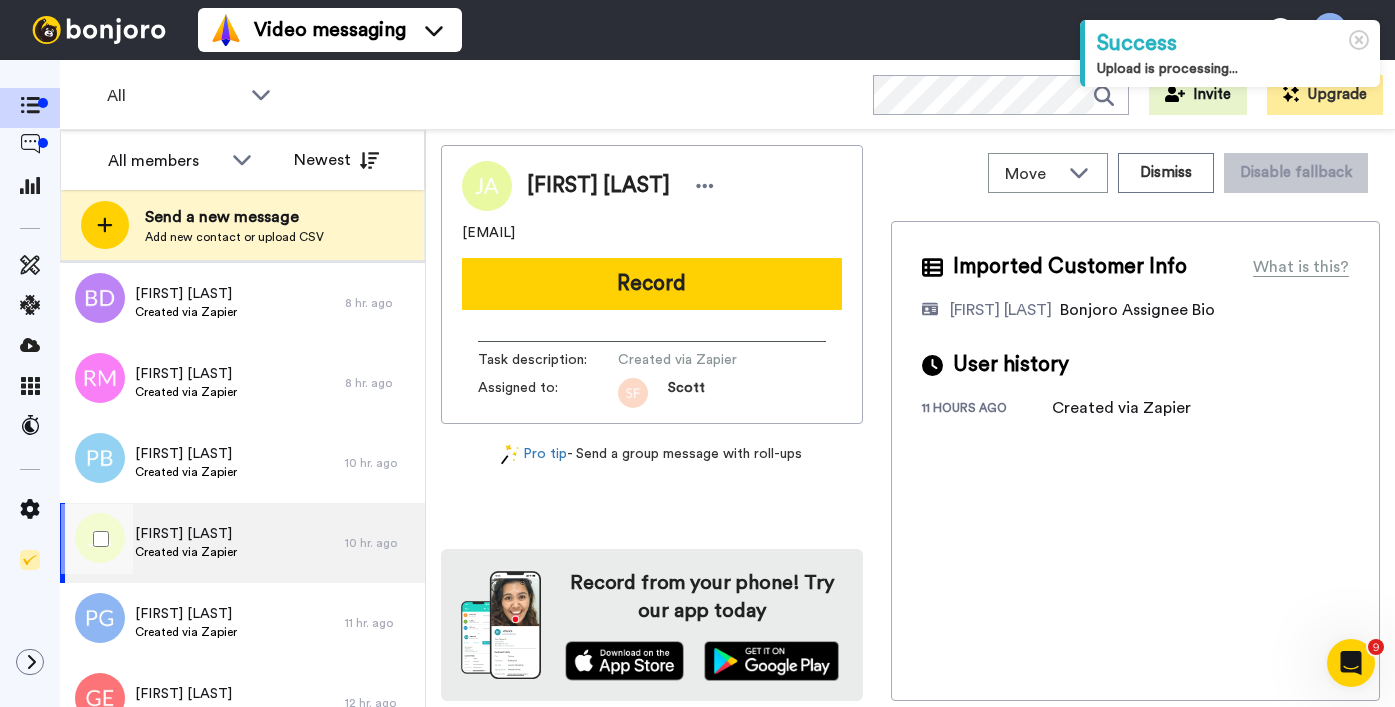 scroll, scrollTop: 714, scrollLeft: 0, axis: vertical 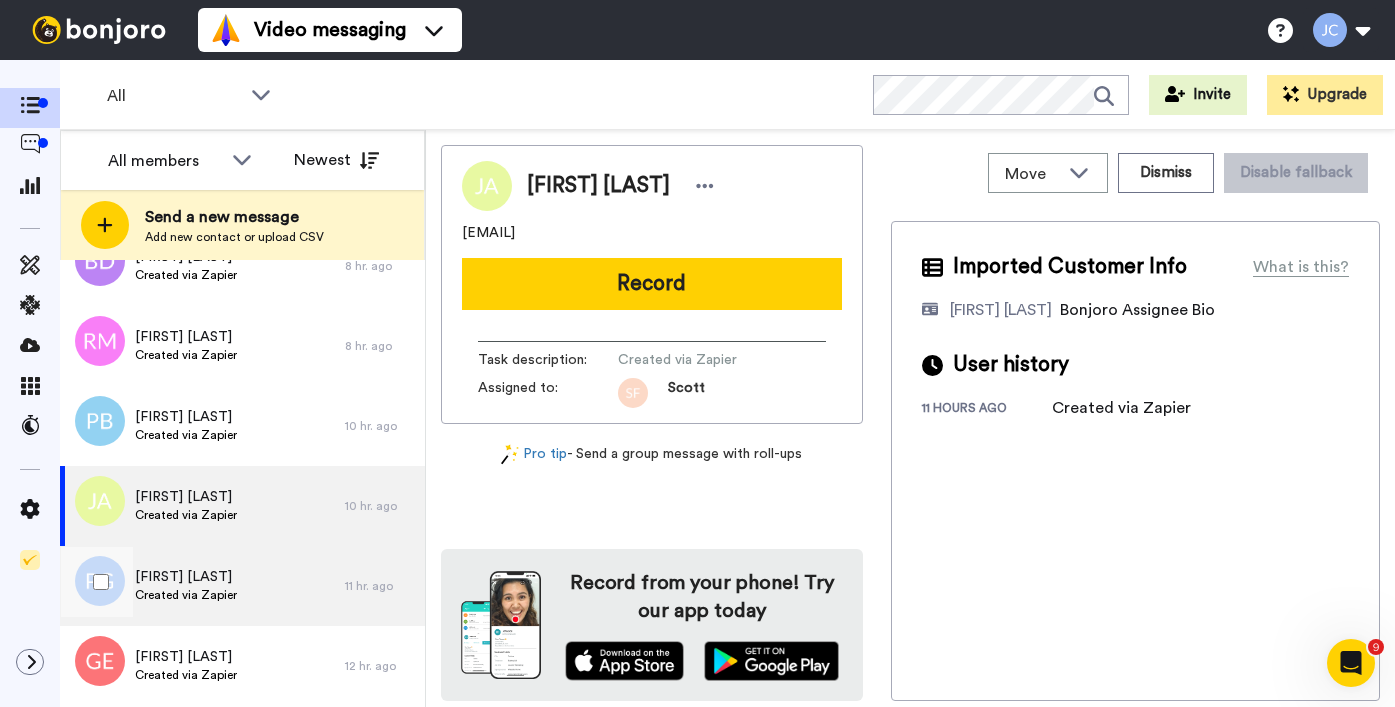 click on "Created via Zapier" at bounding box center (186, 595) 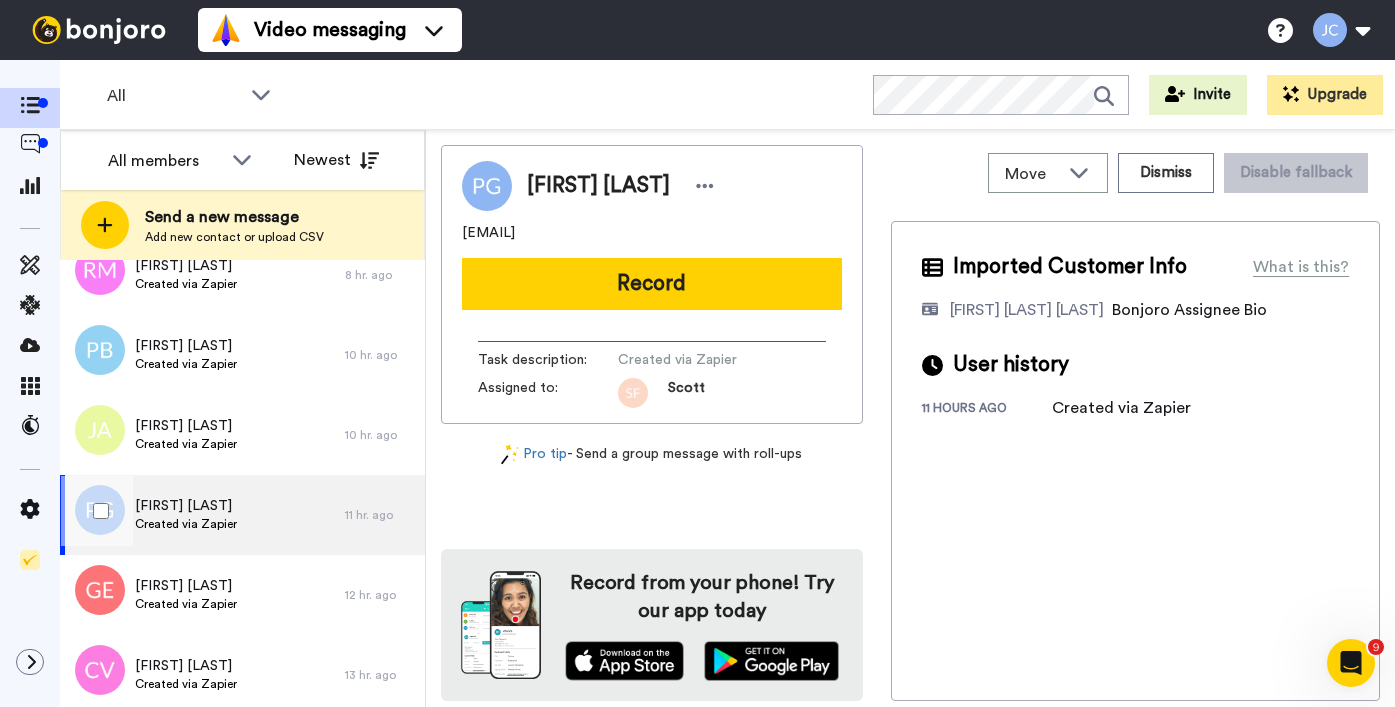 scroll, scrollTop: 827, scrollLeft: 0, axis: vertical 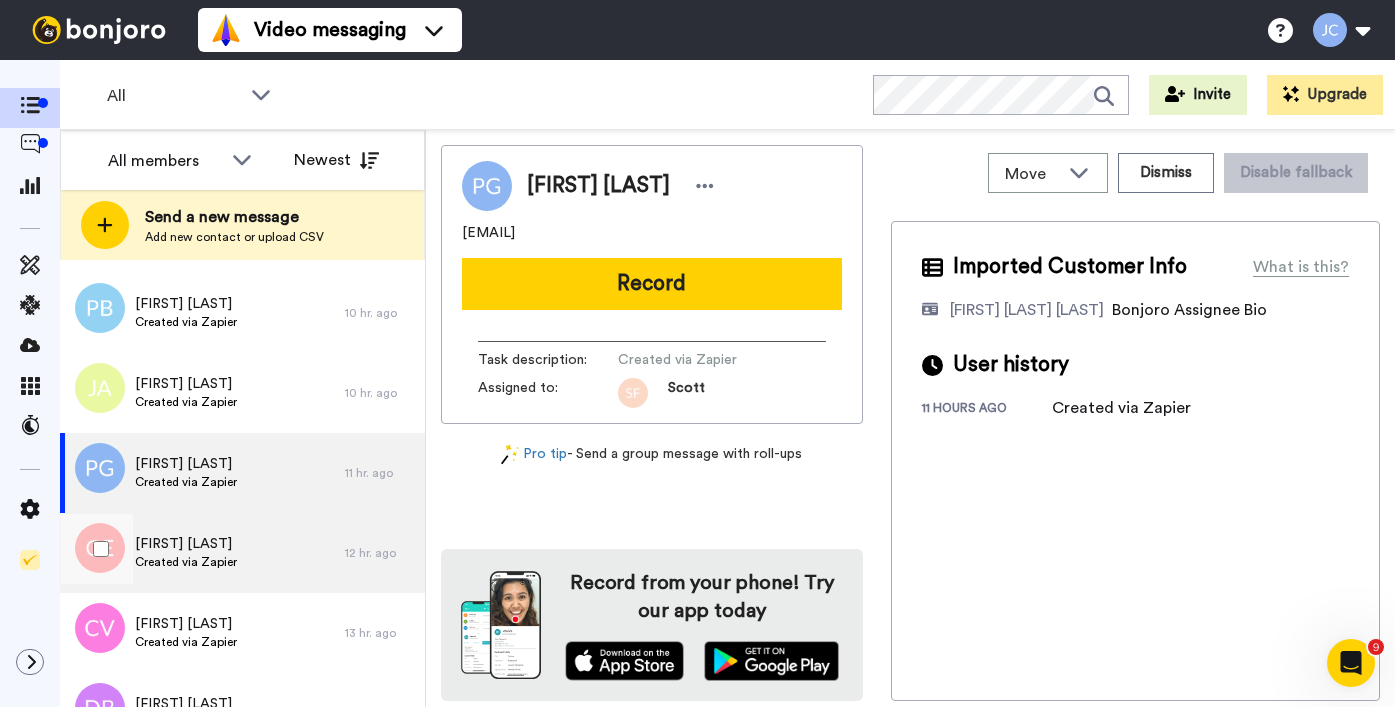 click on "[FIRST] [LAST] Created via Zapier" at bounding box center [202, 553] 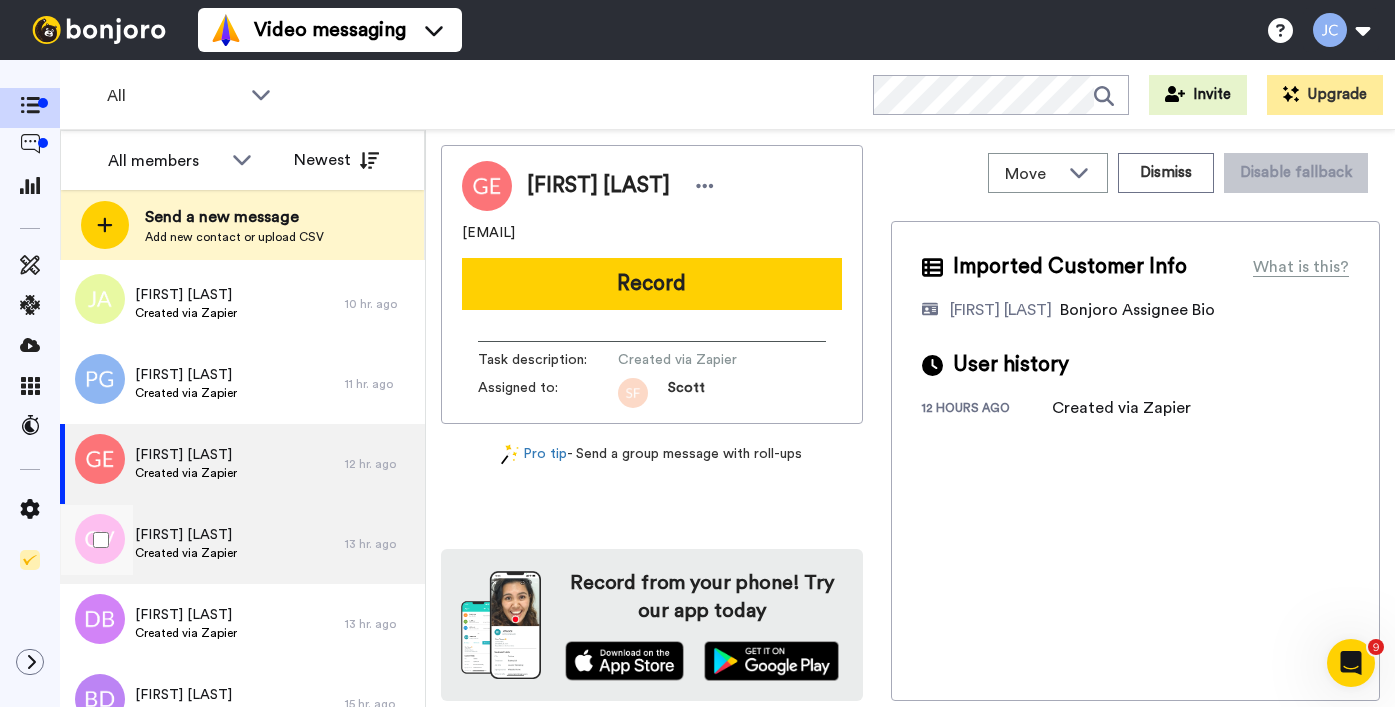 scroll, scrollTop: 920, scrollLeft: 0, axis: vertical 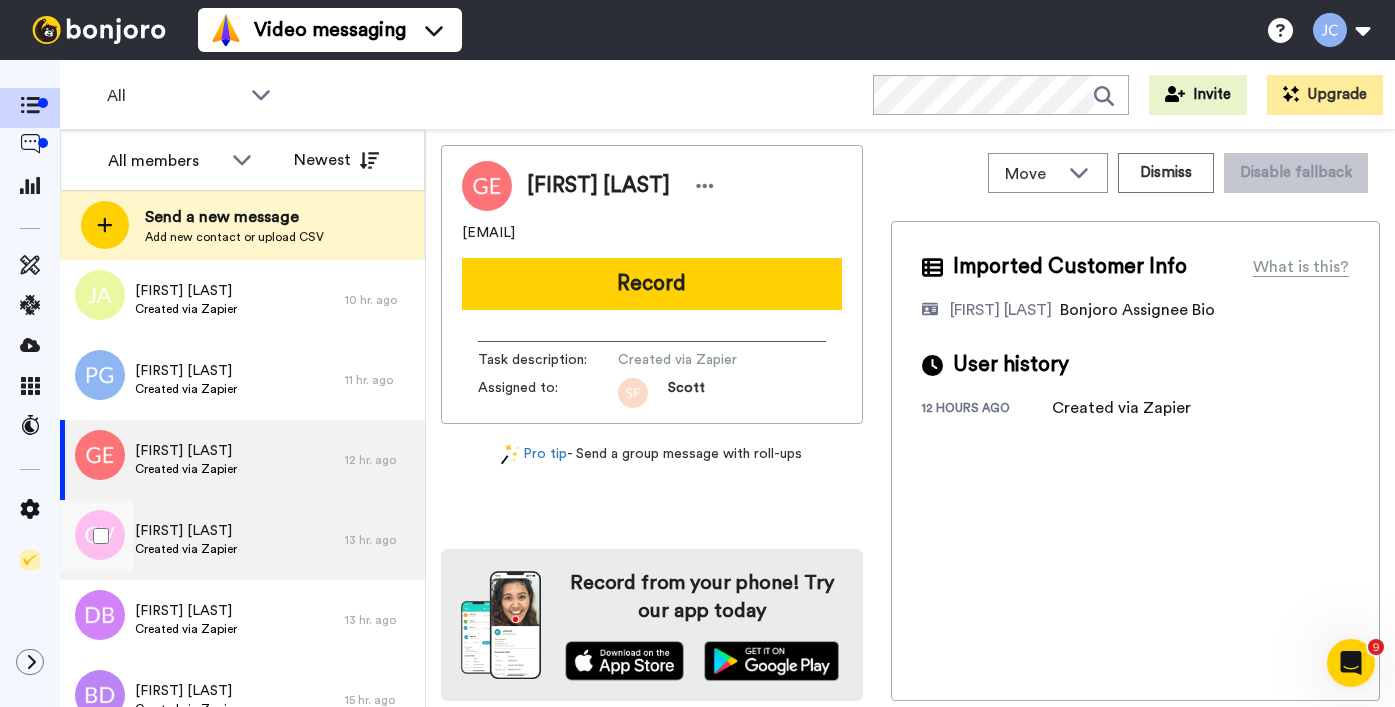 click on "[FIRST] [LAST] Created via Zapier" at bounding box center (202, 540) 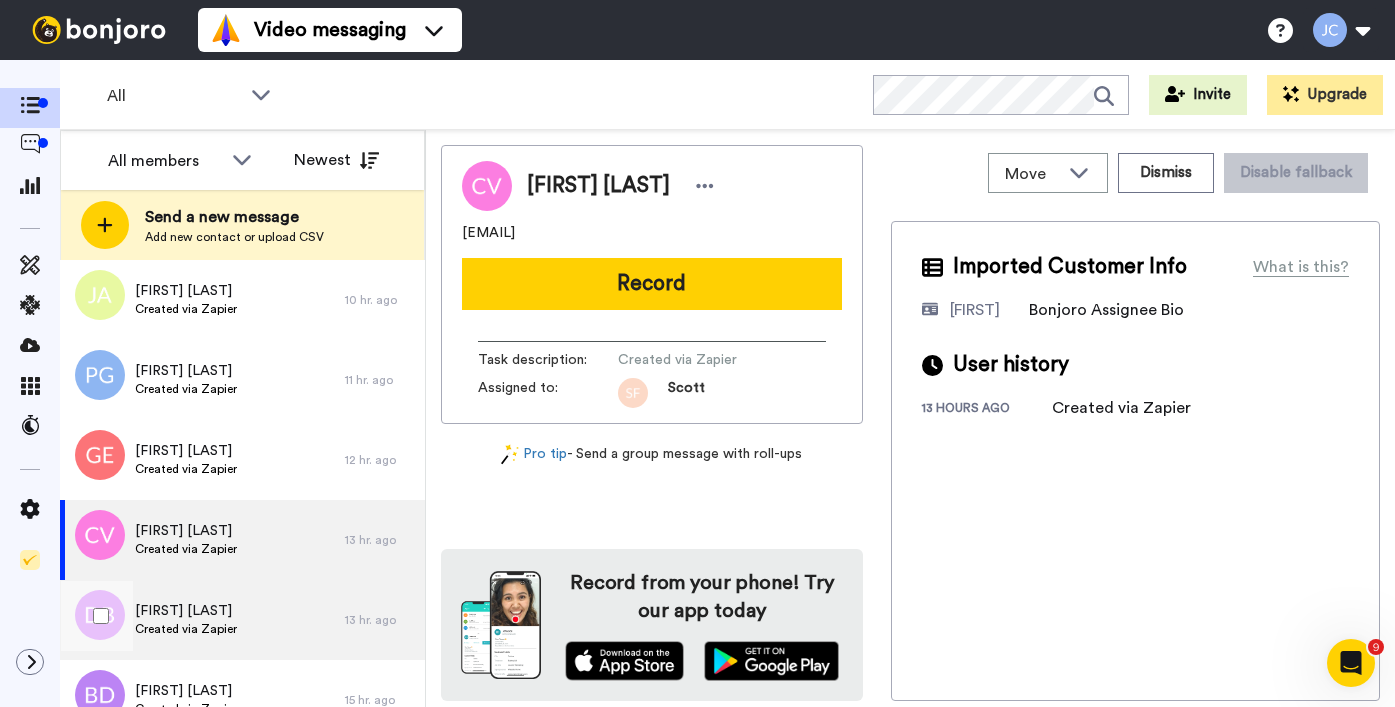 click on "Created via Zapier" at bounding box center [186, 629] 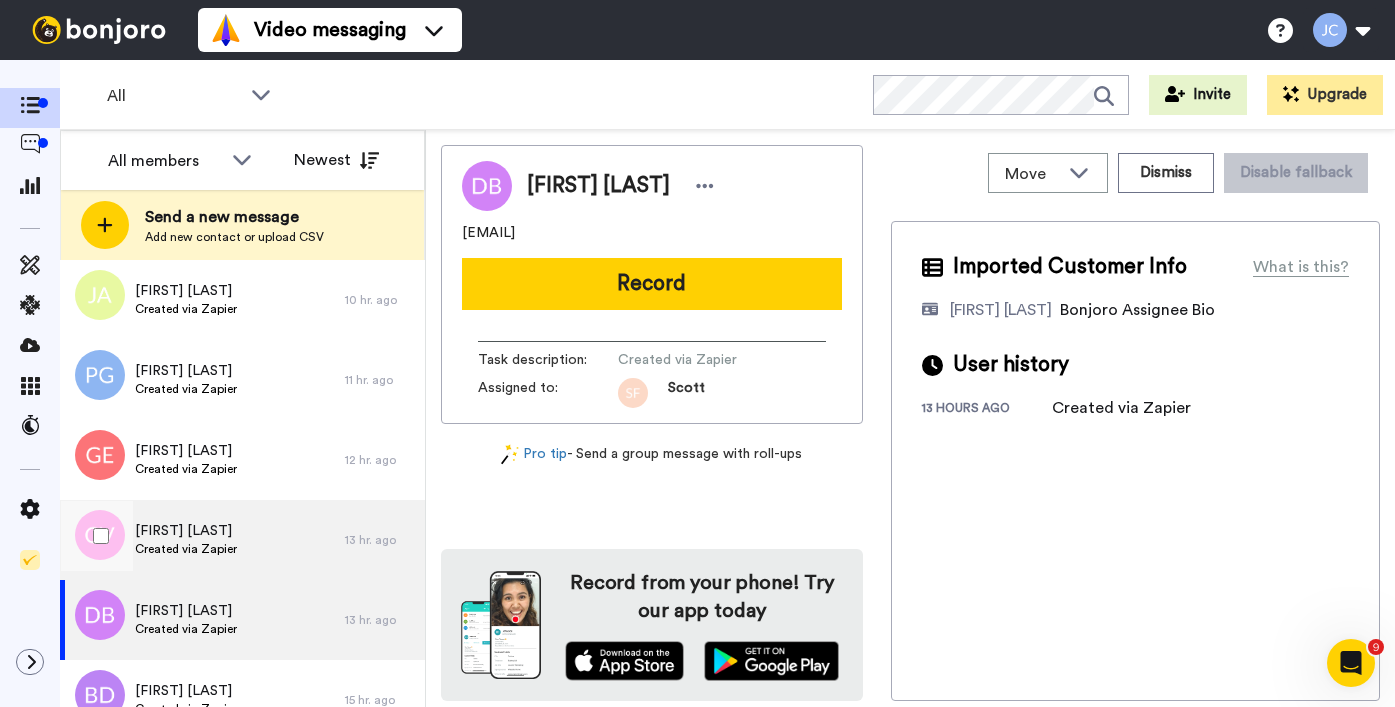 click on "Created via Zapier" at bounding box center (186, 549) 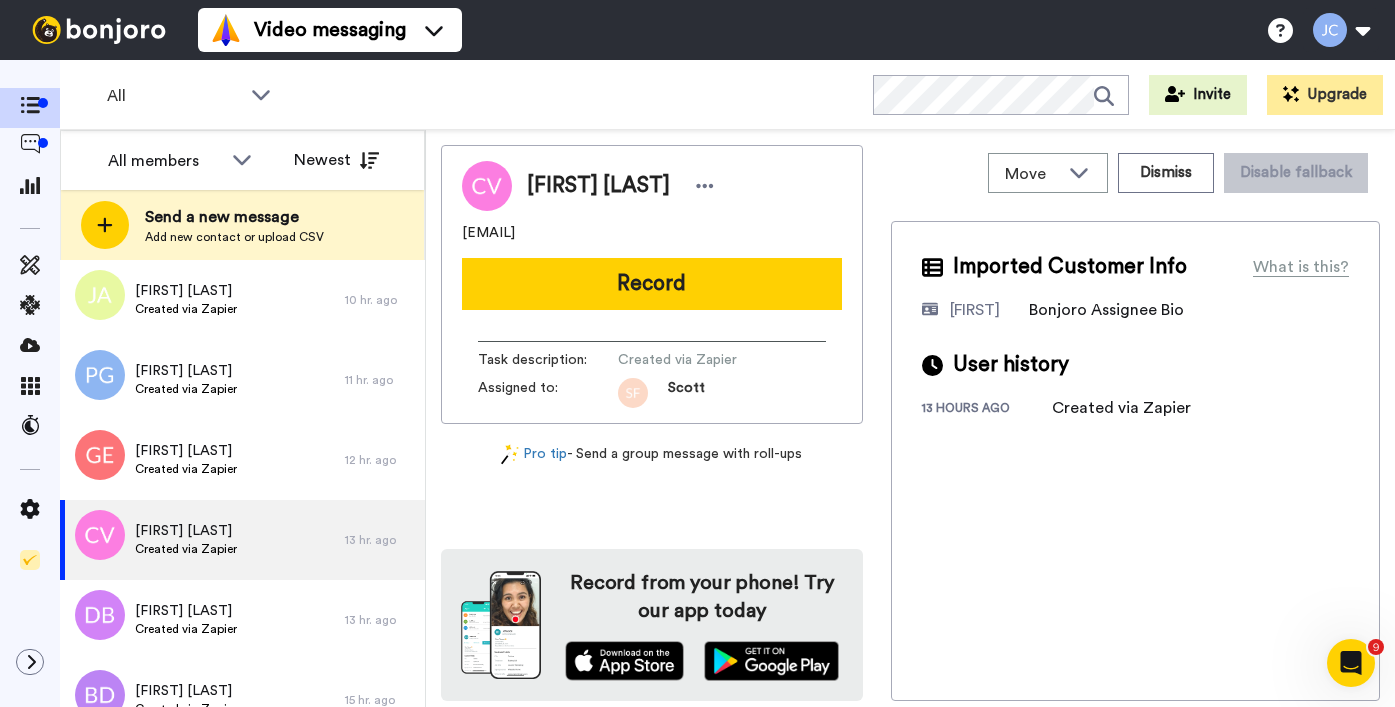click on "[FIRST] [LAST] [EMAIL] Record Task description : Created via Zapier Assigned to: [FIRST]" at bounding box center [652, 284] 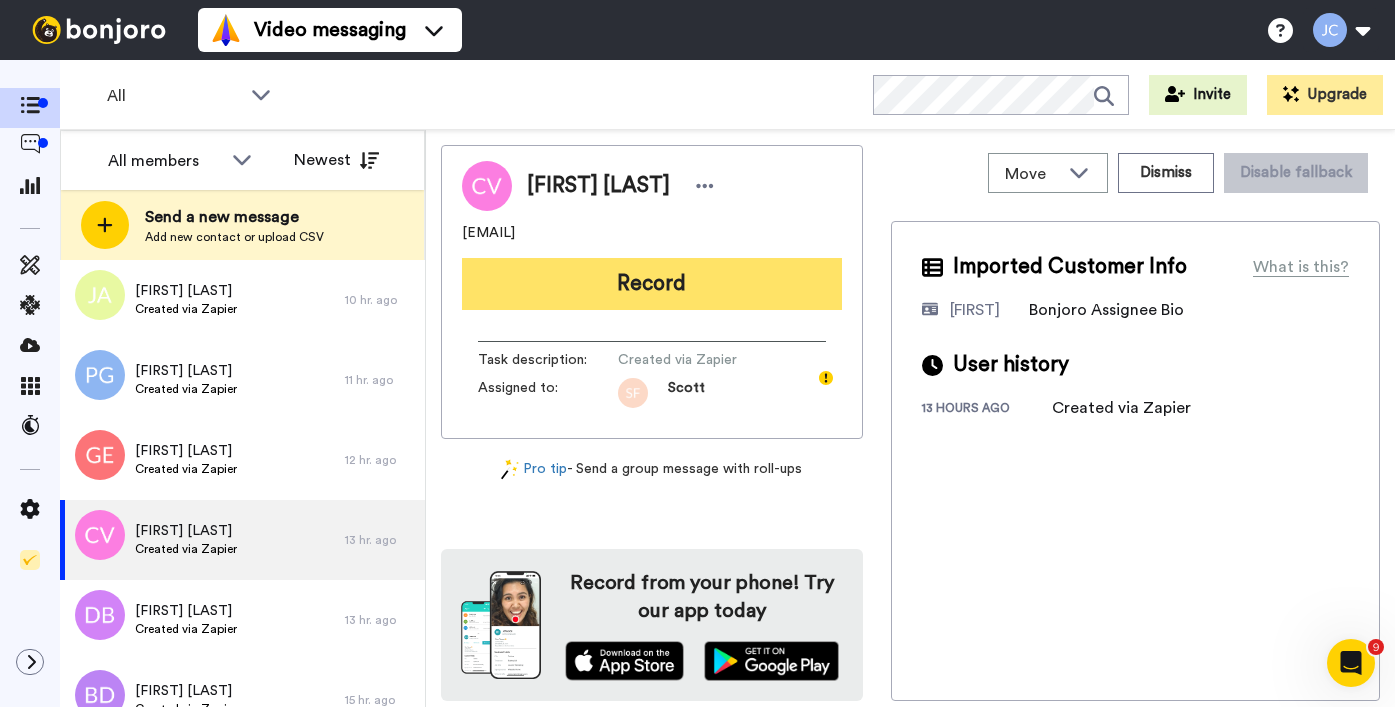 click on "Record" at bounding box center (652, 284) 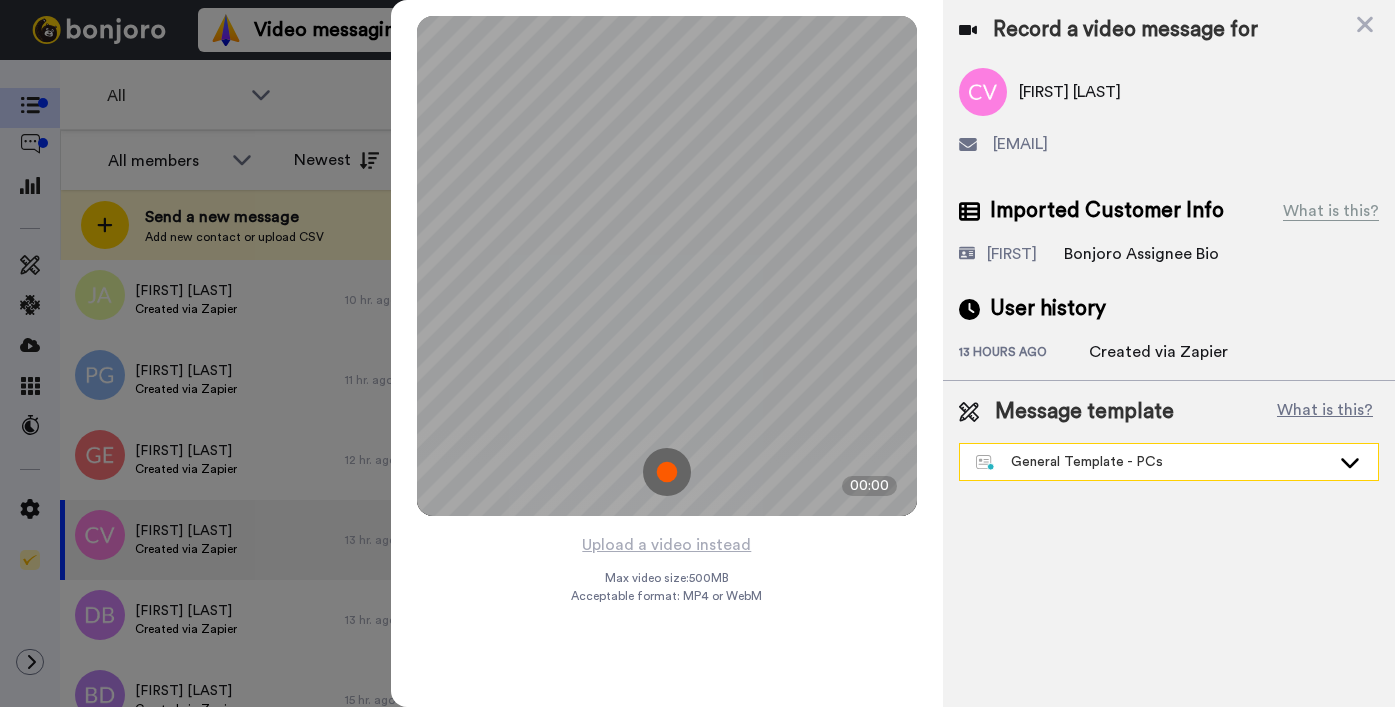 click on "General Template - PCs" at bounding box center [1153, 462] 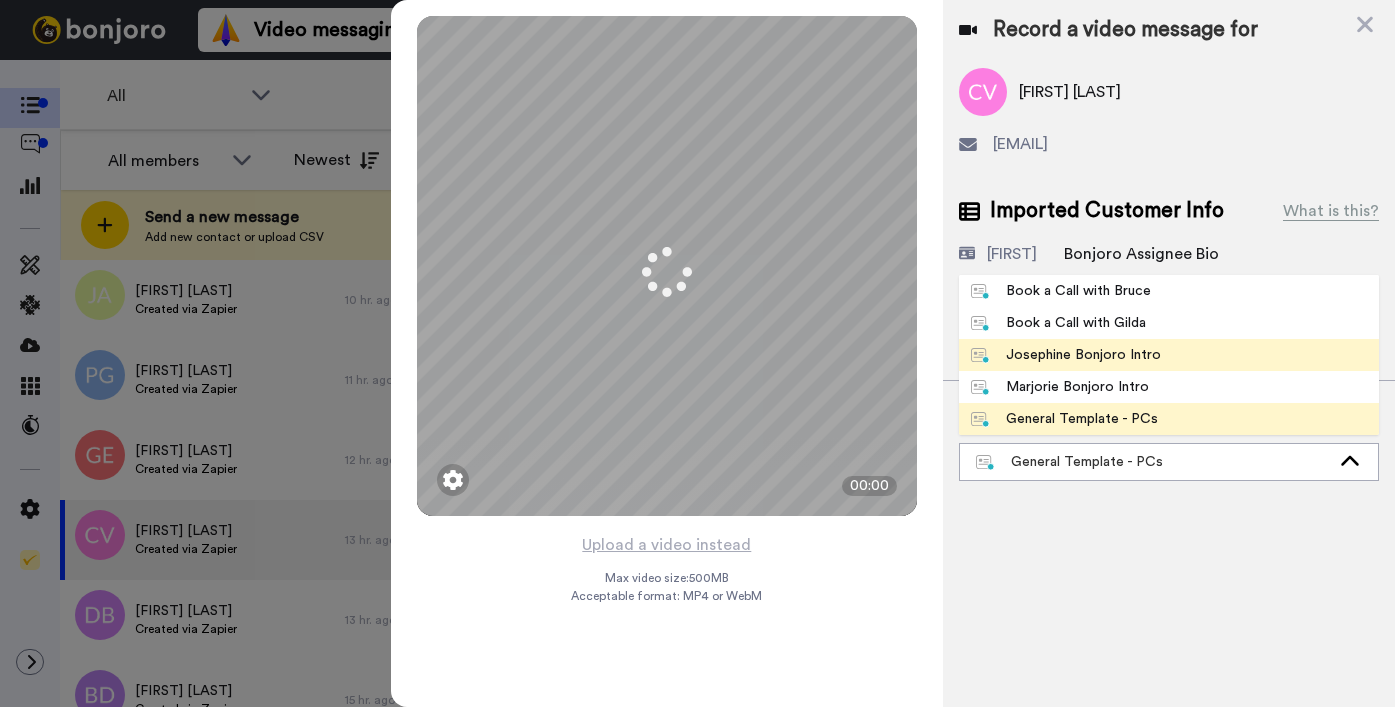 click on "Josephine Bonjoro Intro" at bounding box center (1066, 355) 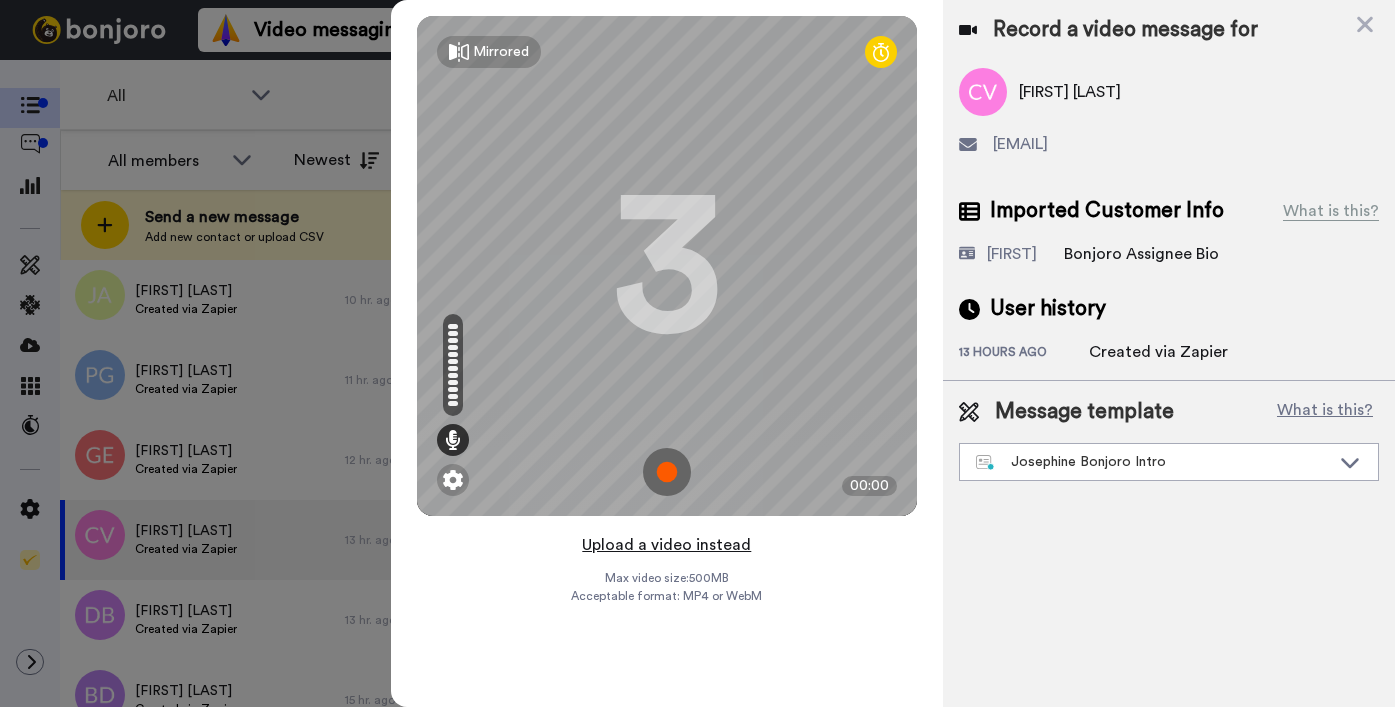 click on "Upload a video instead" at bounding box center (666, 545) 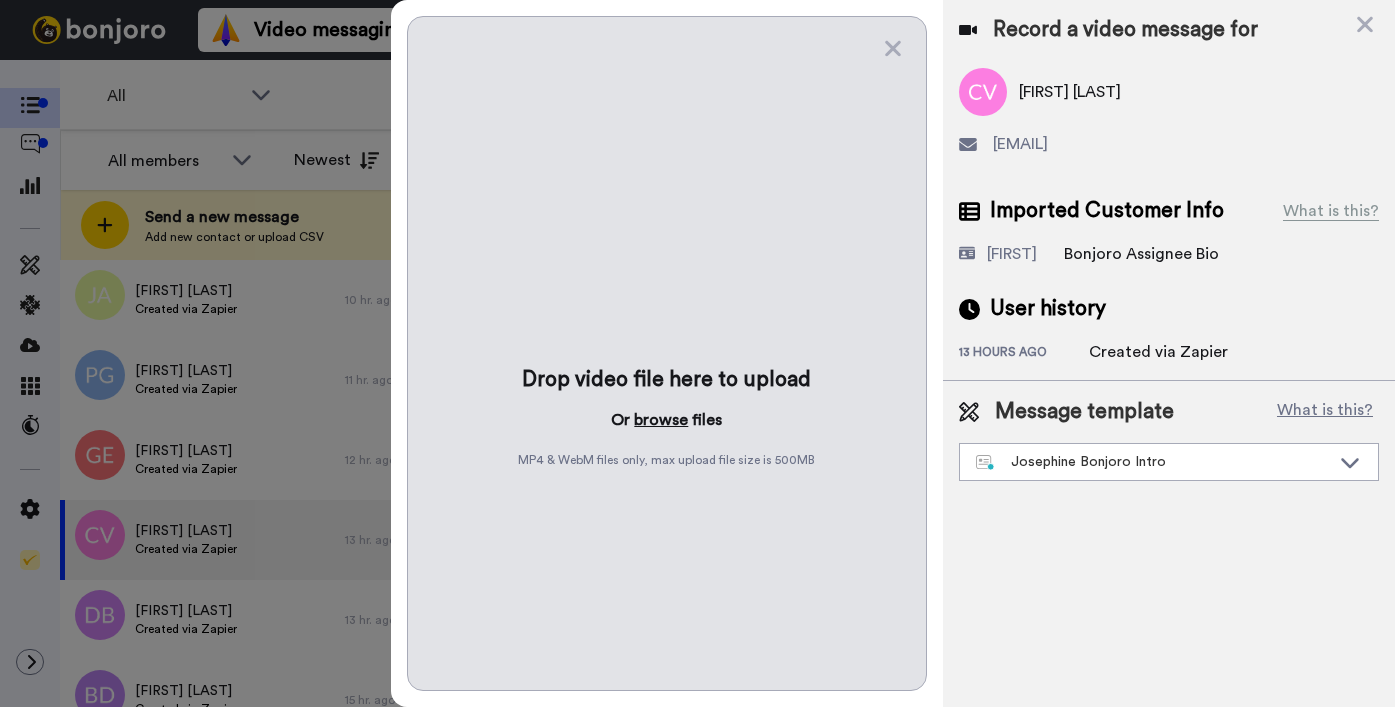 click on "browse" at bounding box center [661, 420] 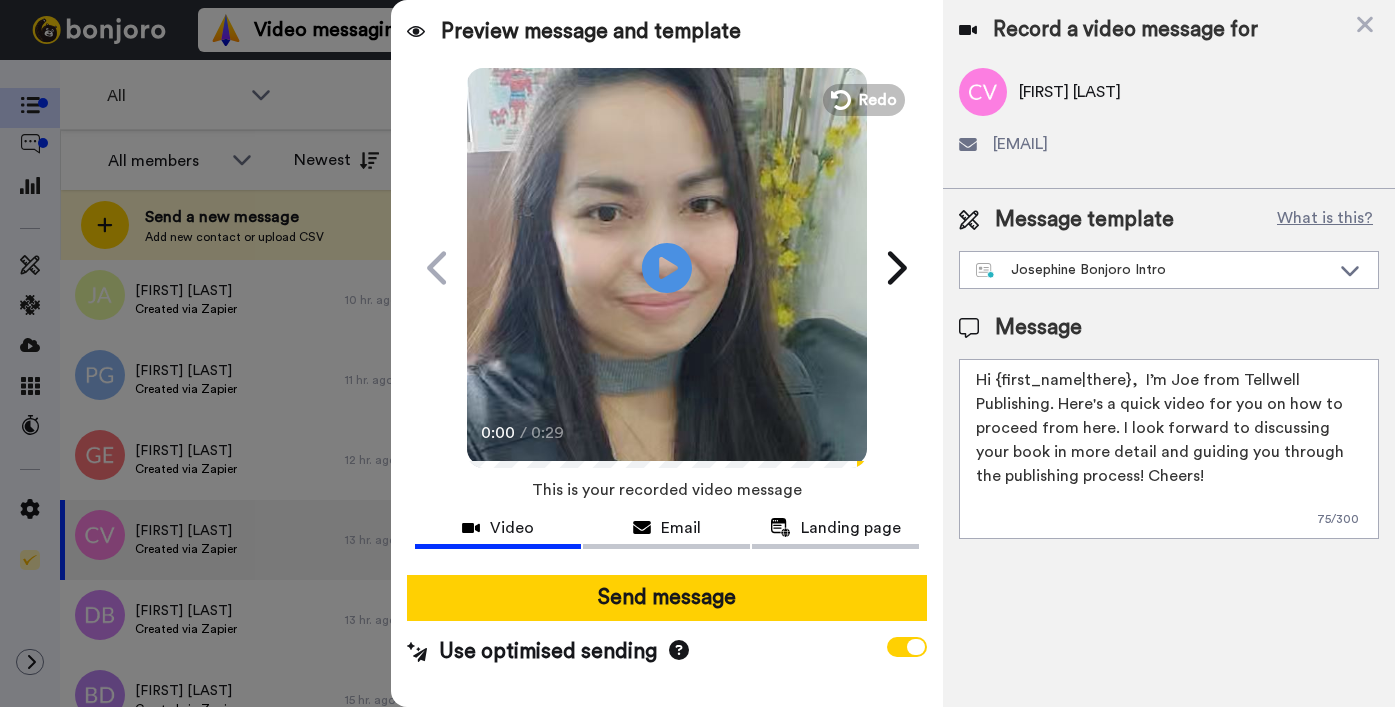 drag, startPoint x: 996, startPoint y: 379, endPoint x: 1125, endPoint y: 381, distance: 129.0155 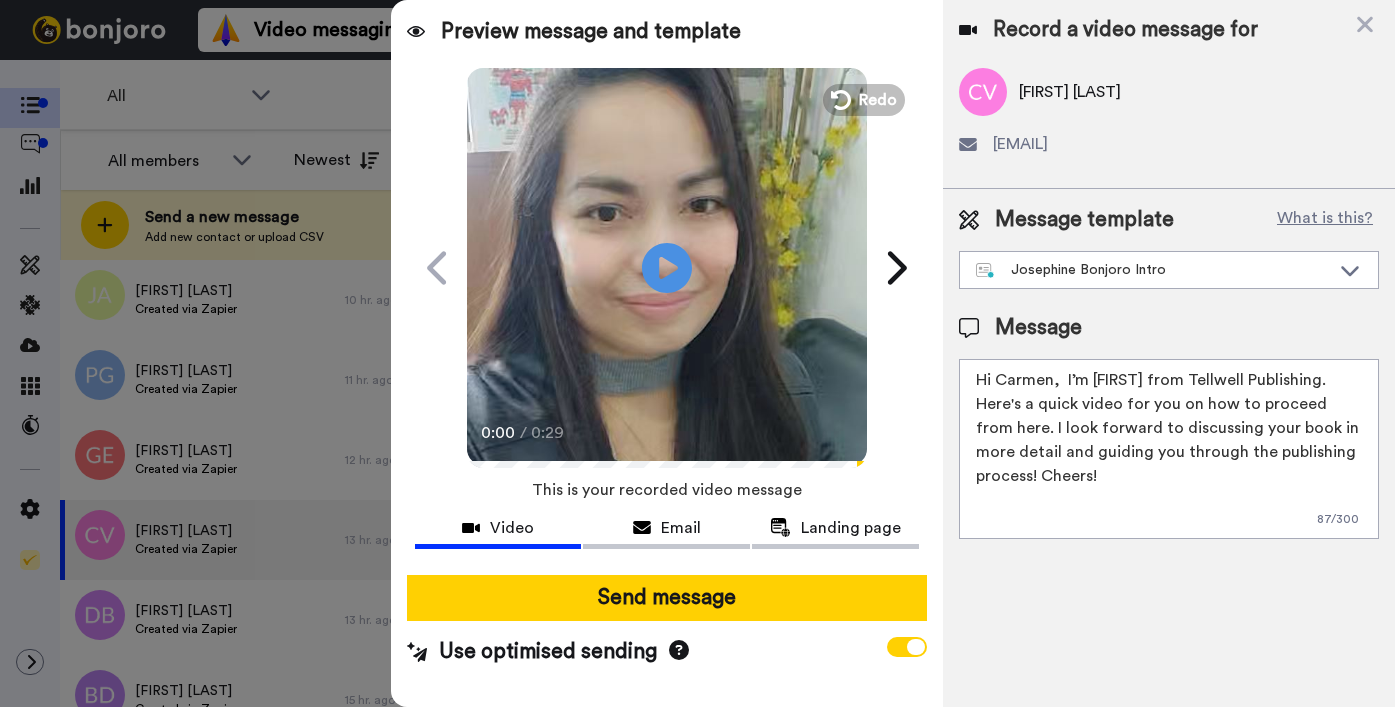 type on "Hi Carmen,  I’m [FIRST] from Tellwell Publishing. Here's a quick video for you on how to proceed from here. I look forward to discussing your book in more detail and guiding you through the publishing process! Cheers!" 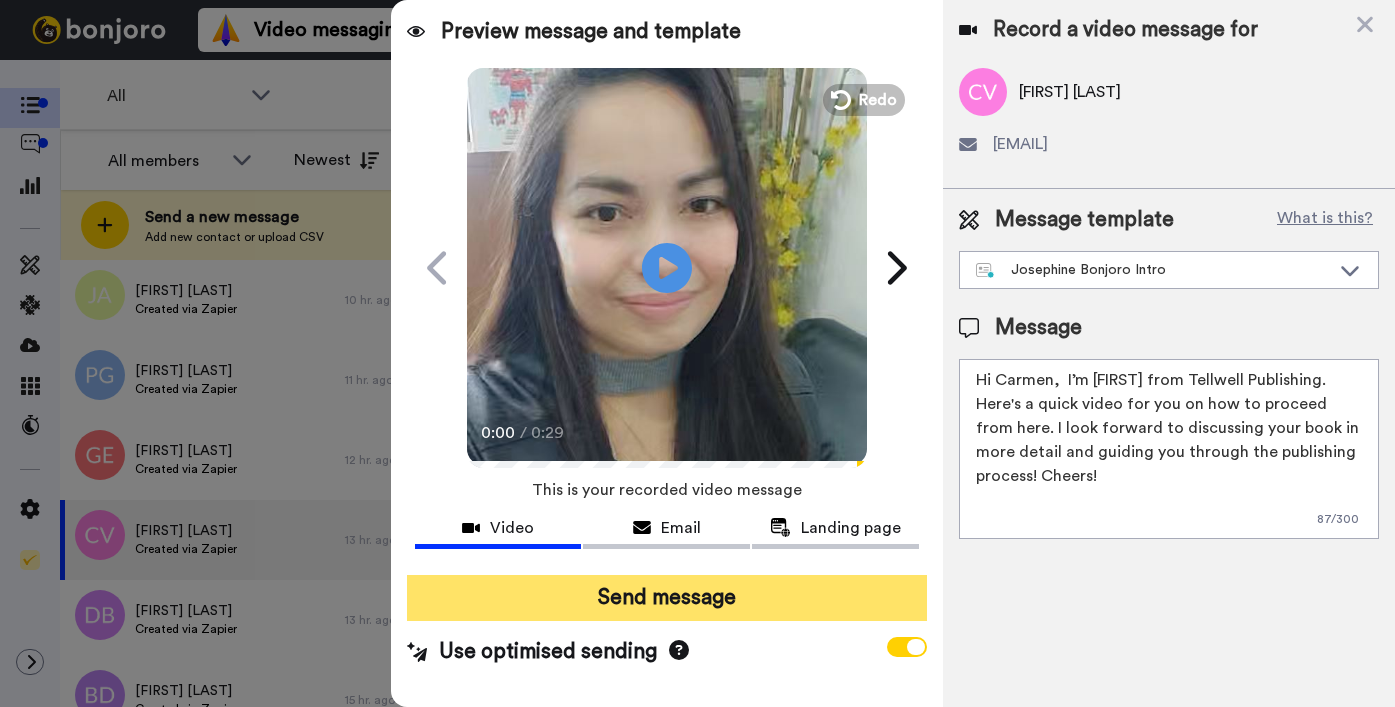 click on "Send message" at bounding box center [667, 598] 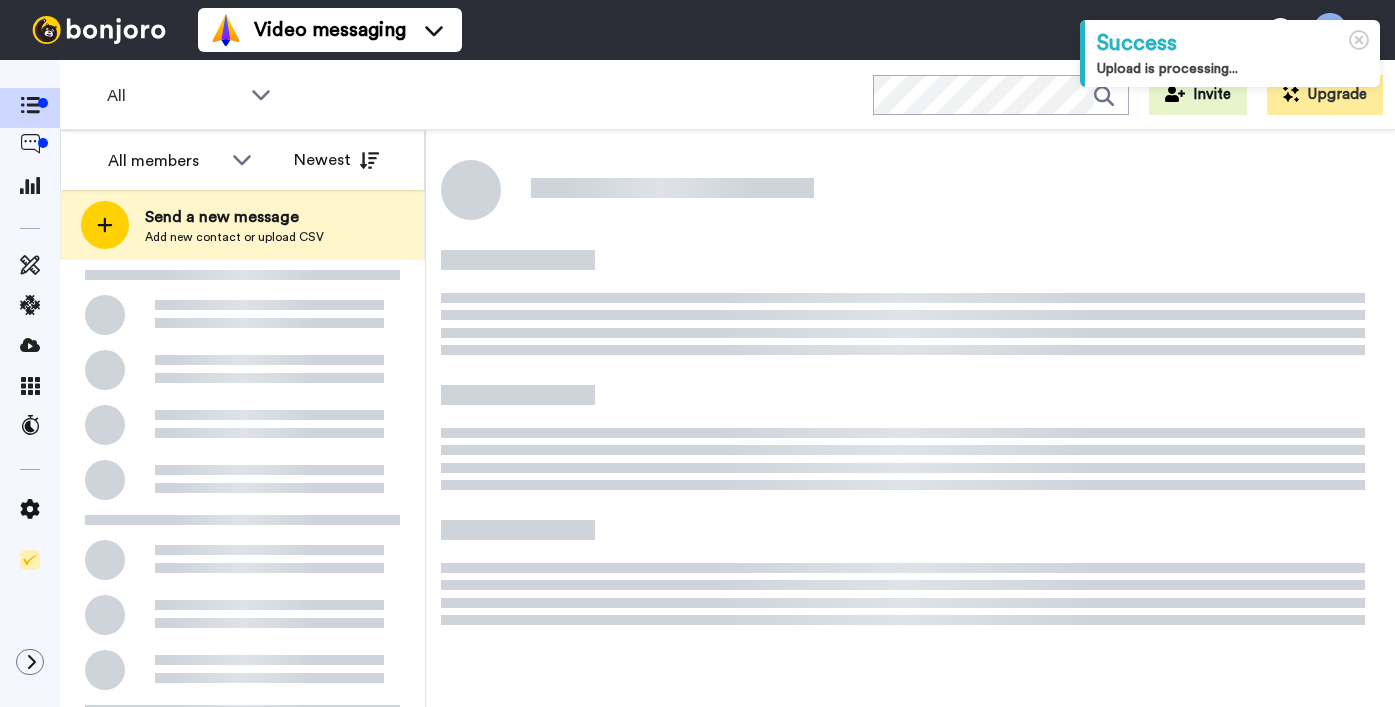 scroll, scrollTop: 0, scrollLeft: 0, axis: both 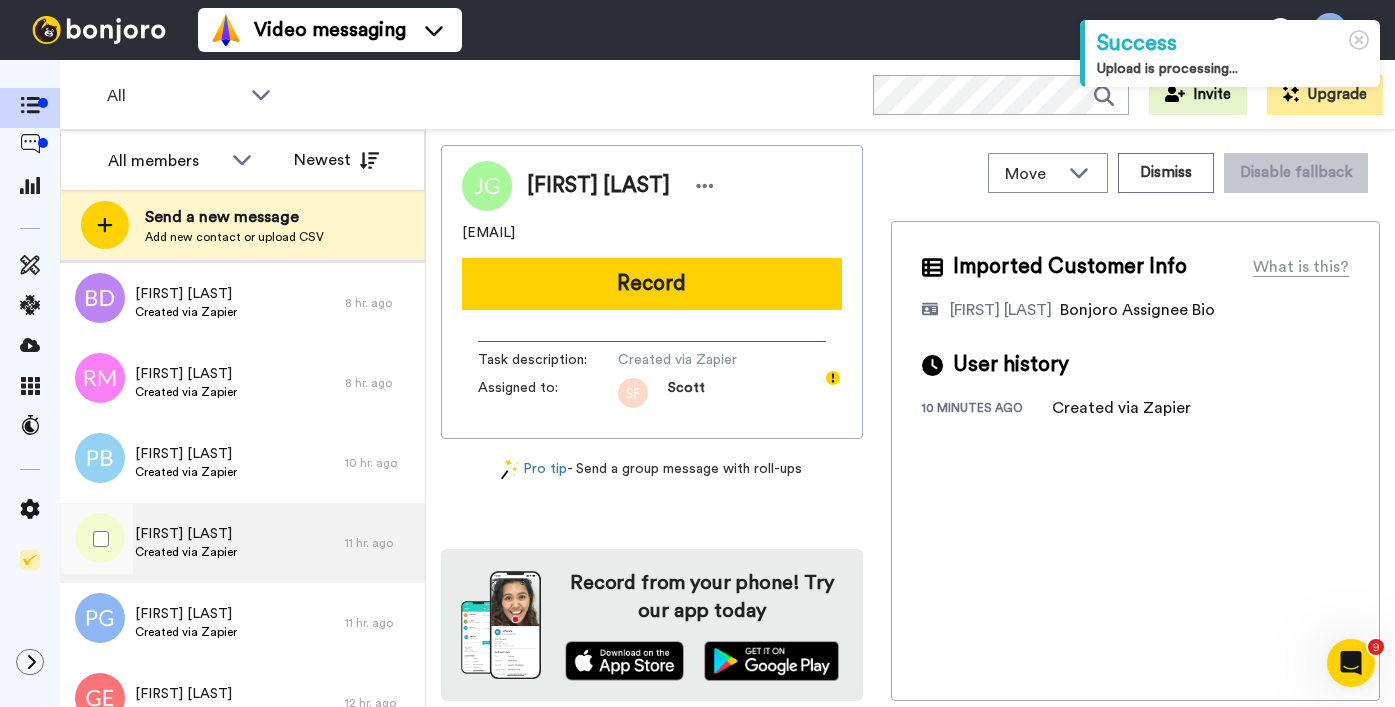 click on "[FIRST] [LAST] Created via Zapier" at bounding box center (202, 543) 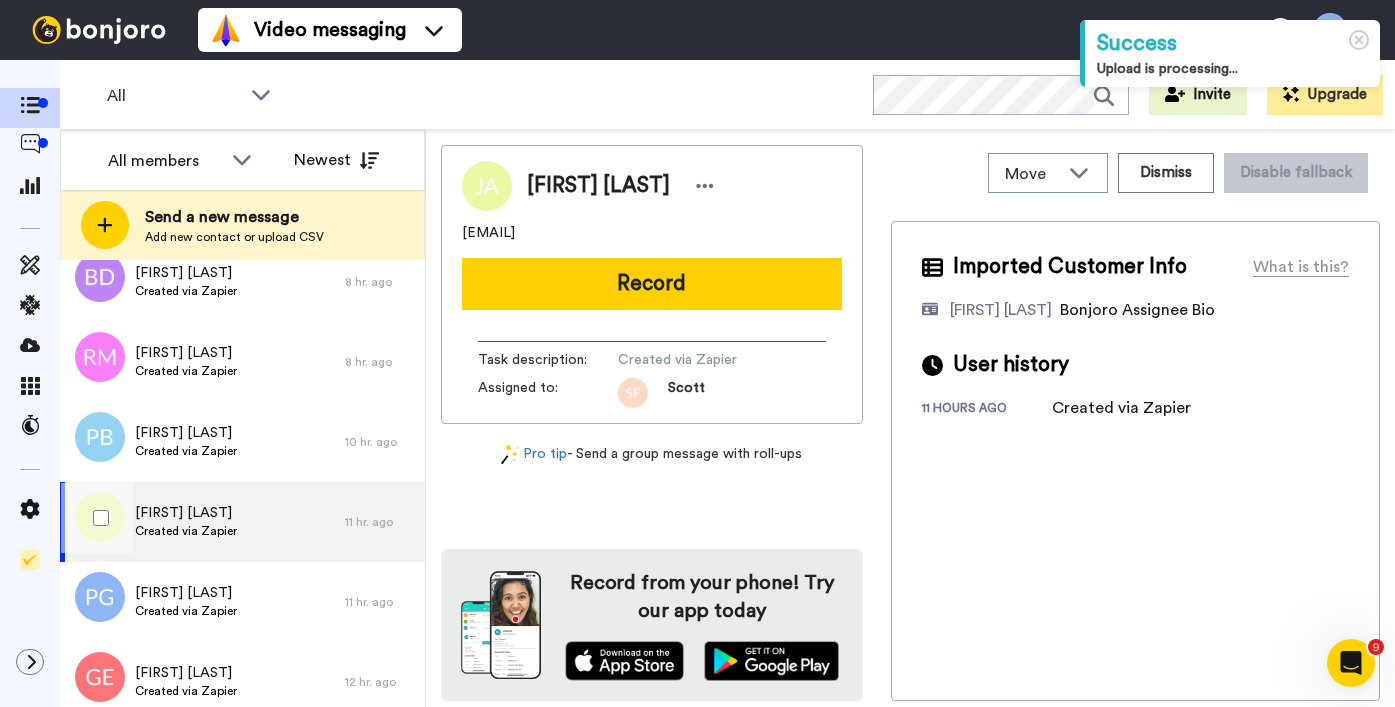 scroll, scrollTop: 719, scrollLeft: 0, axis: vertical 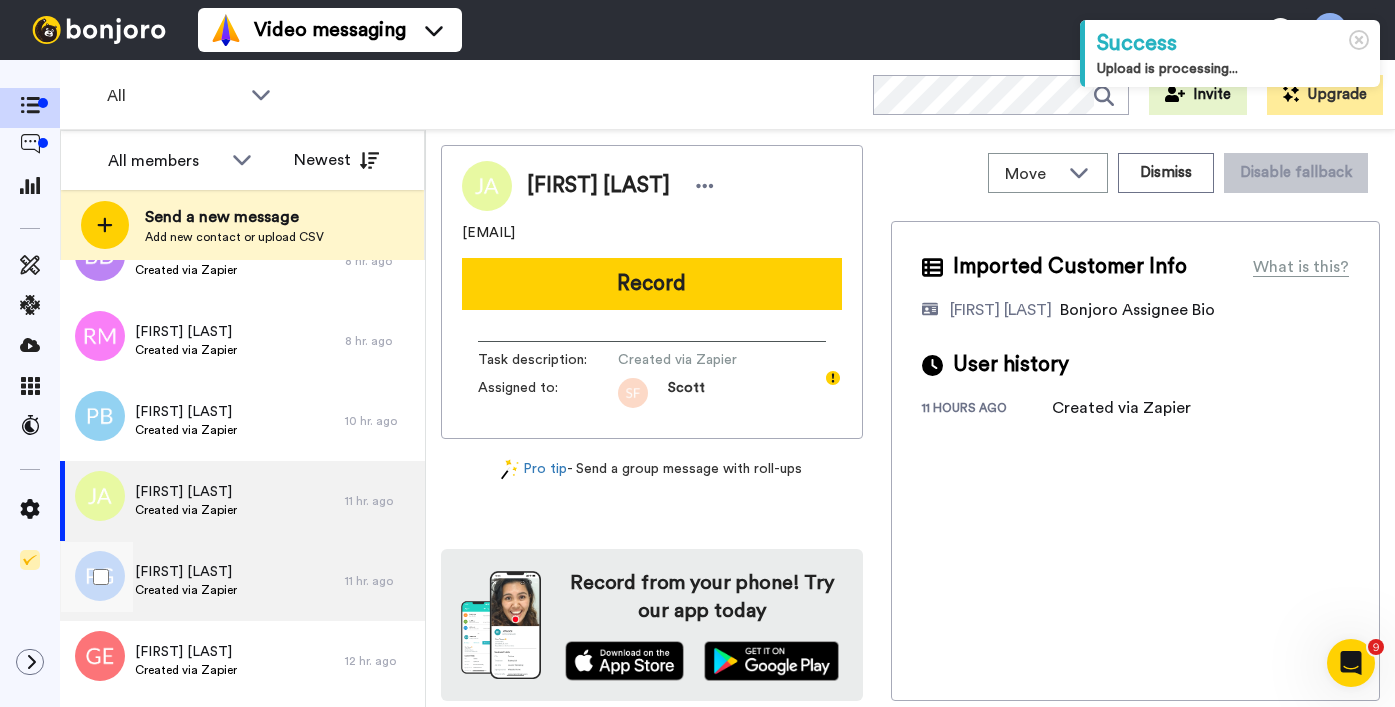 click on "Pat Glowacki Created via Zapier" at bounding box center (202, 581) 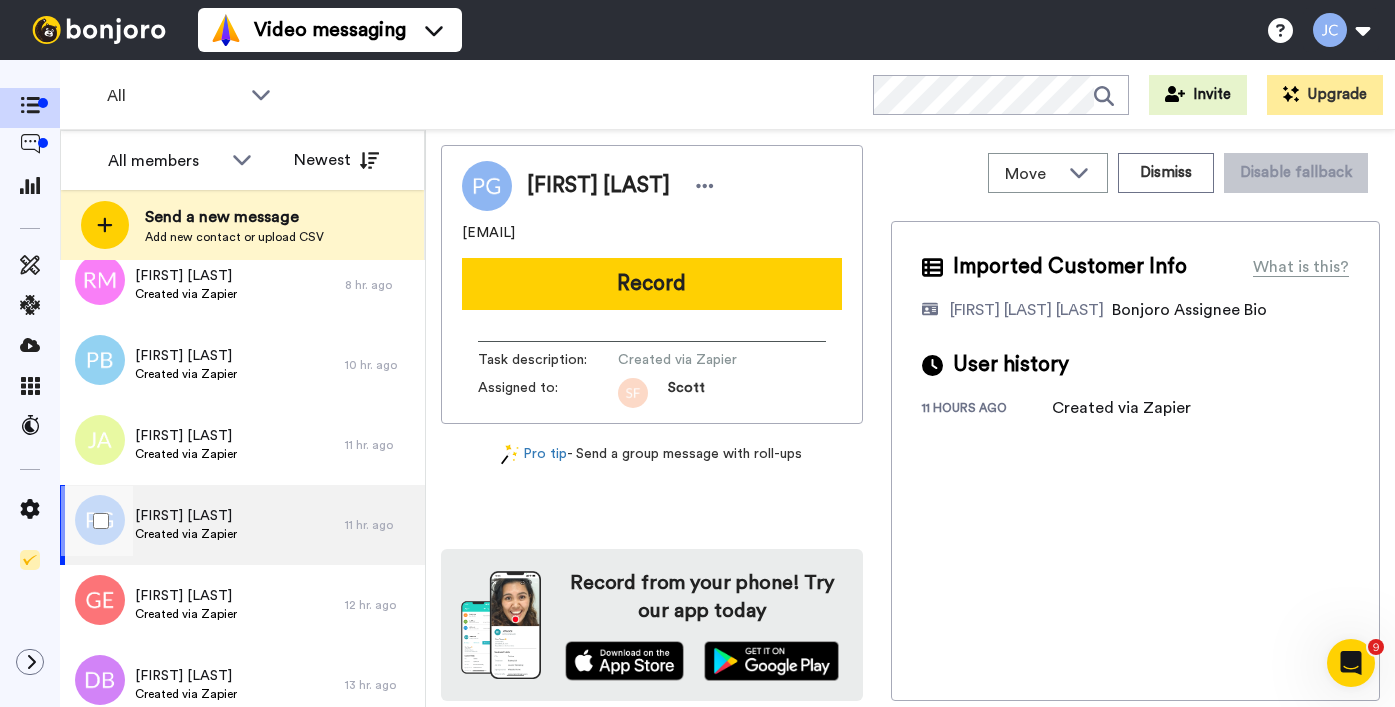 scroll, scrollTop: 783, scrollLeft: 0, axis: vertical 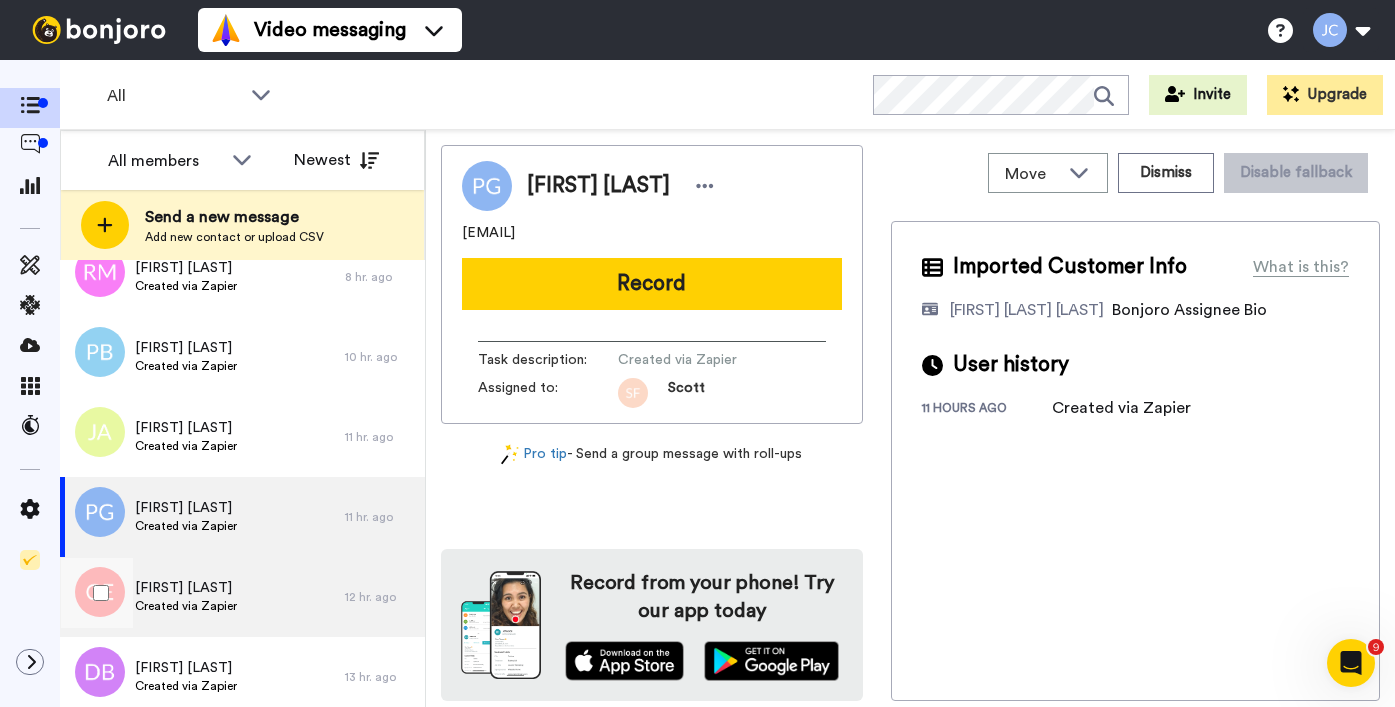 click on "Gail EATON Created via Zapier" at bounding box center (202, 597) 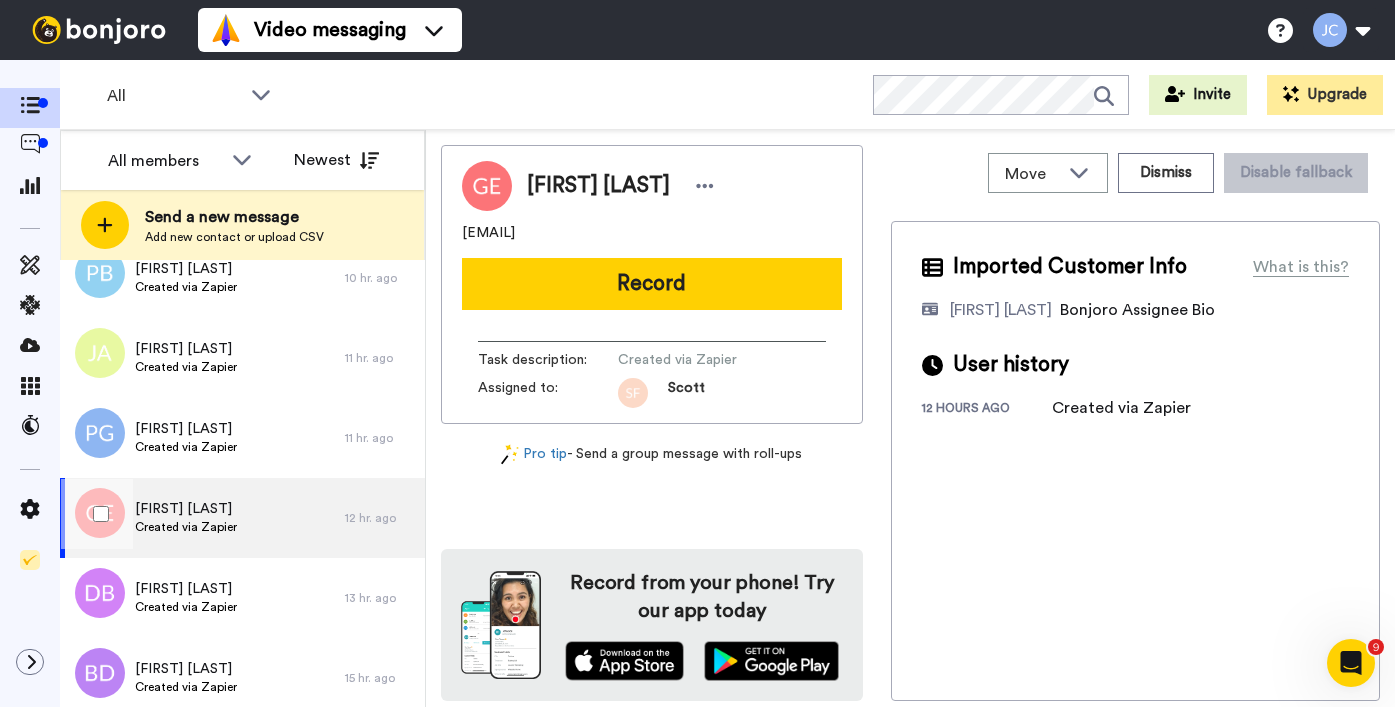 scroll, scrollTop: 915, scrollLeft: 0, axis: vertical 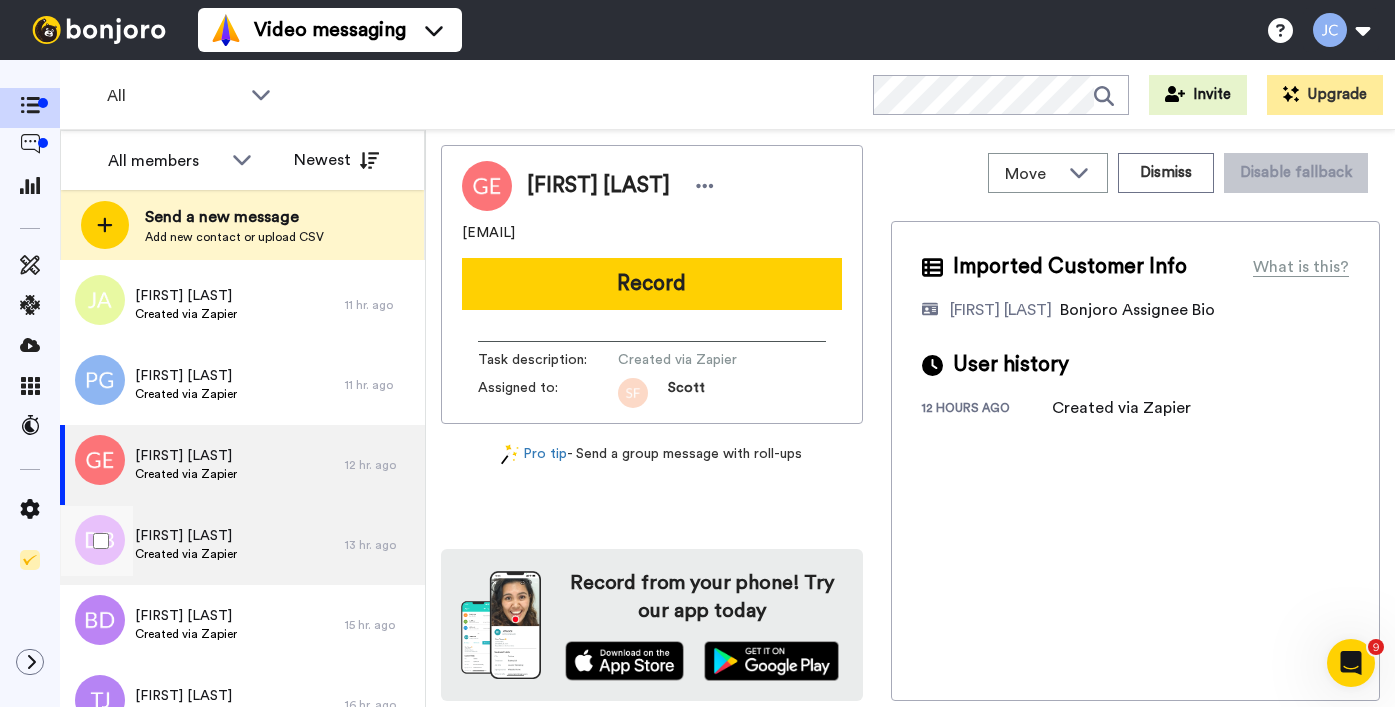 click on "Don Barrett Created via Zapier" at bounding box center [202, 545] 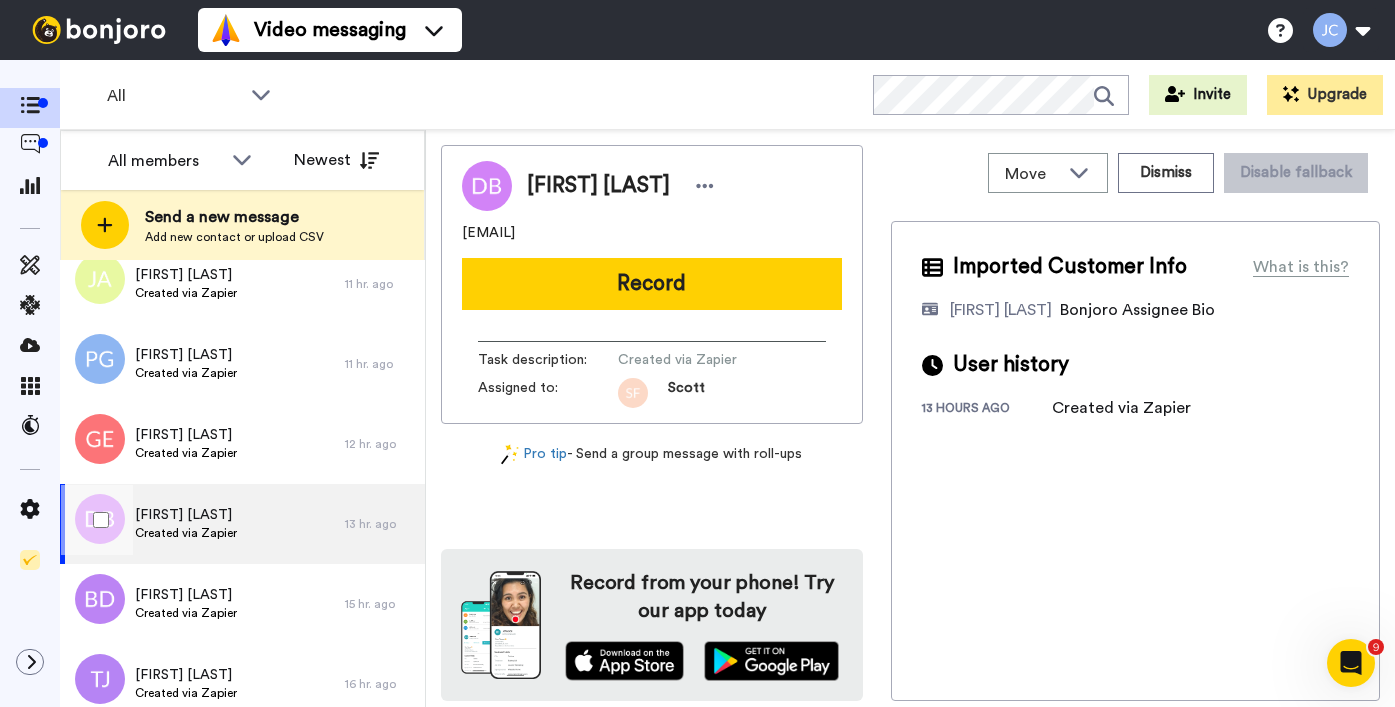 scroll, scrollTop: 1014, scrollLeft: 0, axis: vertical 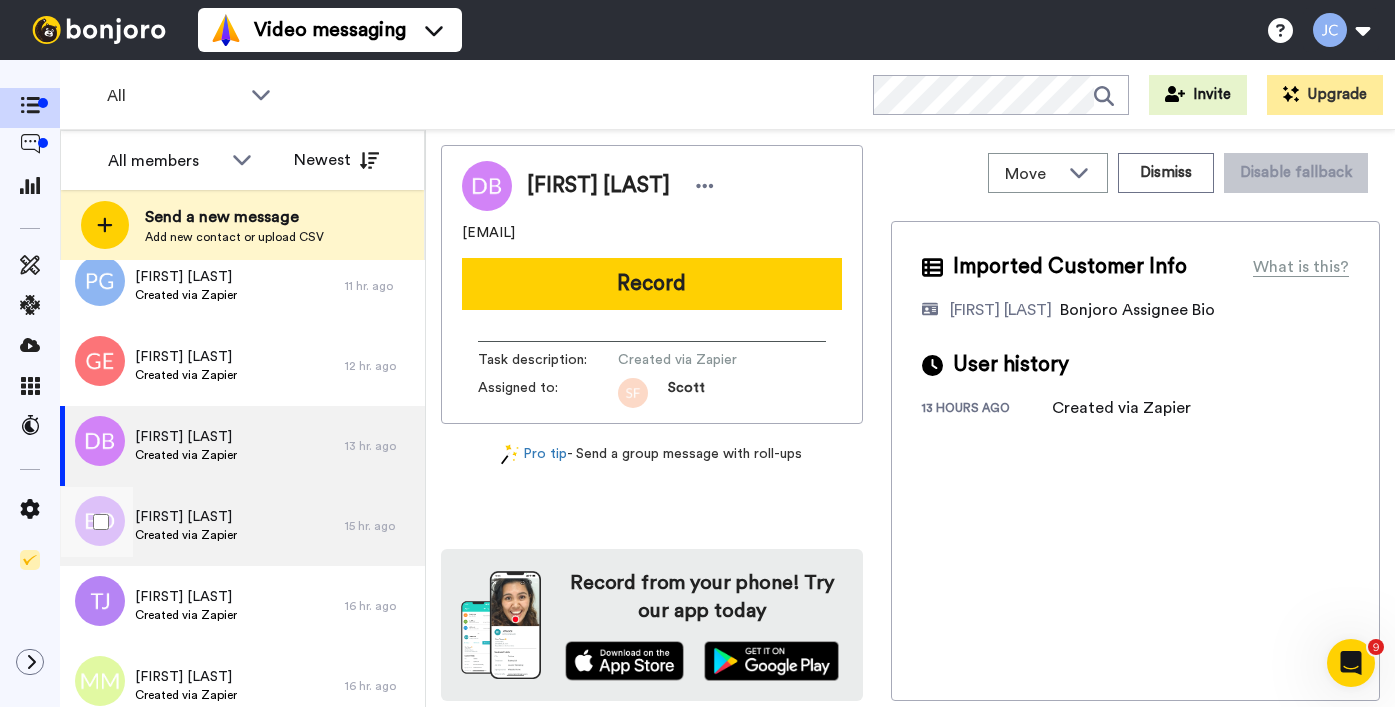 click on "Banashree Das Created via Zapier" at bounding box center (202, 526) 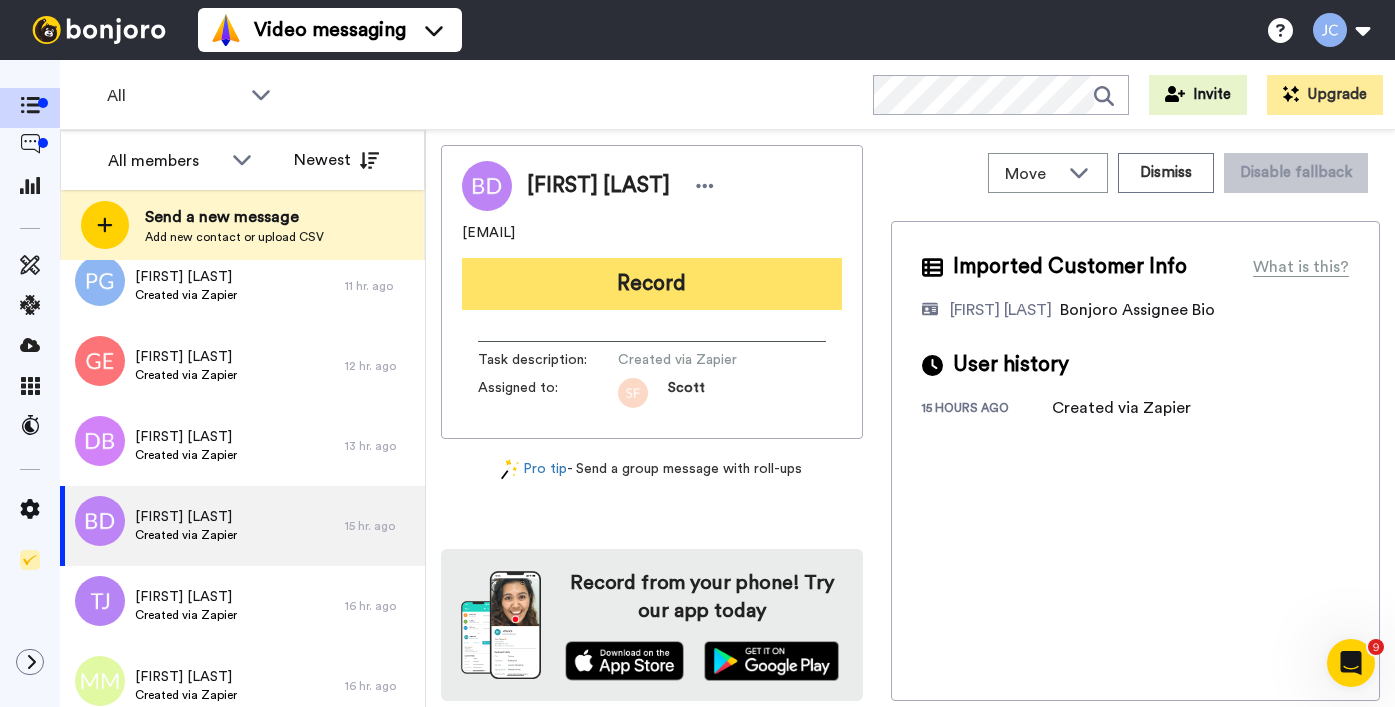 click on "Record" at bounding box center (652, 284) 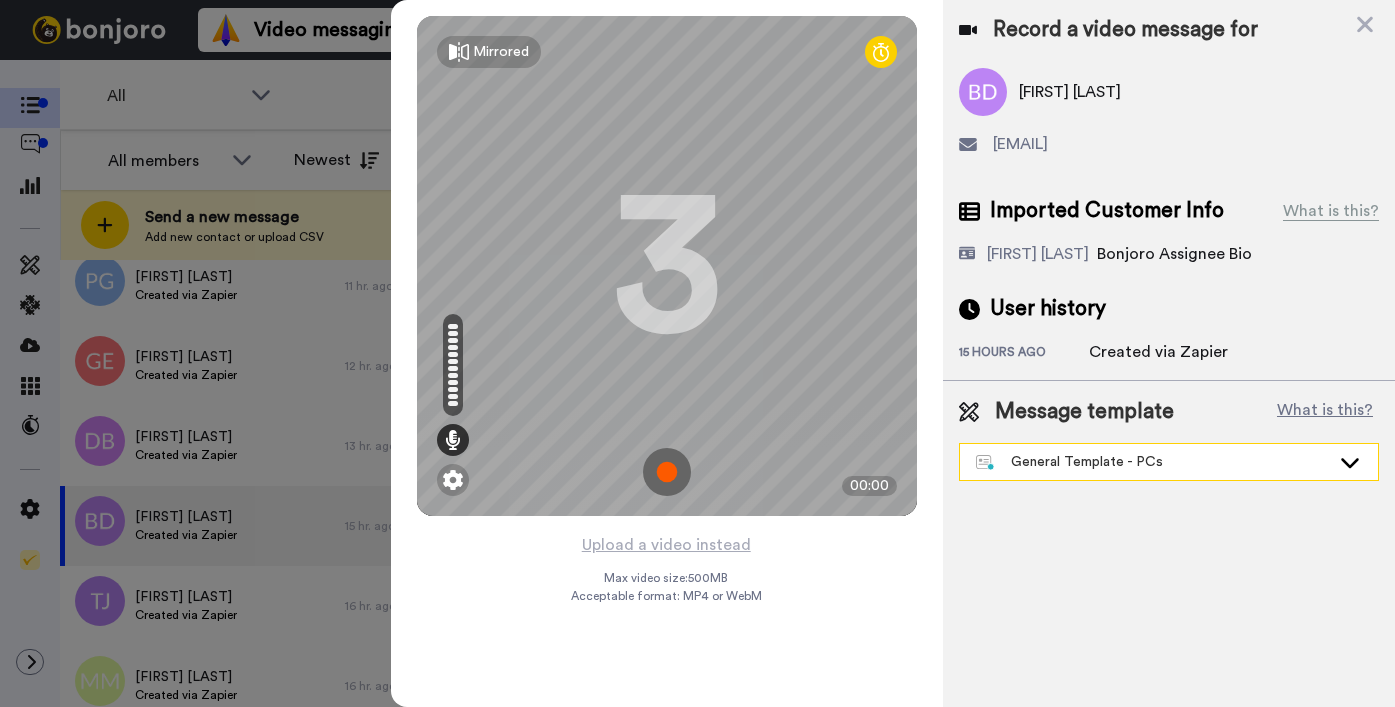 click on "General Template - PCs" at bounding box center (1153, 462) 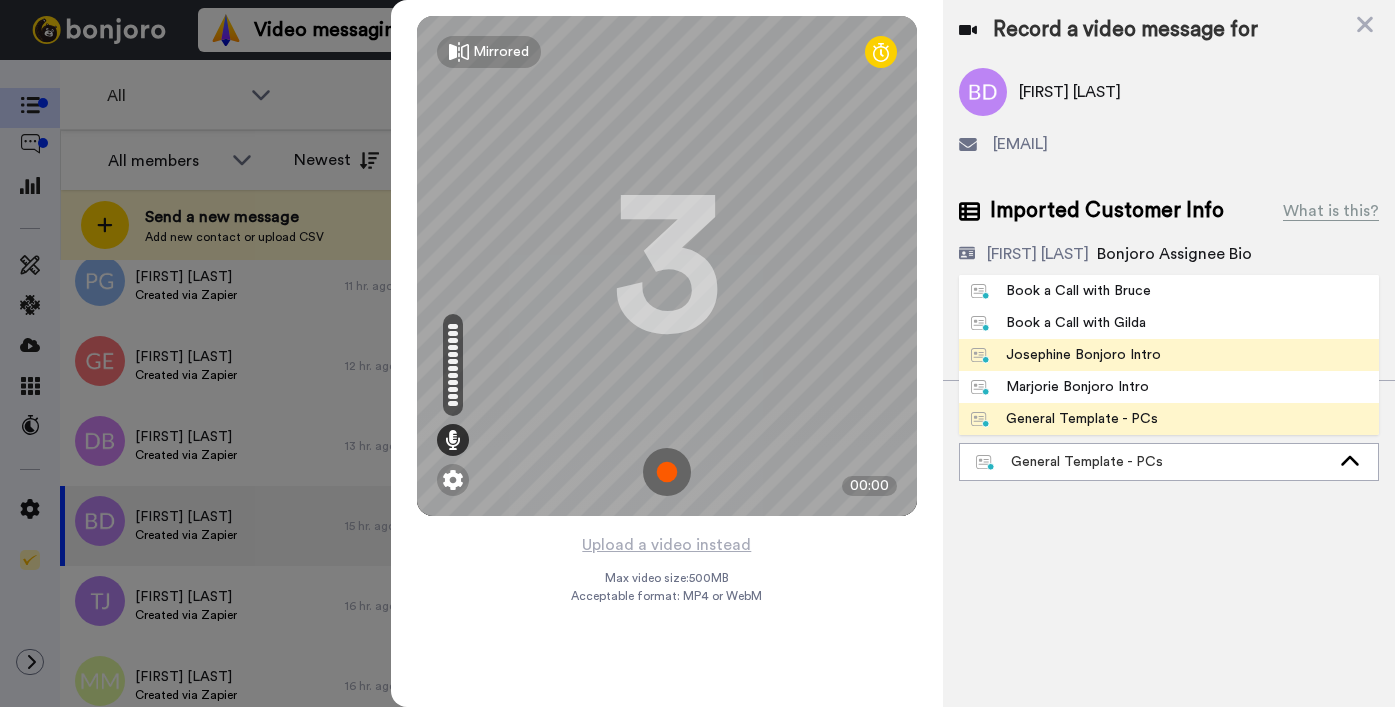 click on "Josephine Bonjoro Intro" at bounding box center (1066, 355) 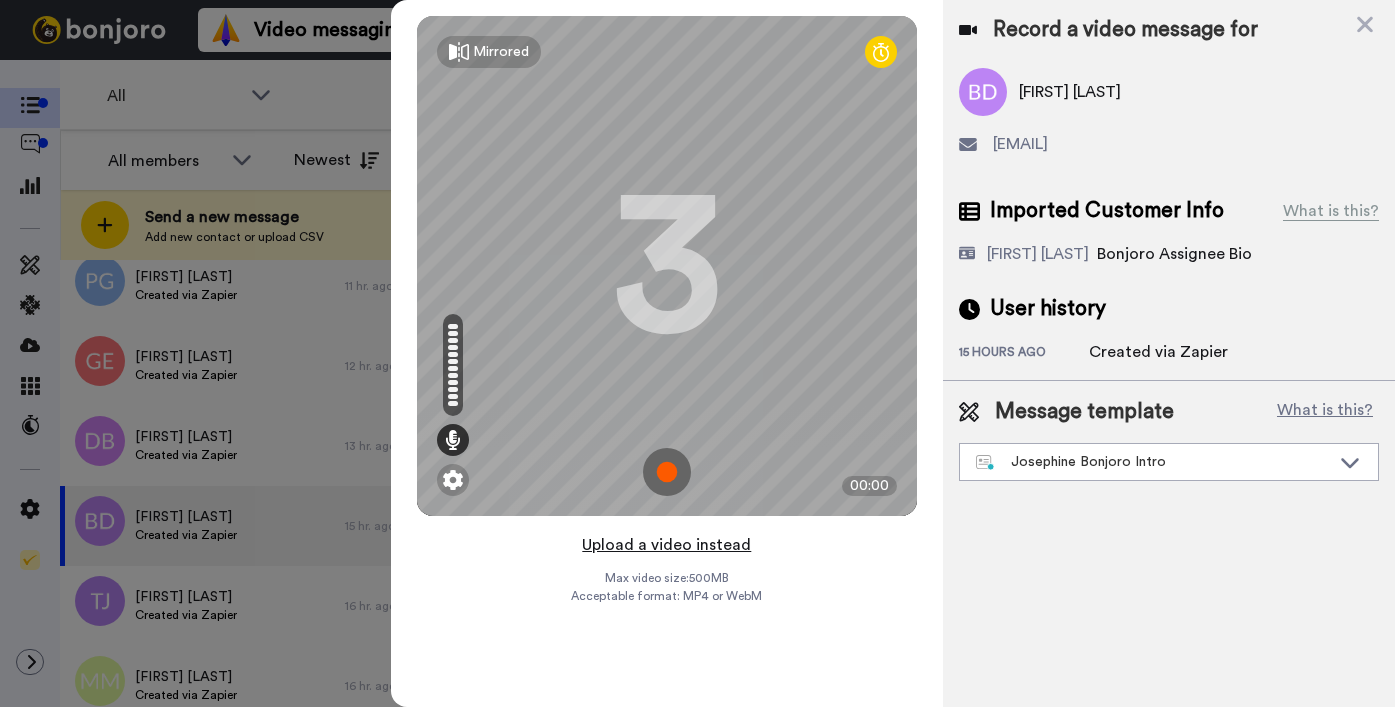 click on "Upload a video instead" at bounding box center (666, 545) 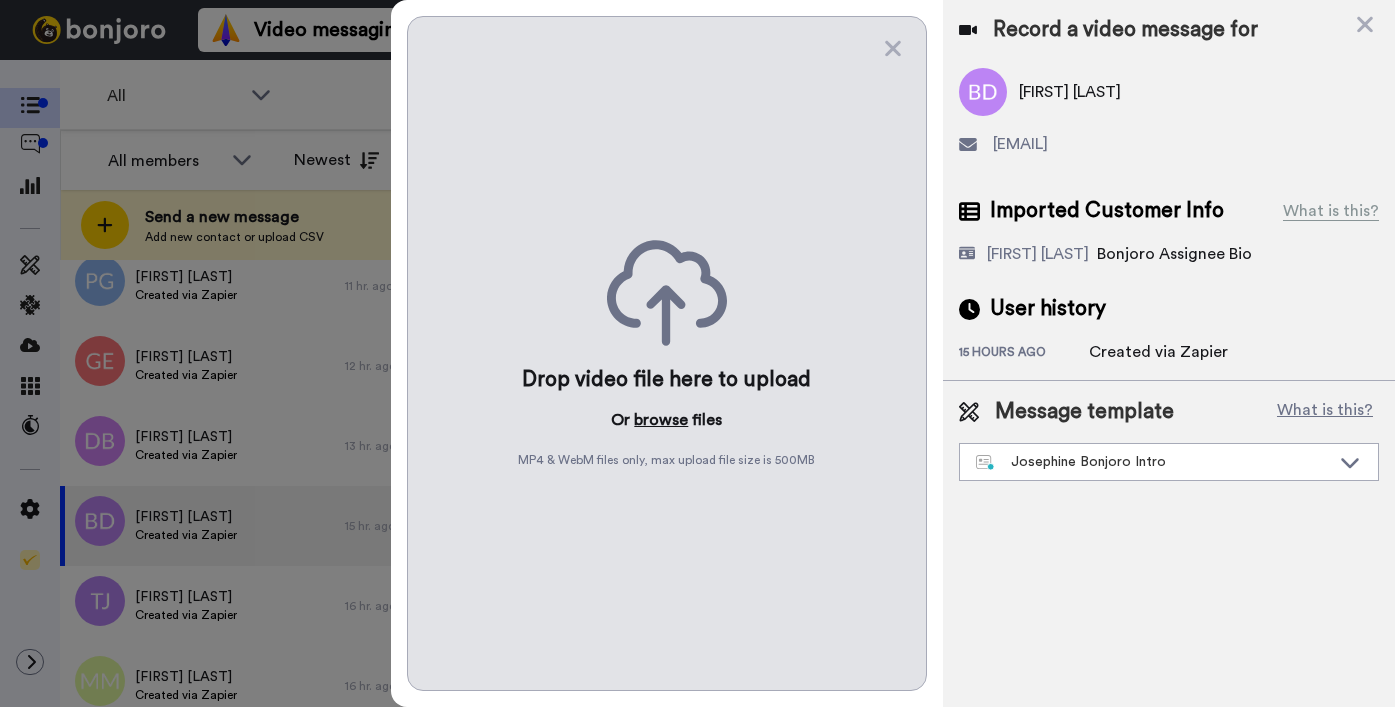 click on "browse" at bounding box center [661, 420] 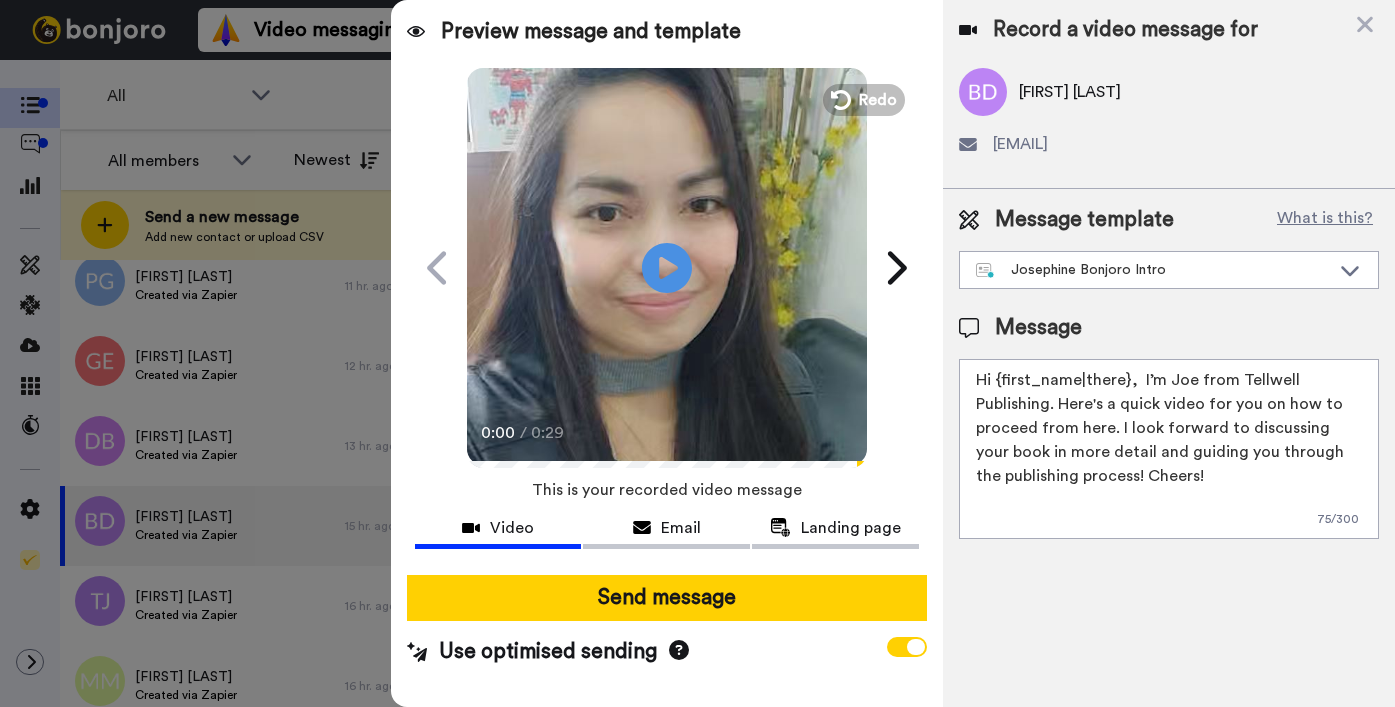 drag, startPoint x: 992, startPoint y: 376, endPoint x: 1126, endPoint y: 380, distance: 134.0597 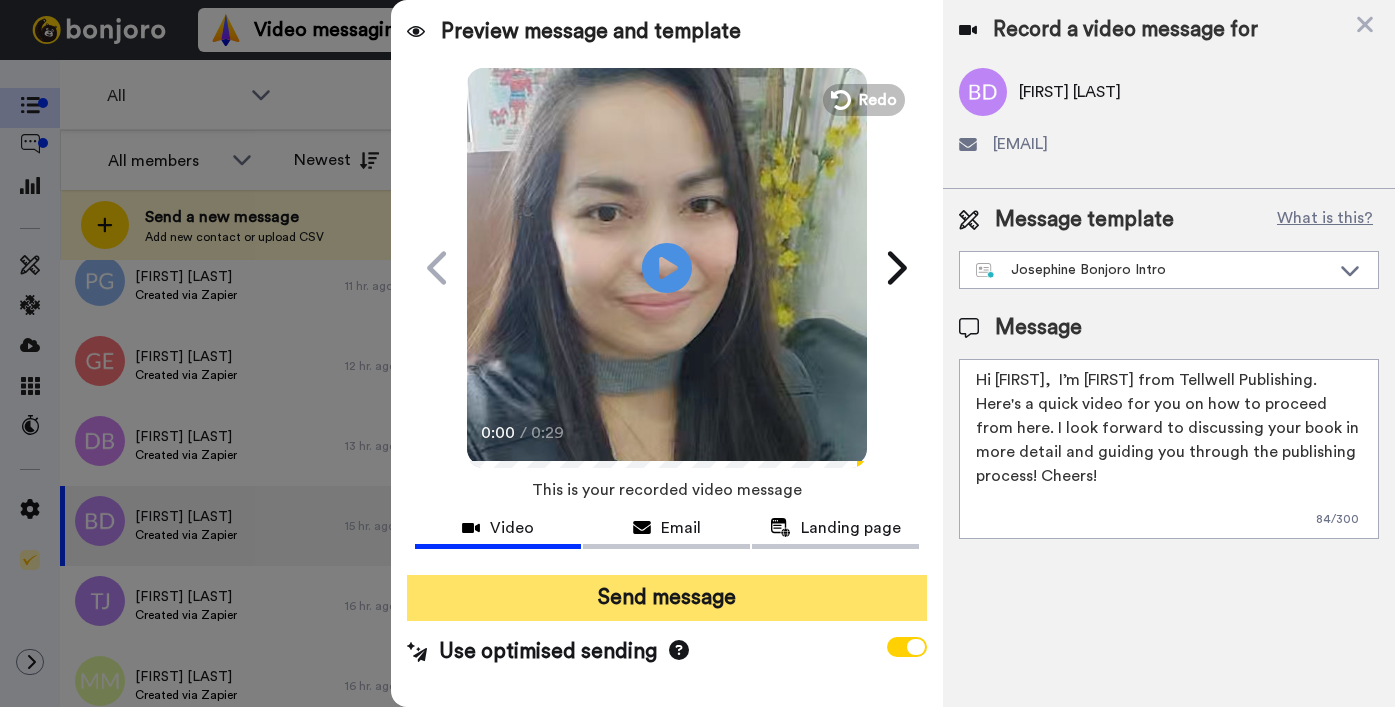 type on "Hi Banashree,  I’m Joe from Tellwell Publishing. Here's a quick video for you on how to proceed from here. I look forward to discussing your book in more detail and guiding you through the publishing process! Cheers!" 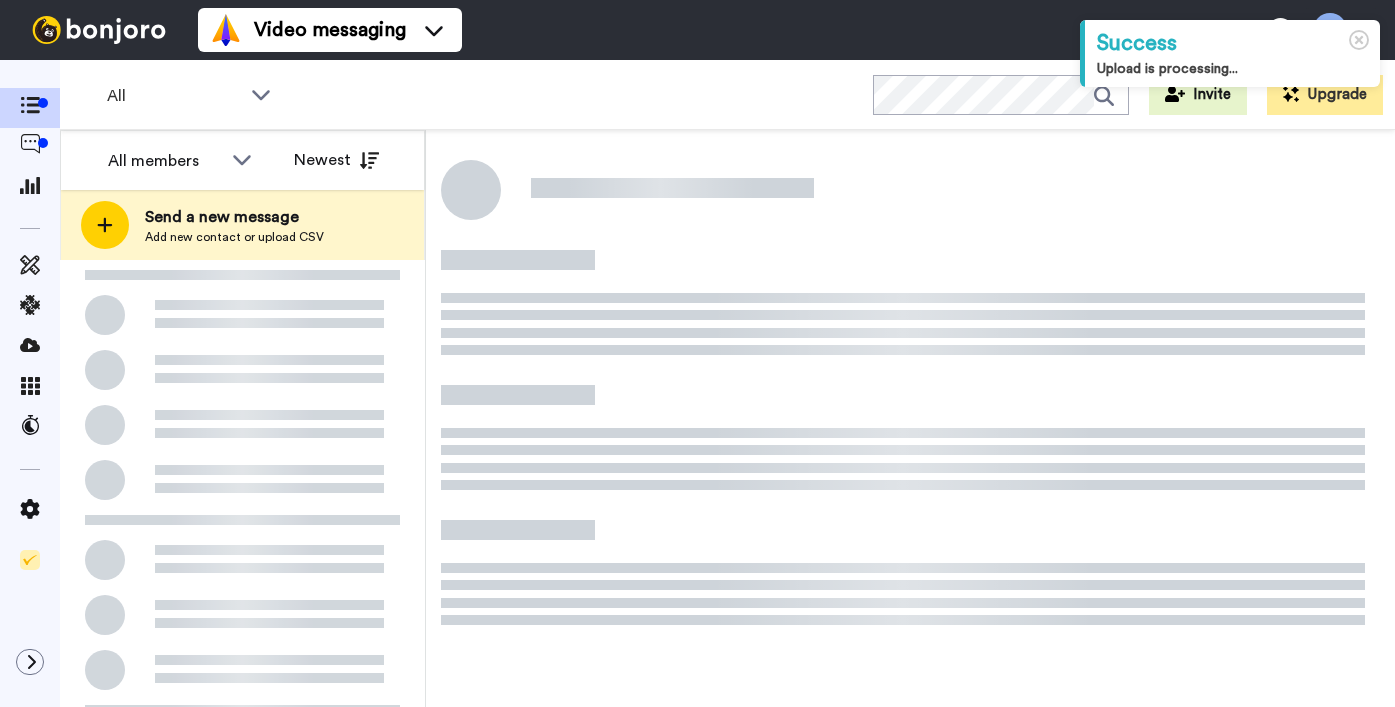 scroll, scrollTop: 0, scrollLeft: 0, axis: both 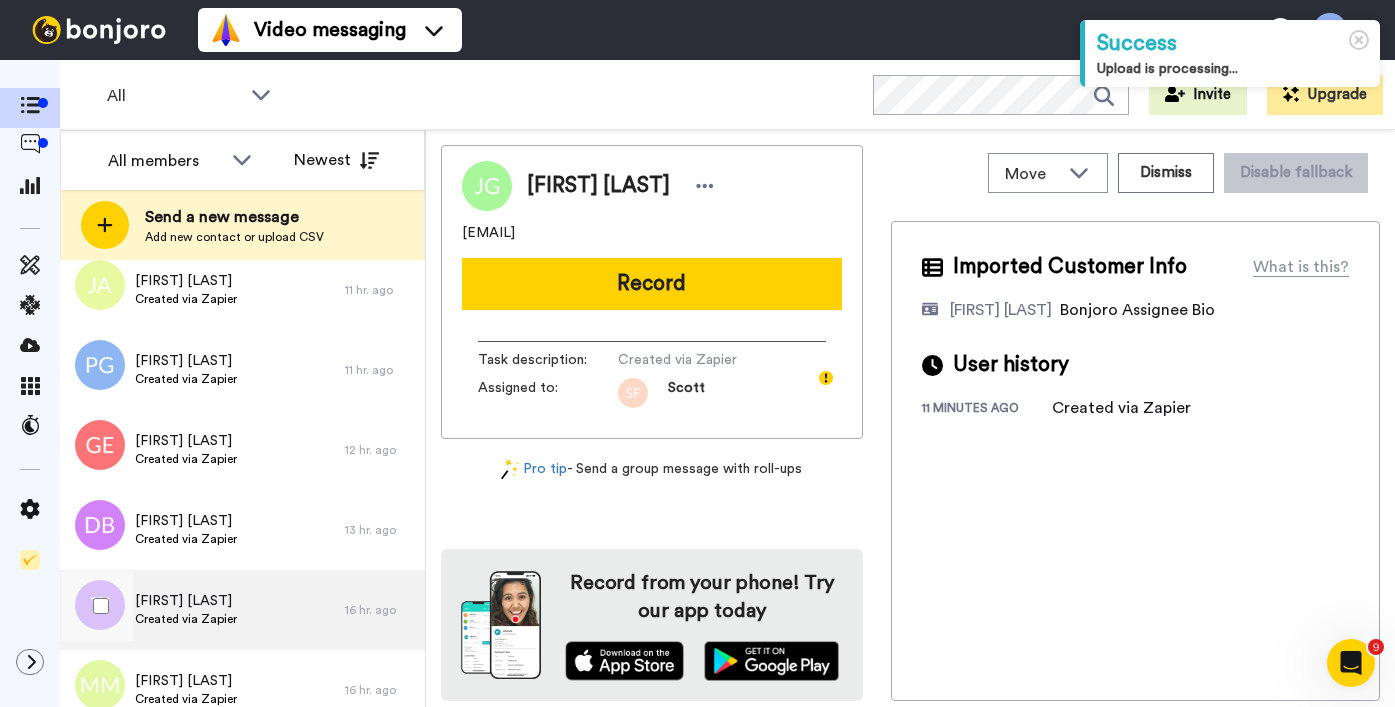 click on "[FIRST] [LAST] Created via Zapier" at bounding box center [202, 610] 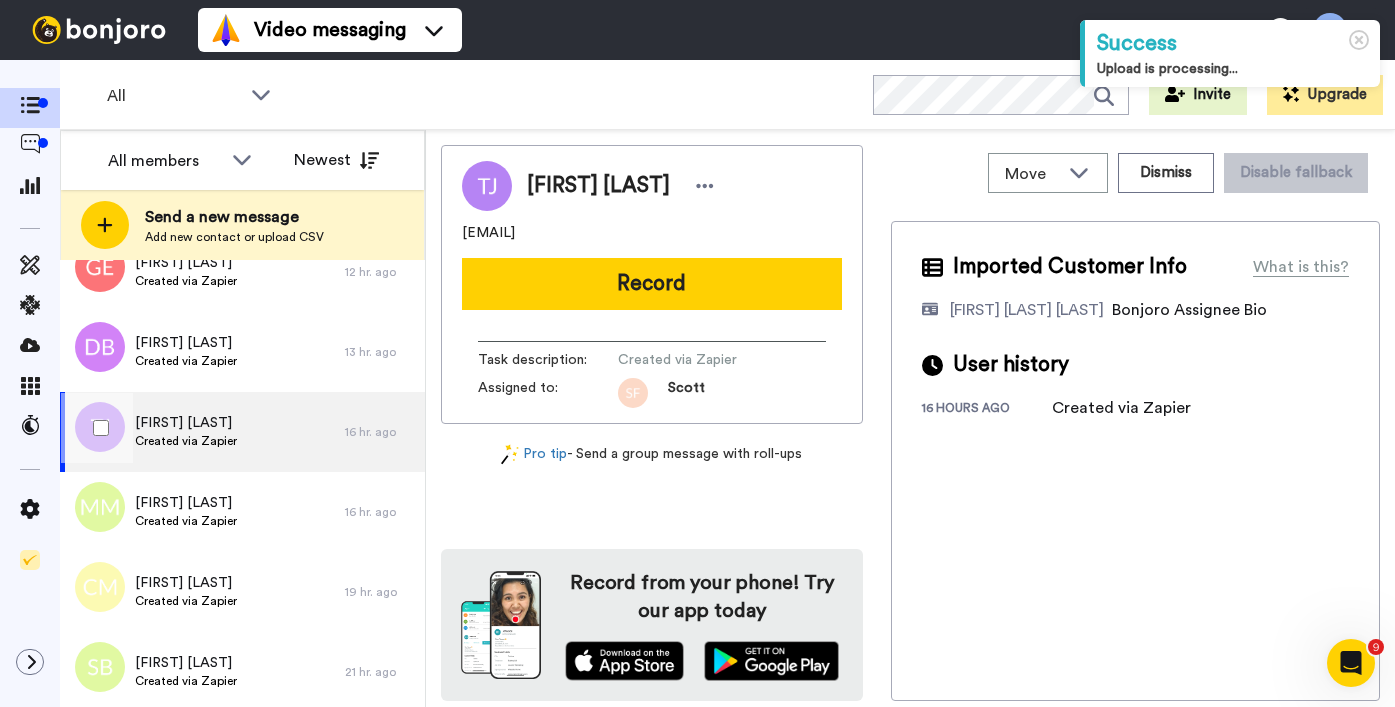 scroll, scrollTop: 1255, scrollLeft: 0, axis: vertical 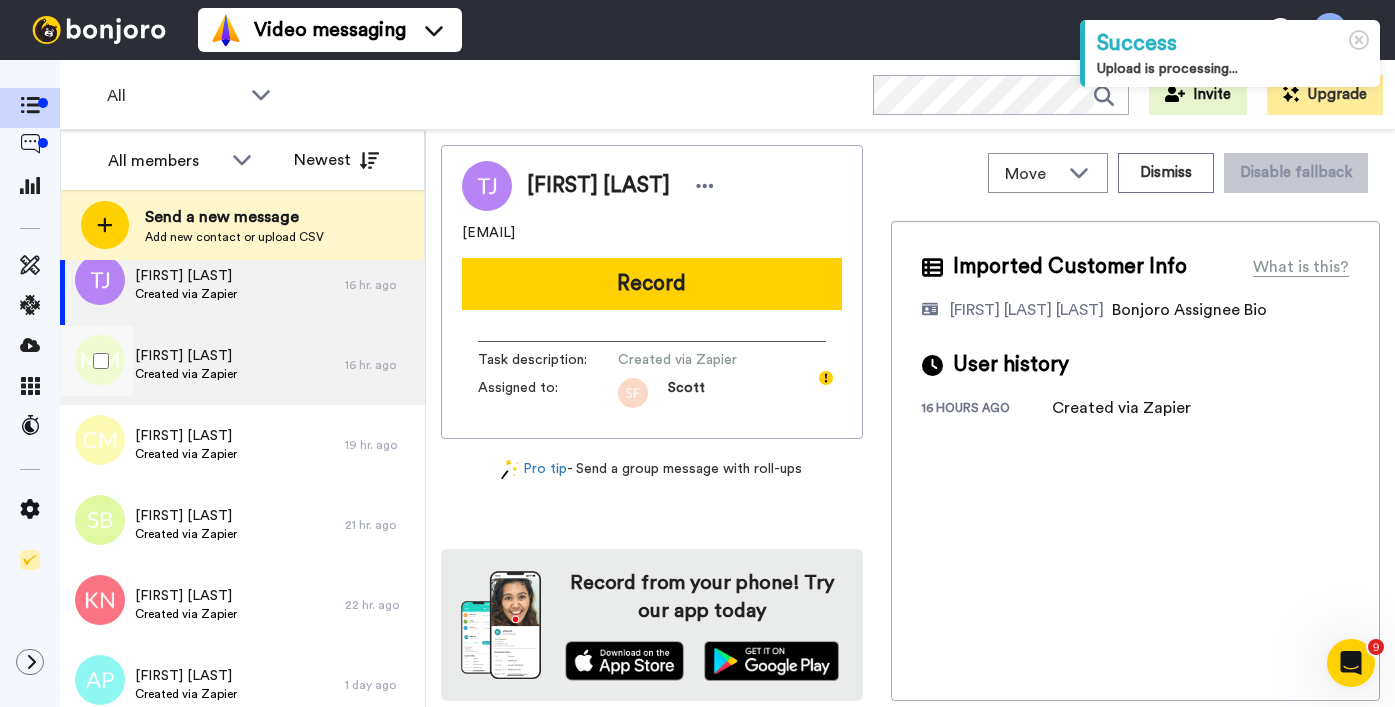 click on "[FIRST] [LAST] Created via Zapier" at bounding box center [202, 365] 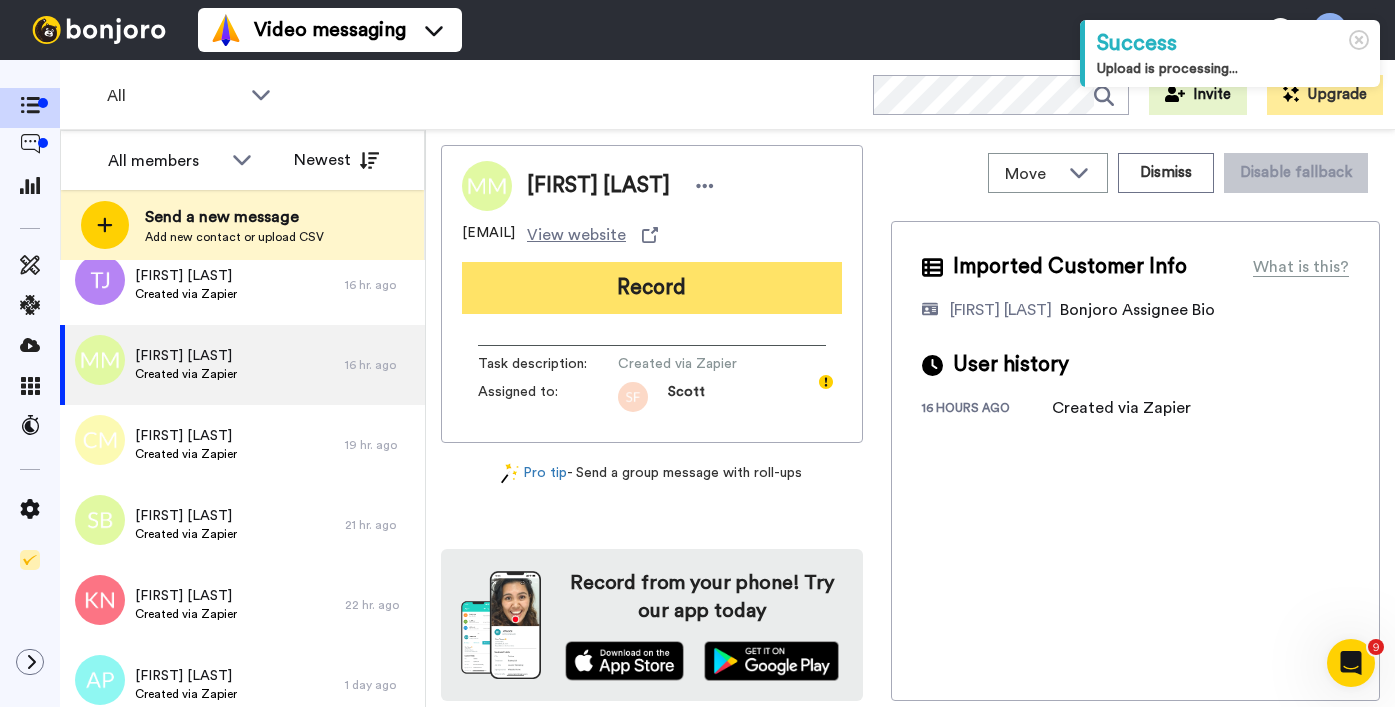 click on "Record" at bounding box center [652, 288] 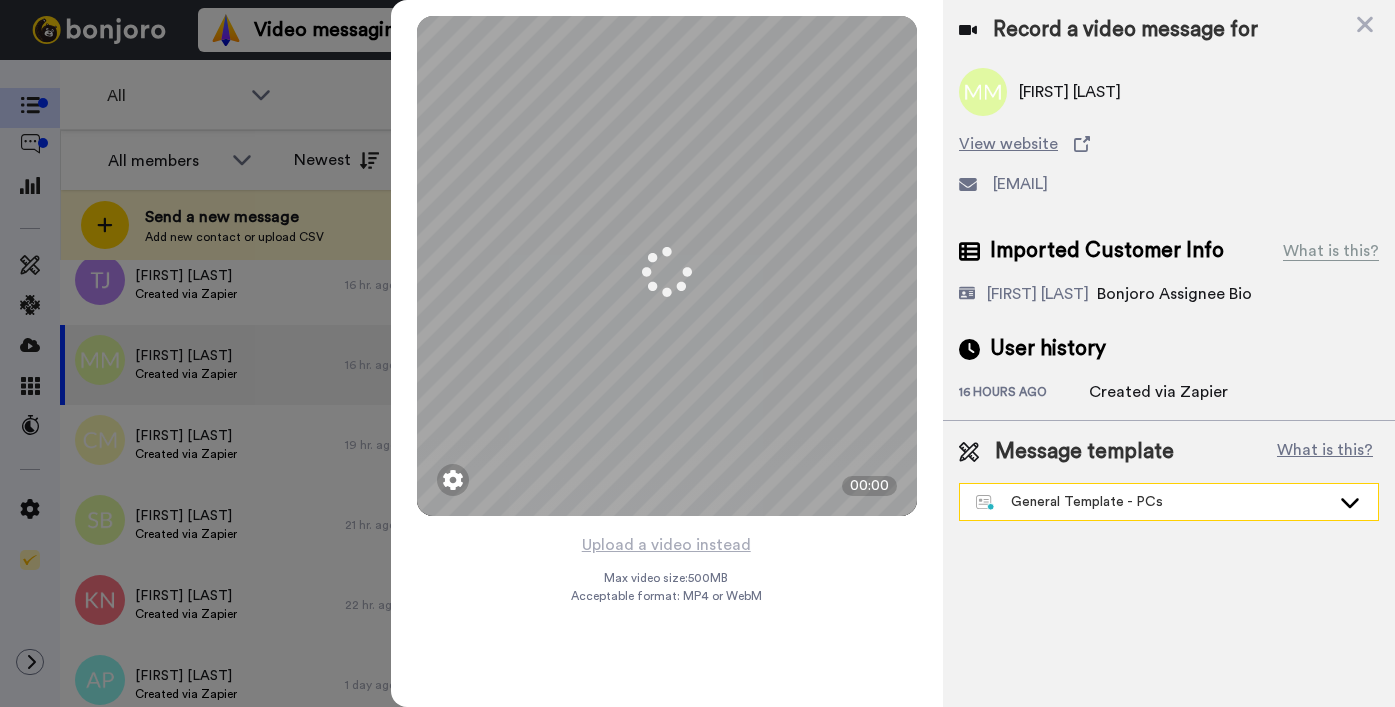 click on "General Template - PCs" at bounding box center (1153, 502) 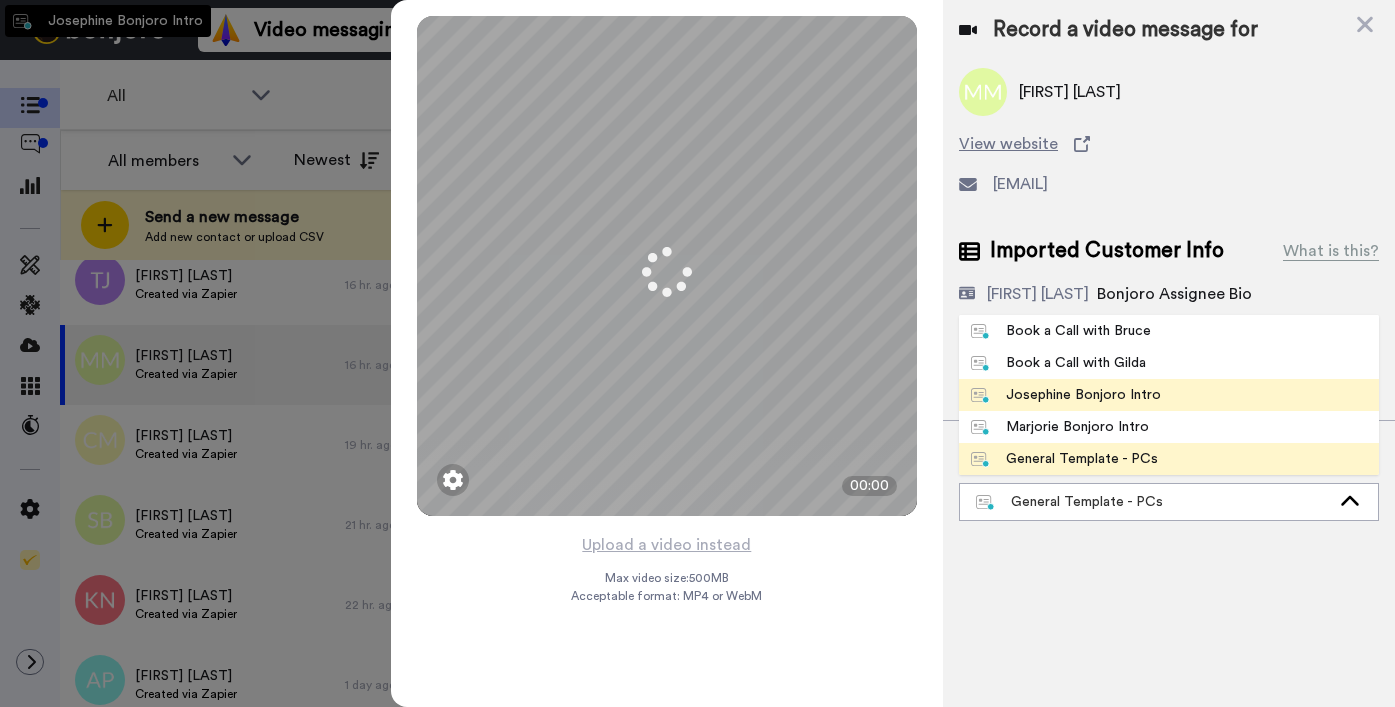 click on "Josephine Bonjoro Intro" at bounding box center (1066, 395) 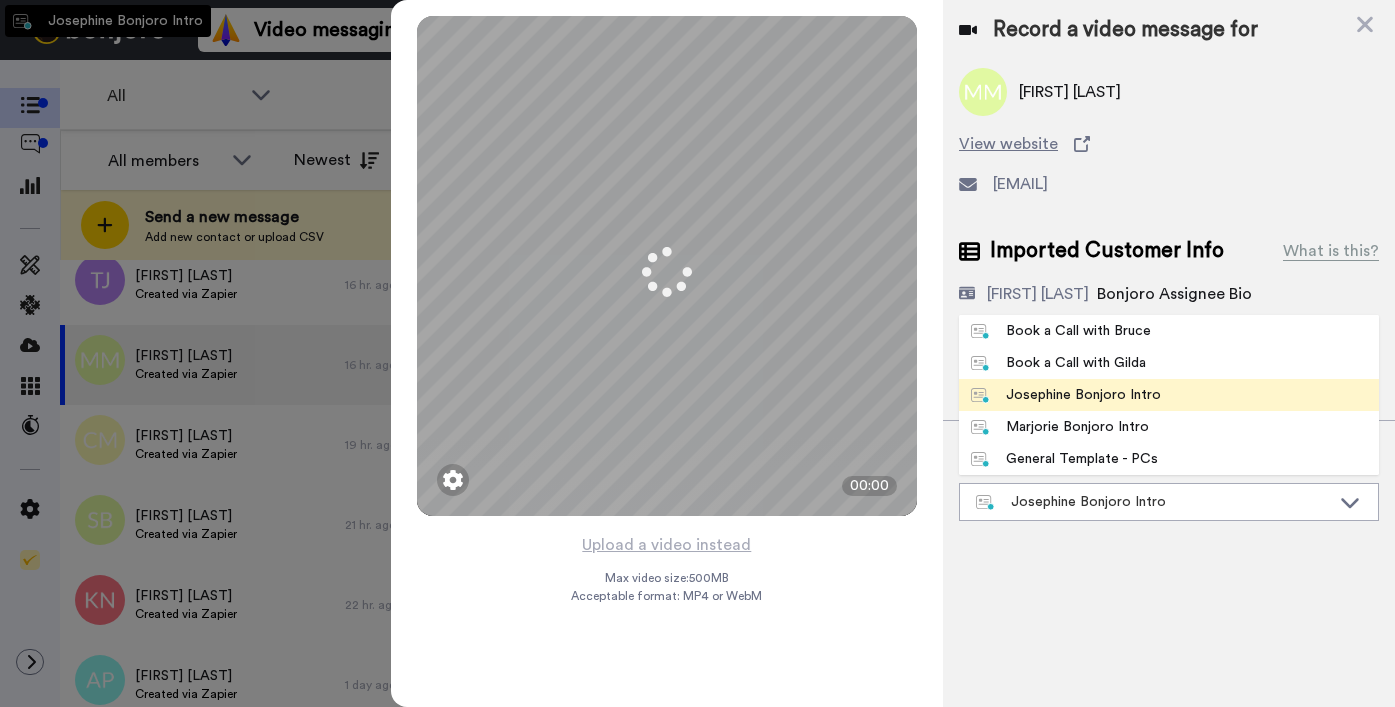 click on "Record a video message for Morag MacKenzie View website moragm@xtra.co.nz Imported Customer Info What is this? Josephine Cataluña Bonjoro Assignee Bio User history 16 hours ago Created via Zapier Message template What is this? Josephine Bonjoro Intro Book a Call with Bruce Book a Call with Gilda Josephine Bonjoro Intro Marjorie Bonjoro Intro General Template - PCs" at bounding box center (1169, 353) 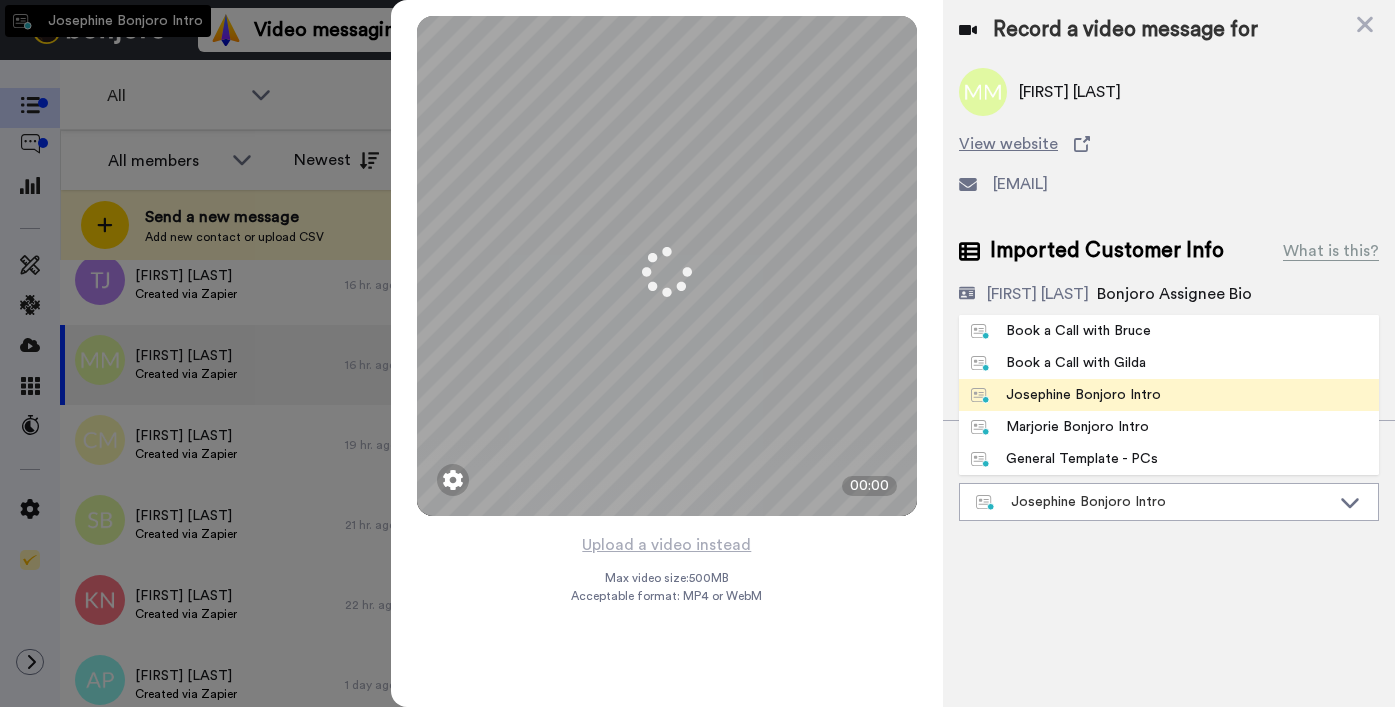 click on "16 hours ago" at bounding box center [1024, 394] 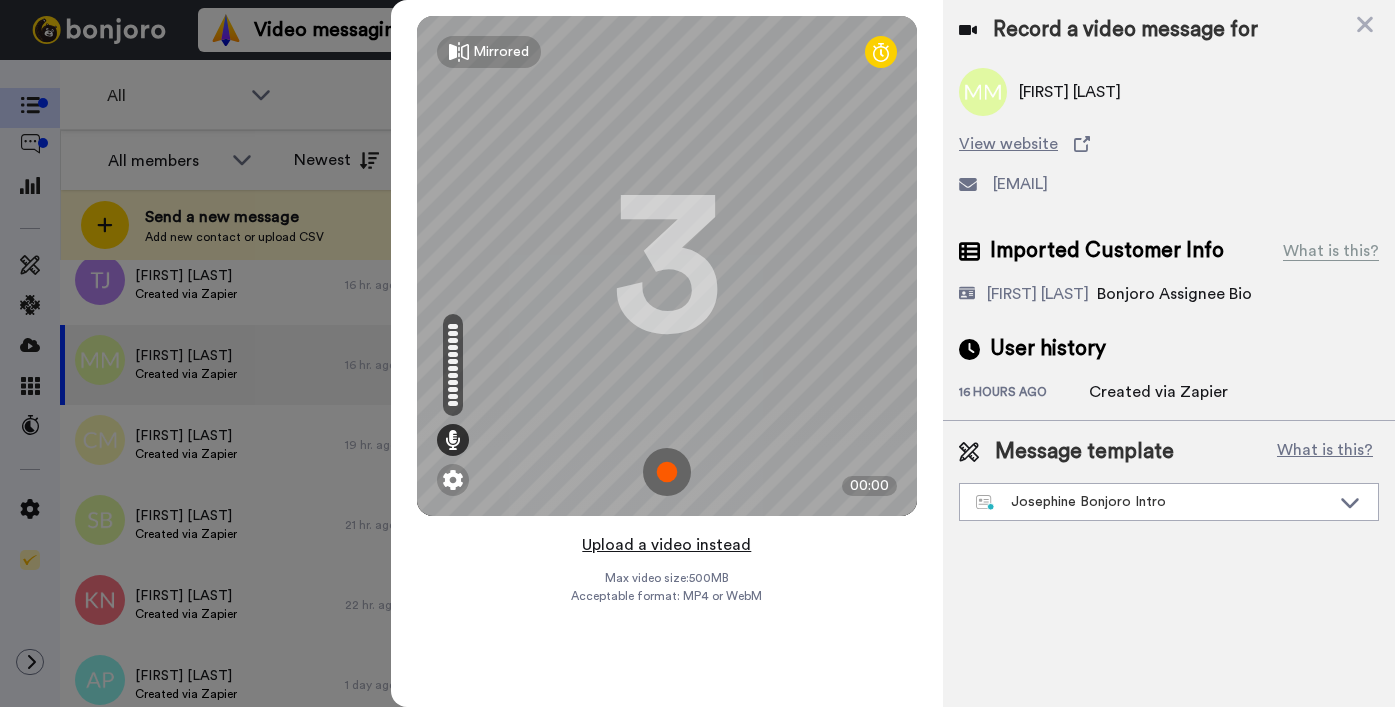 click on "Upload a video instead" at bounding box center (666, 545) 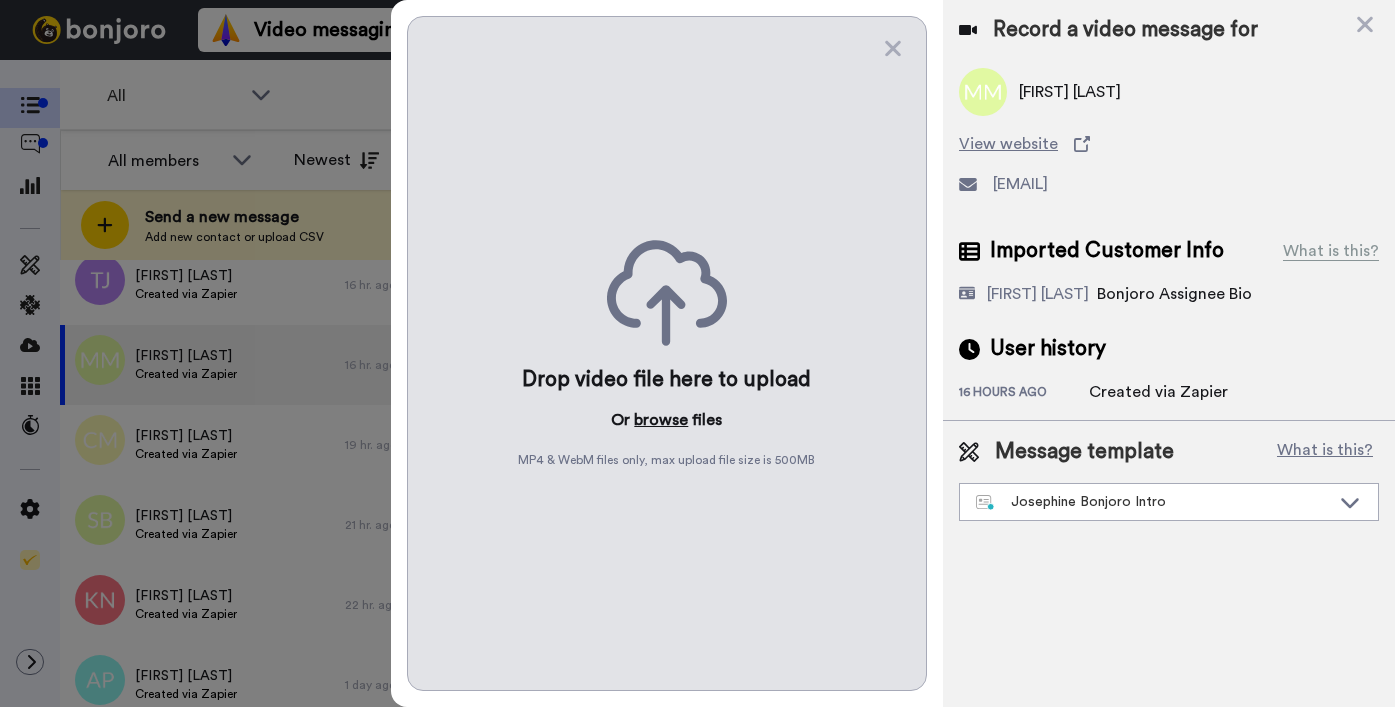 click on "browse" at bounding box center [661, 420] 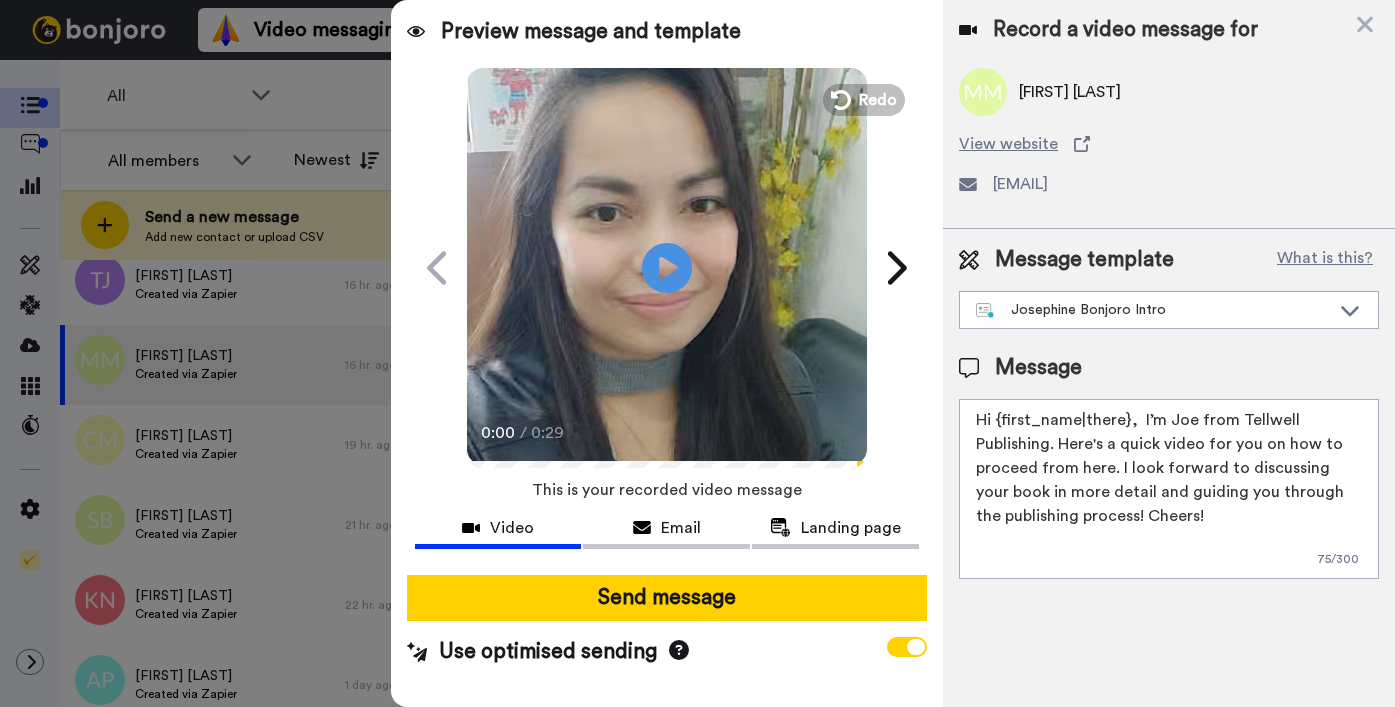 drag, startPoint x: 996, startPoint y: 419, endPoint x: 1127, endPoint y: 422, distance: 131.03435 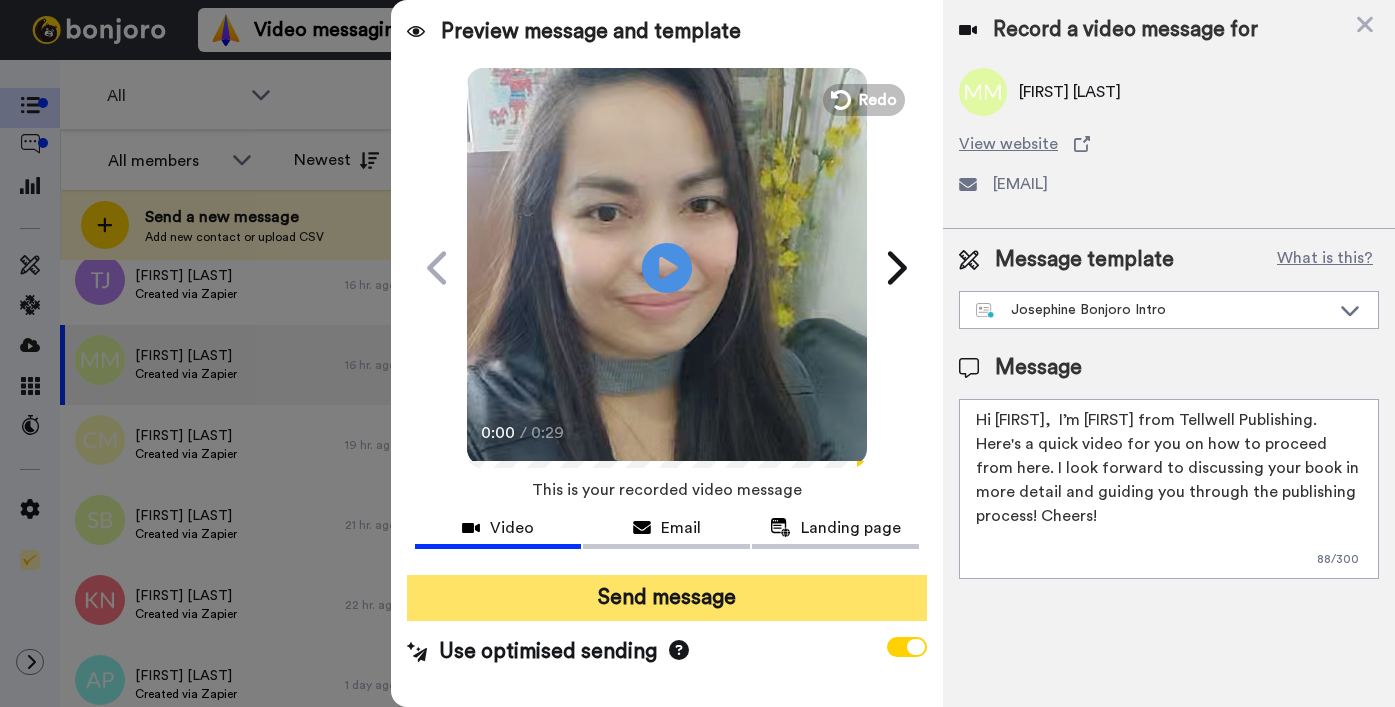 type on "Hi Morag,  I’m Joe from Tellwell Publishing. Here's a quick video for you on how to proceed from here. I look forward to discussing your book in more detail and guiding you through the publishing process! Cheers!" 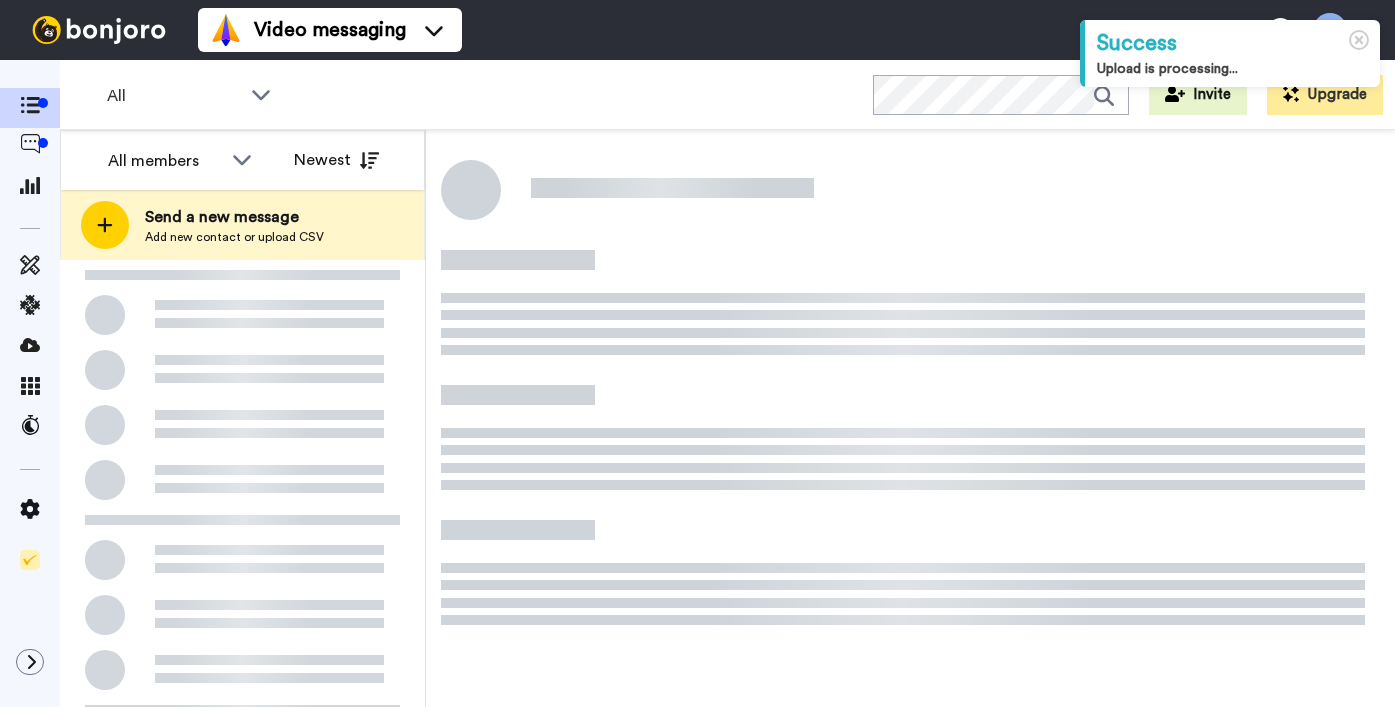 scroll, scrollTop: 0, scrollLeft: 0, axis: both 